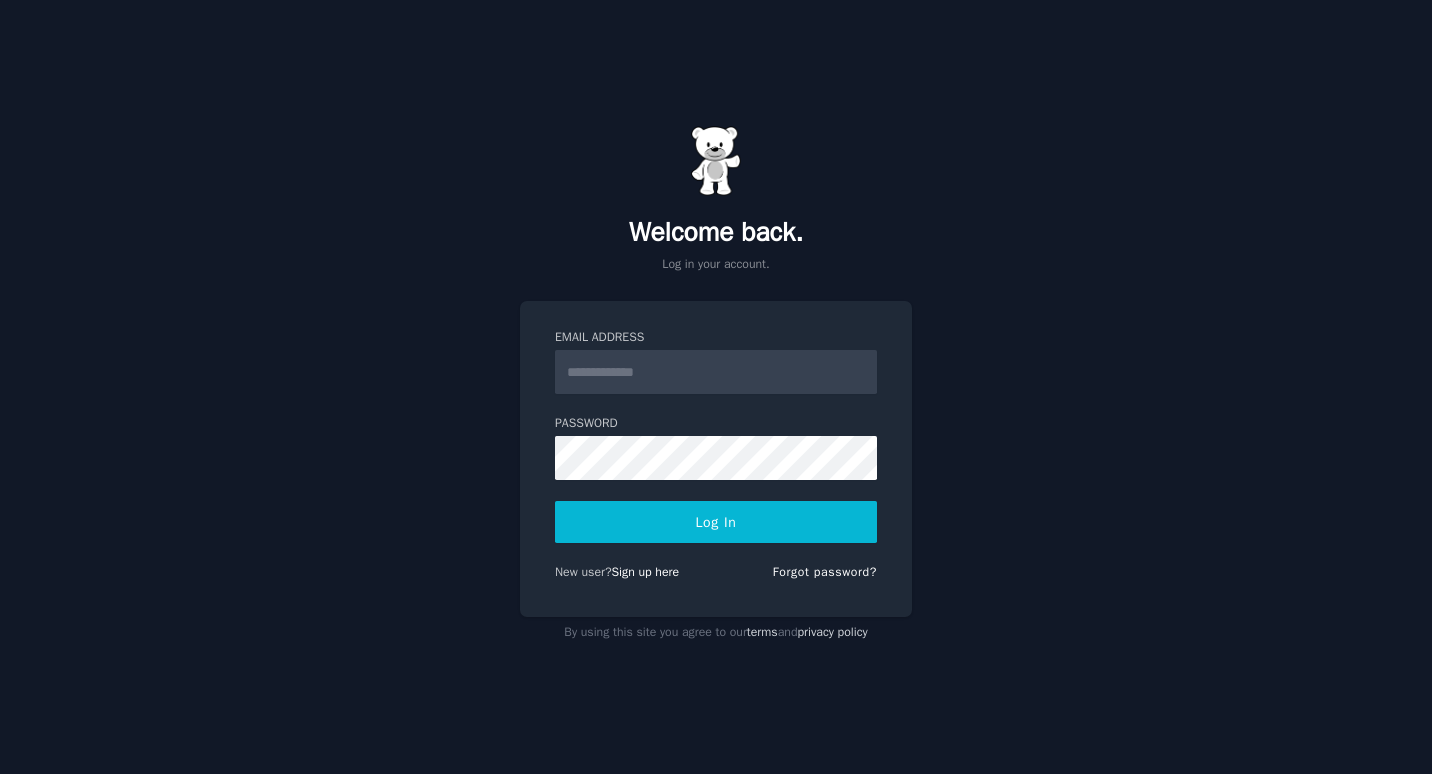 scroll, scrollTop: 0, scrollLeft: 0, axis: both 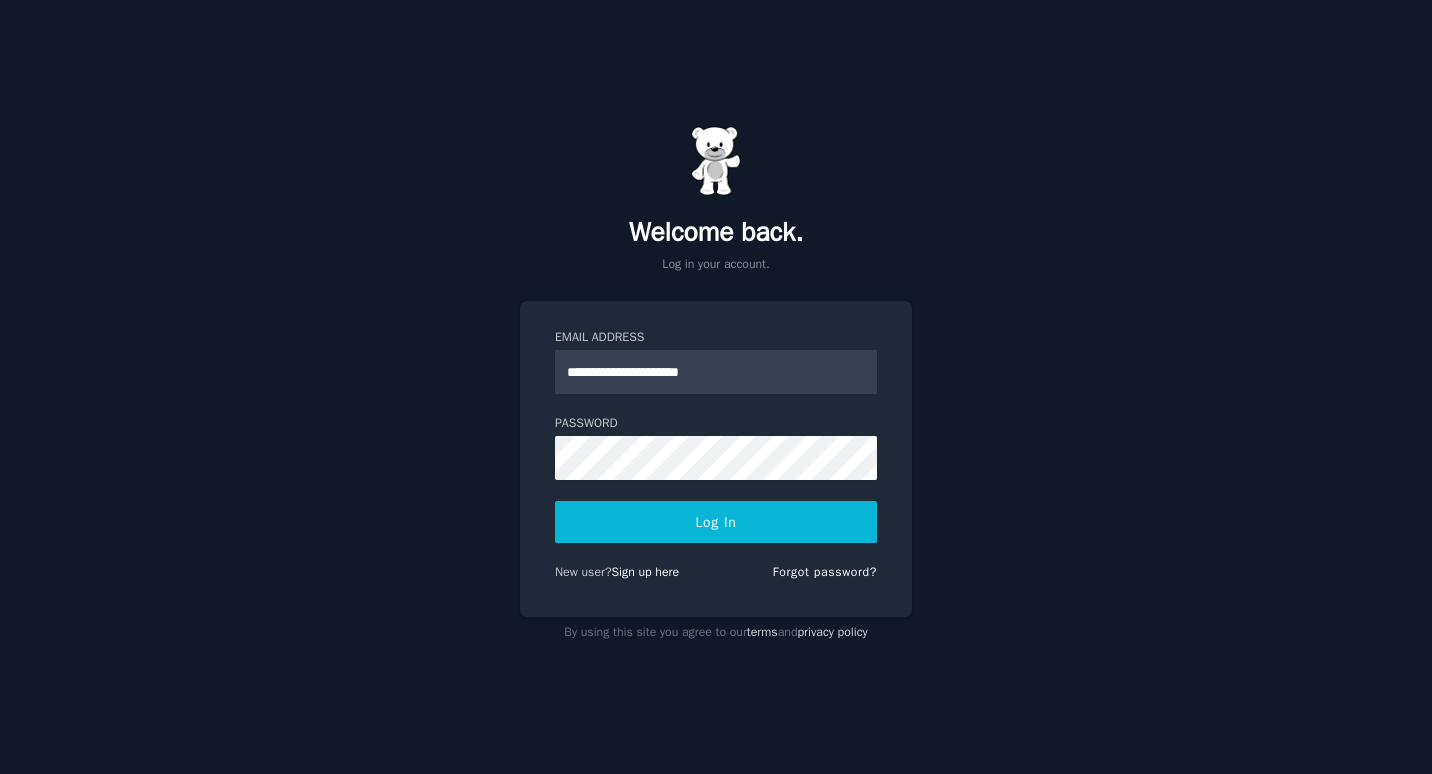click on "Log In" at bounding box center [716, 522] 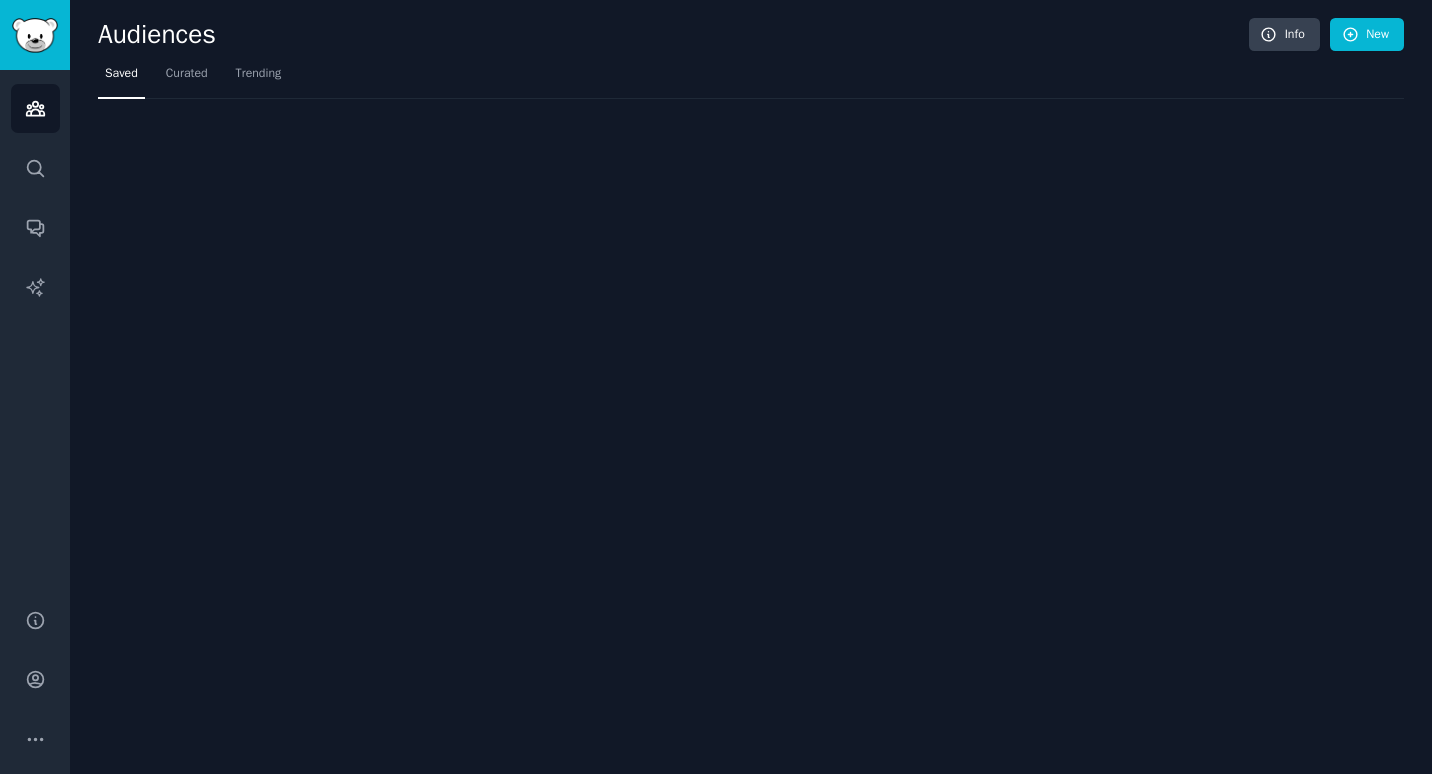 scroll, scrollTop: 0, scrollLeft: 0, axis: both 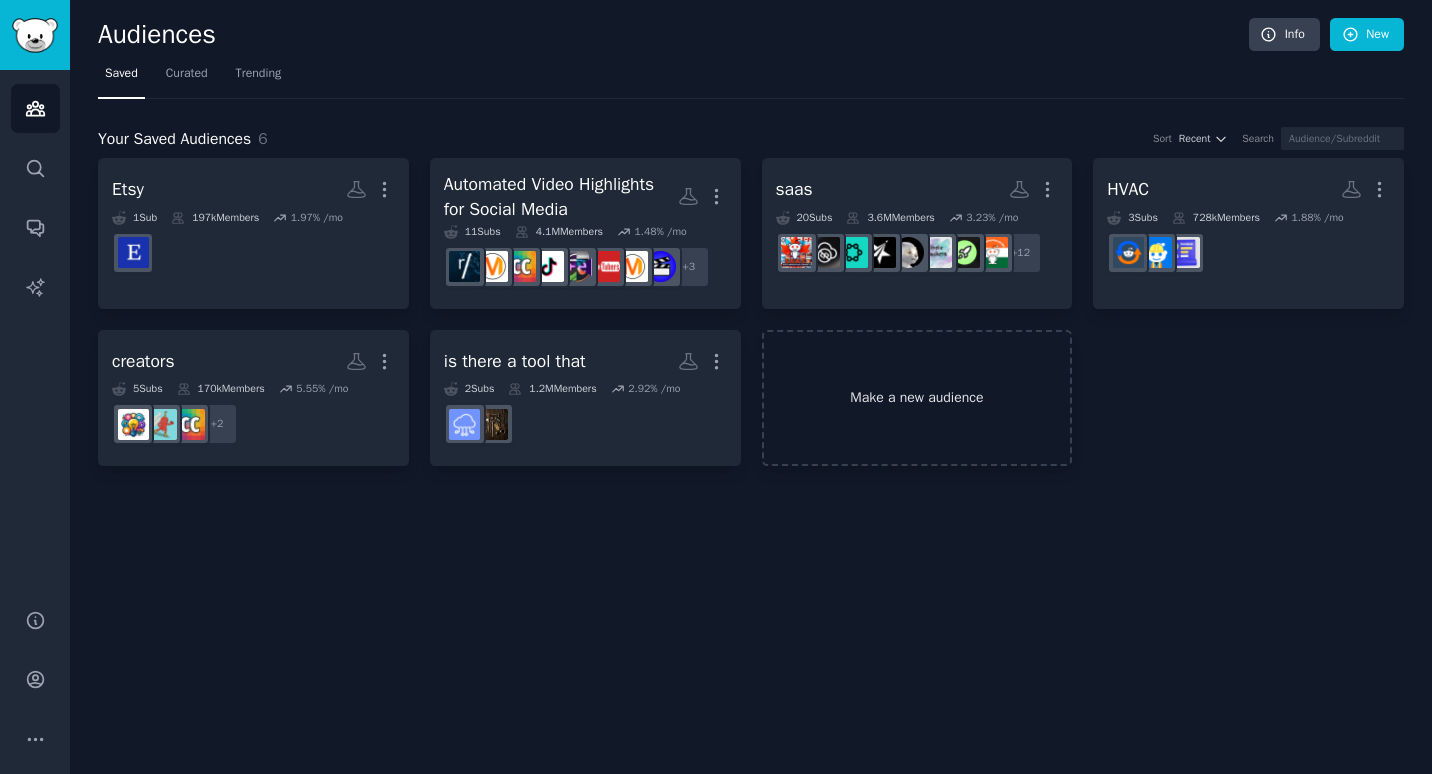click on "Make a new audience" at bounding box center (917, 398) 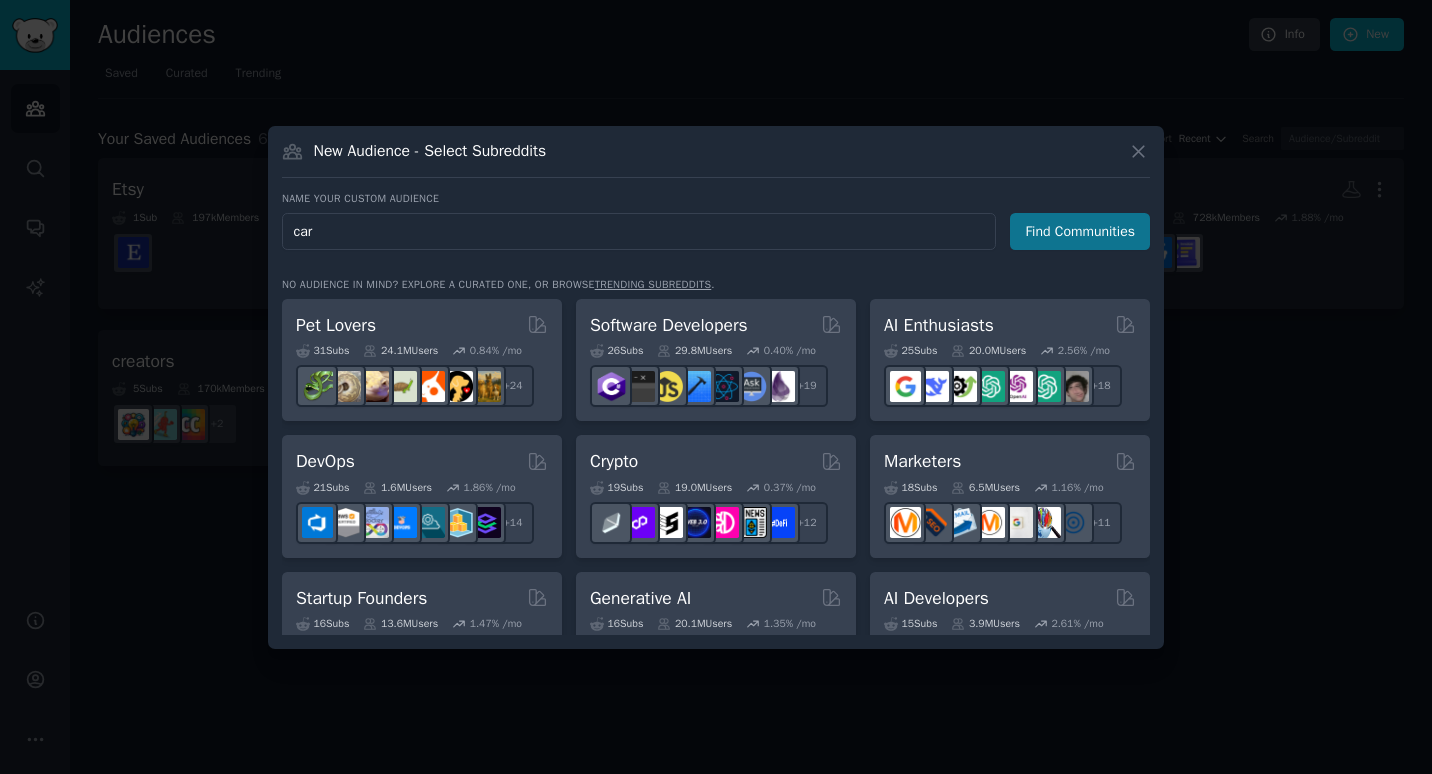 type on "car" 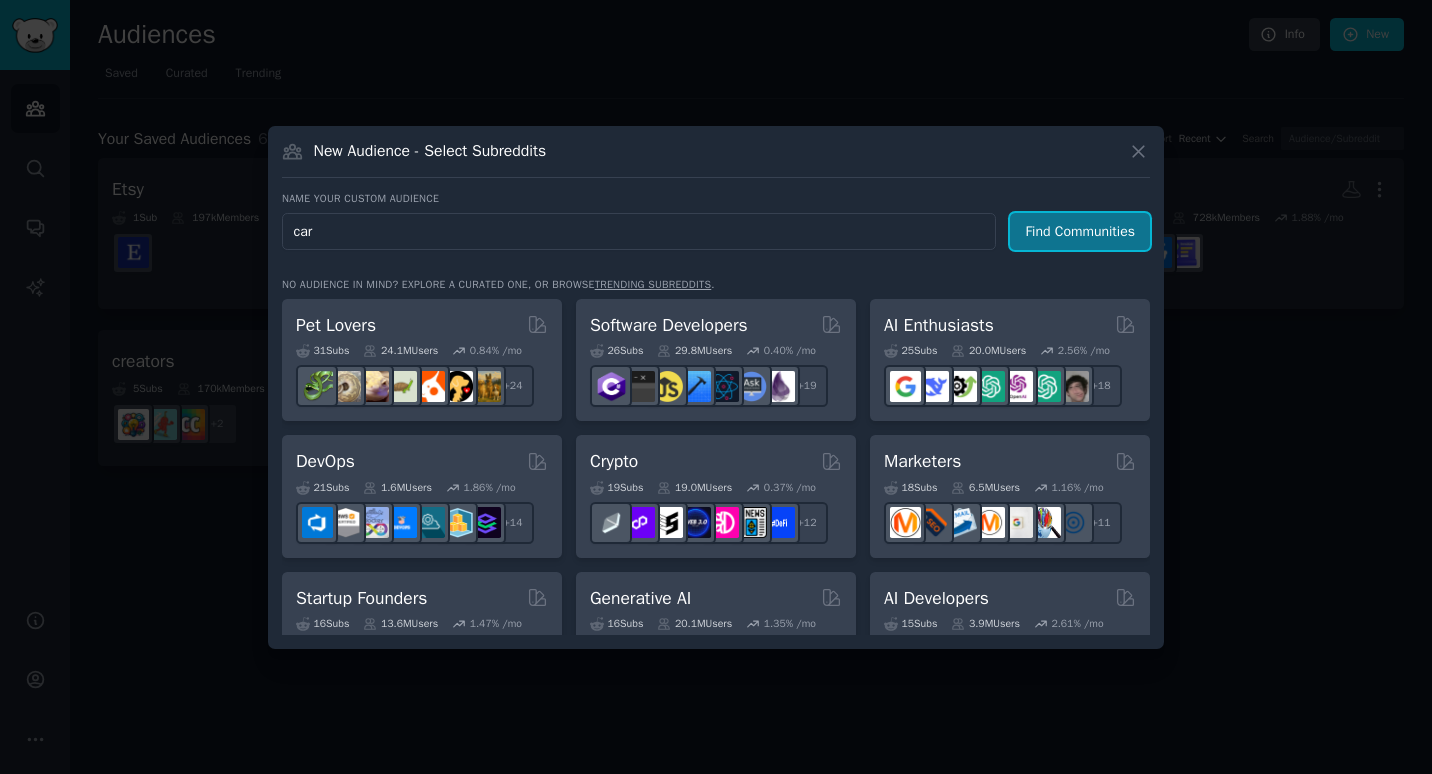 click on "Find Communities" at bounding box center [1080, 231] 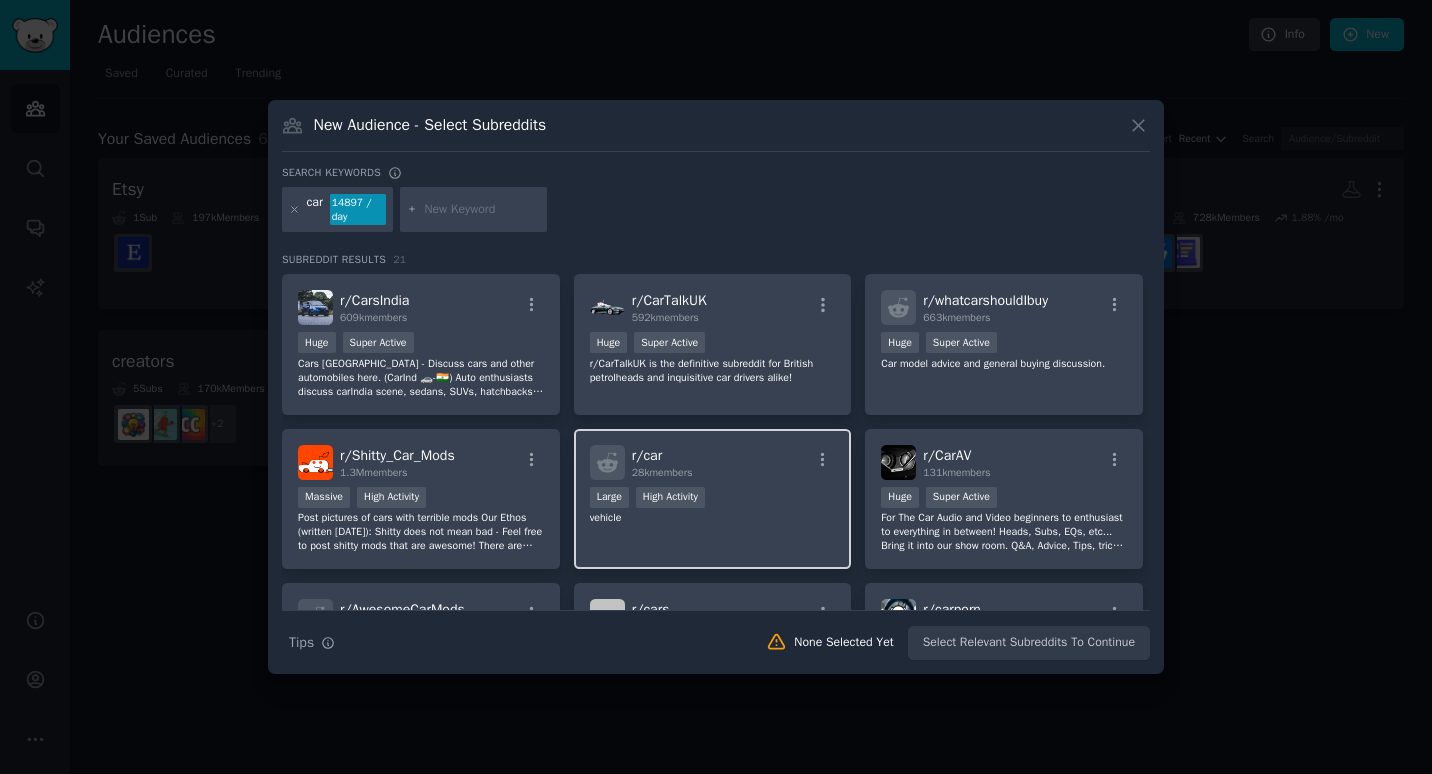 click on "vehicle" at bounding box center [713, 518] 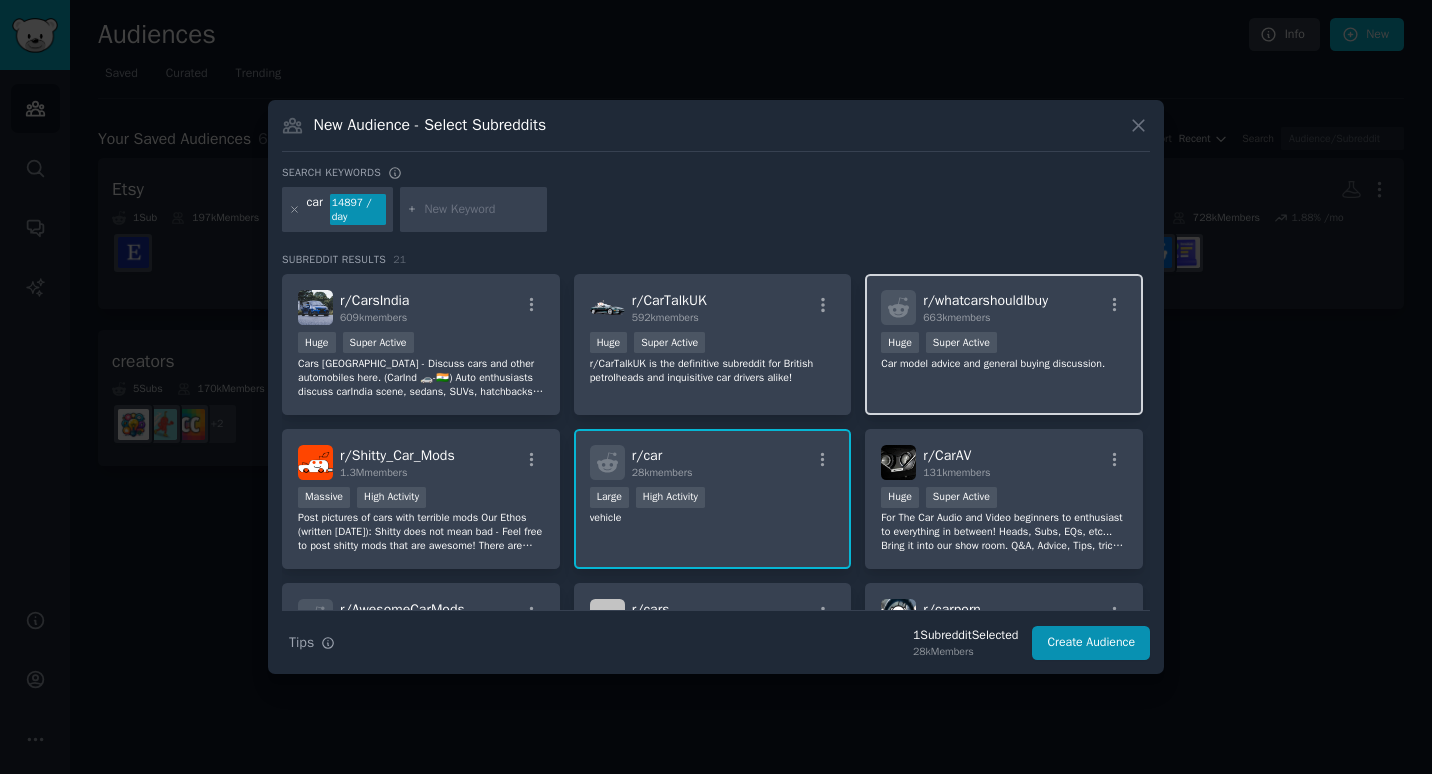 click on "r/ whatcarshouldIbuy" at bounding box center [985, 300] 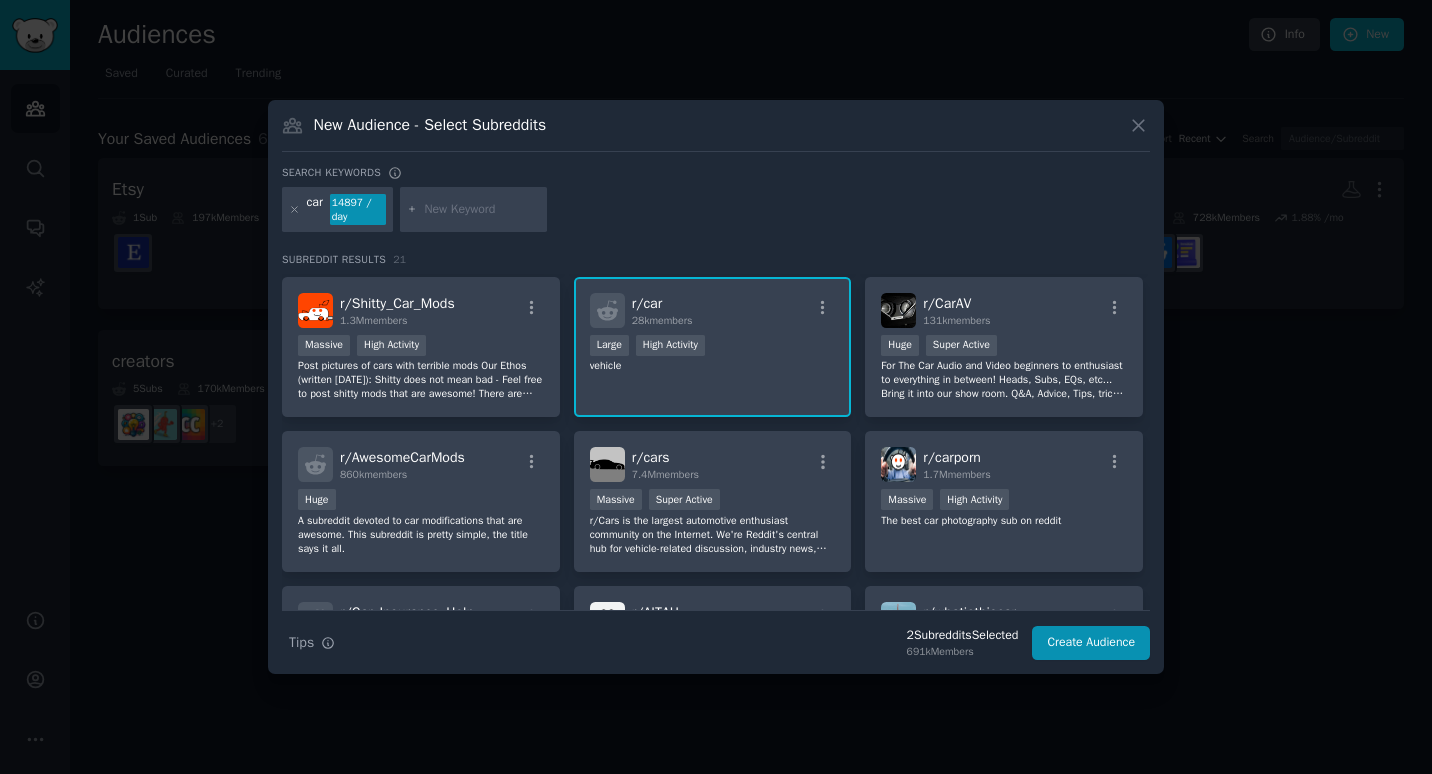 scroll, scrollTop: 142, scrollLeft: 0, axis: vertical 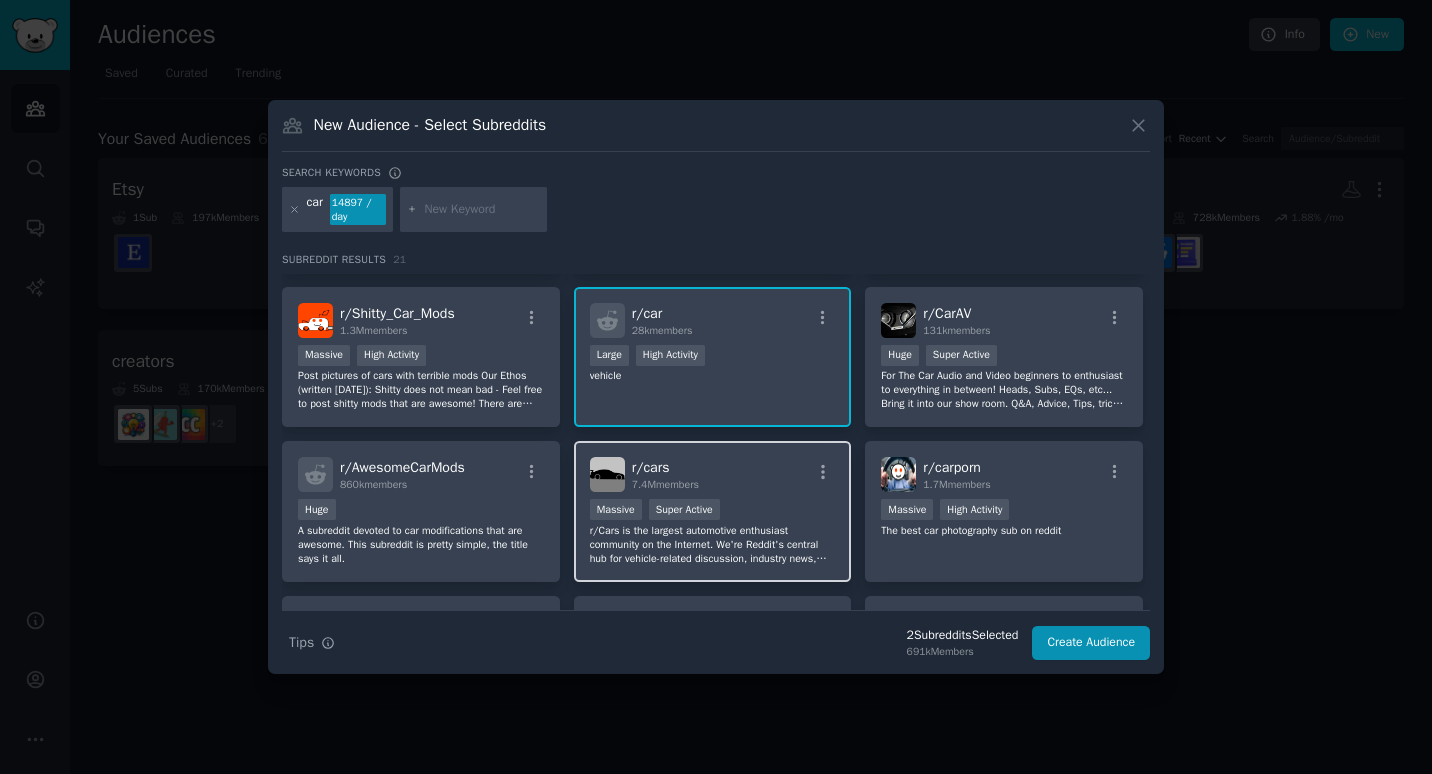click on "r/ cars 7.4M  members Massive Super Active r/Cars is the largest automotive enthusiast community on the Internet. We're Reddit's central hub for vehicle-related discussion, industry news, reviews, projects, DIY guides, advice, stories, and more." at bounding box center [713, 511] 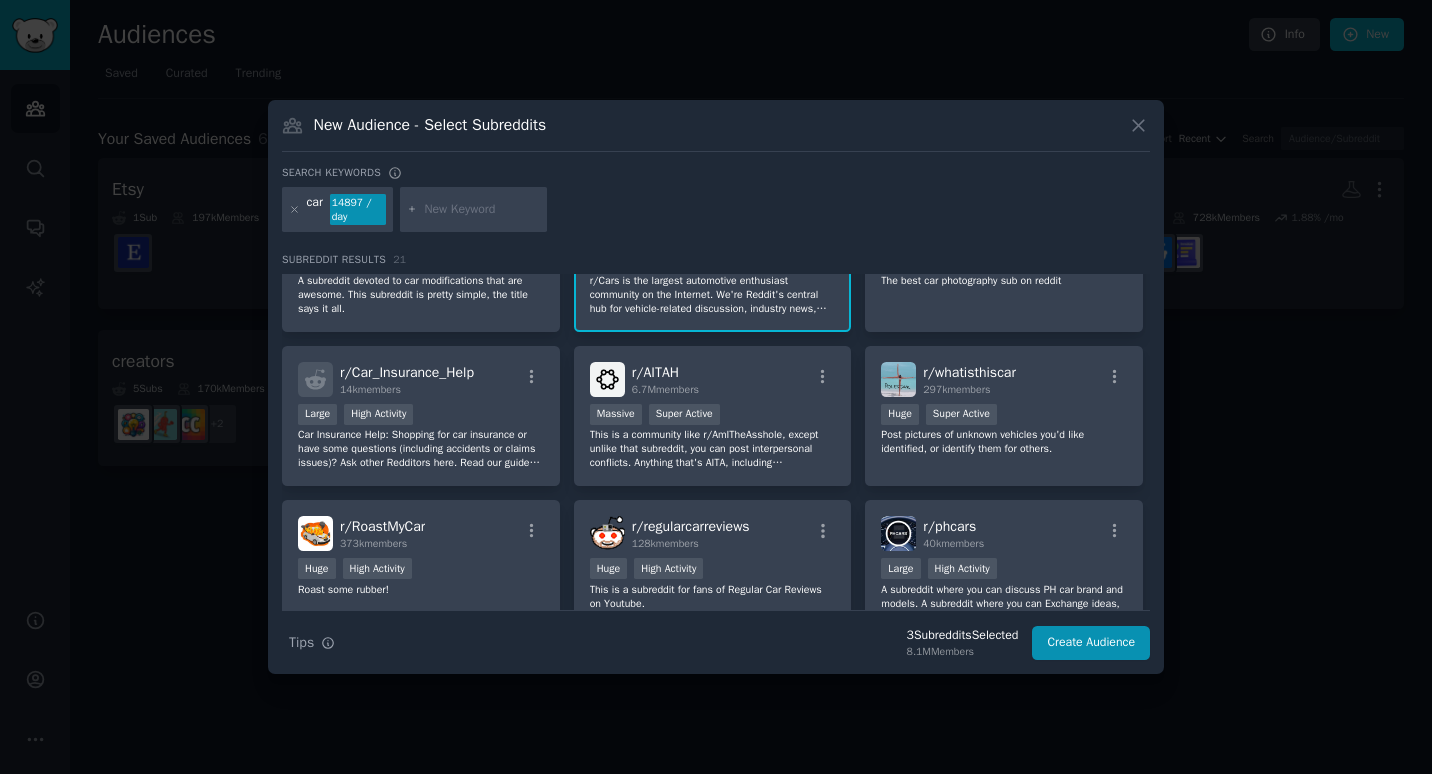 scroll, scrollTop: 393, scrollLeft: 0, axis: vertical 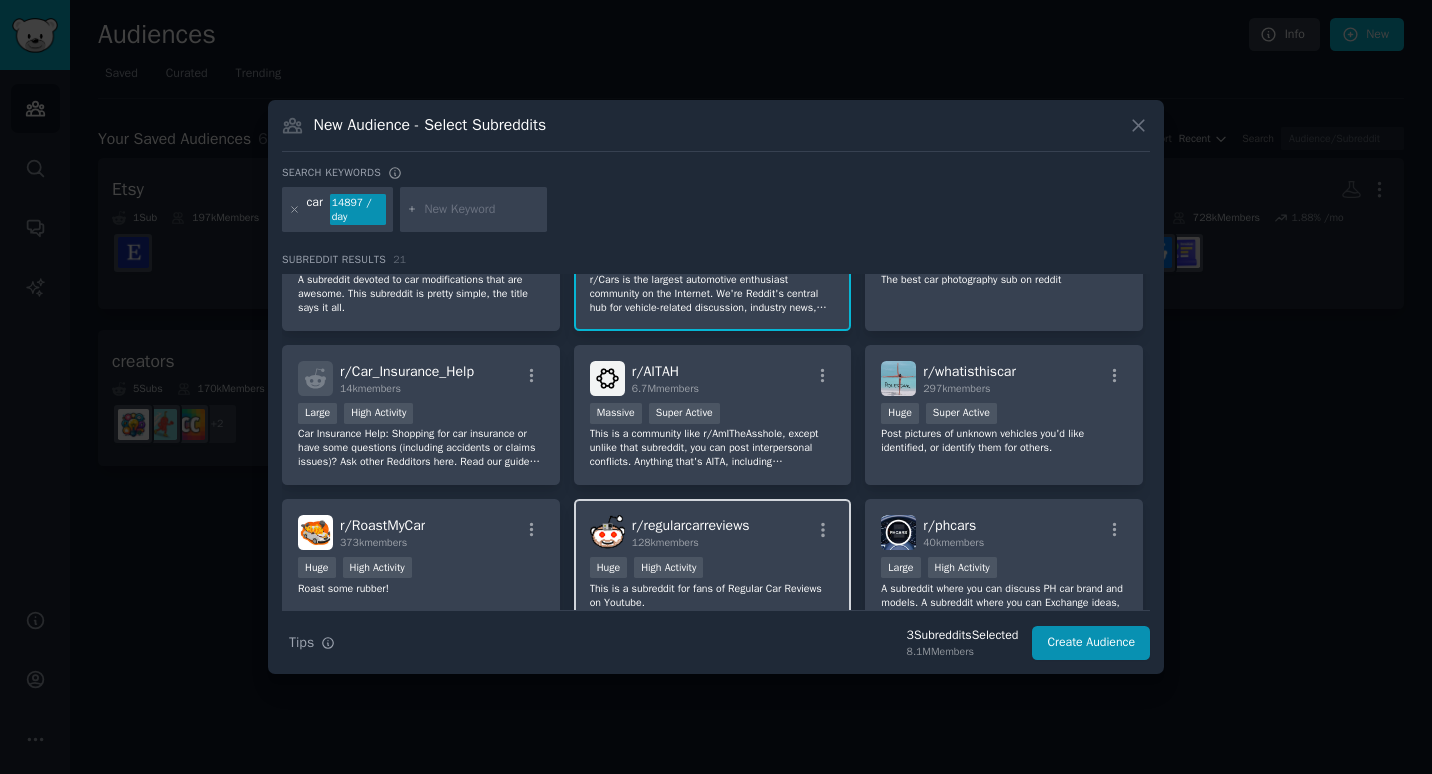 click on "r/ regularcarreviews" at bounding box center [691, 525] 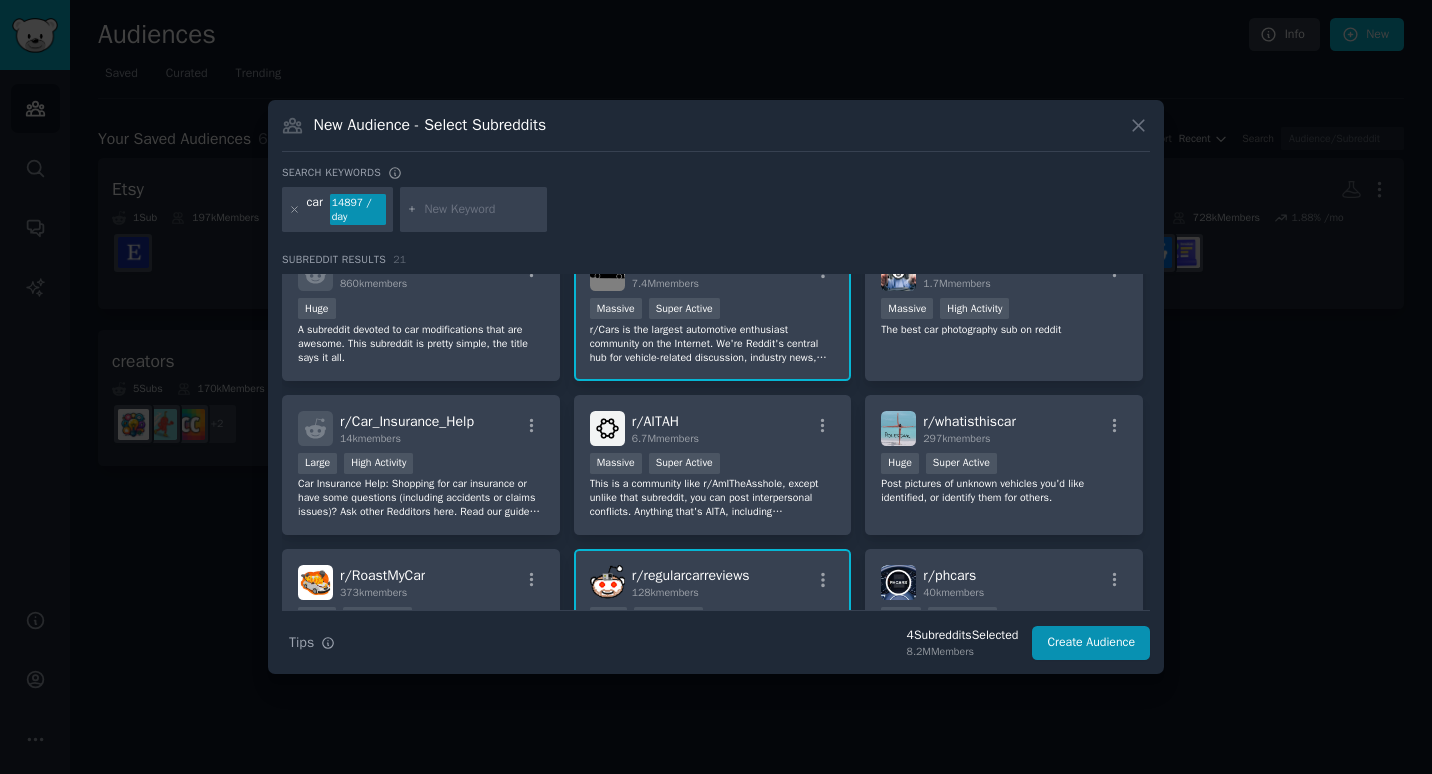 scroll, scrollTop: 0, scrollLeft: 0, axis: both 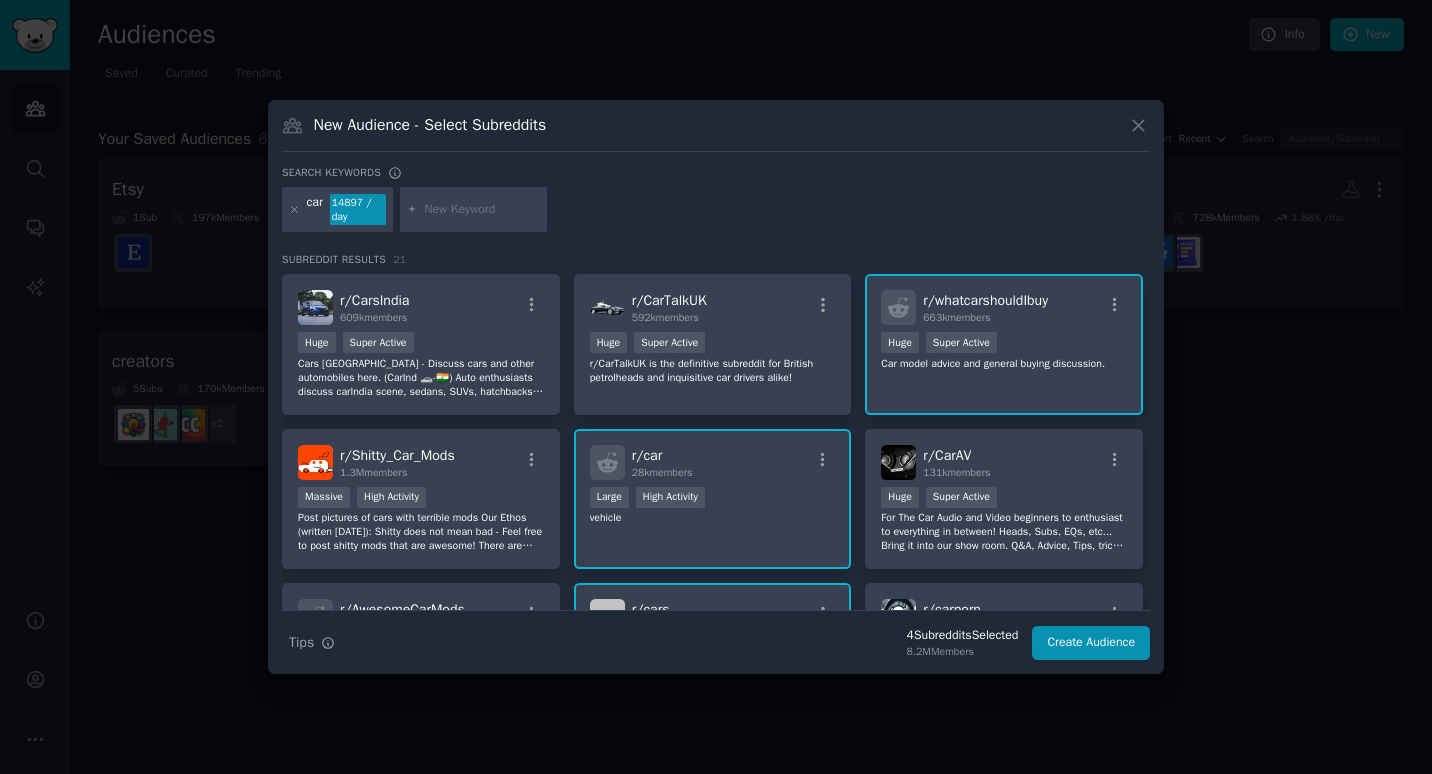 click at bounding box center [474, 210] 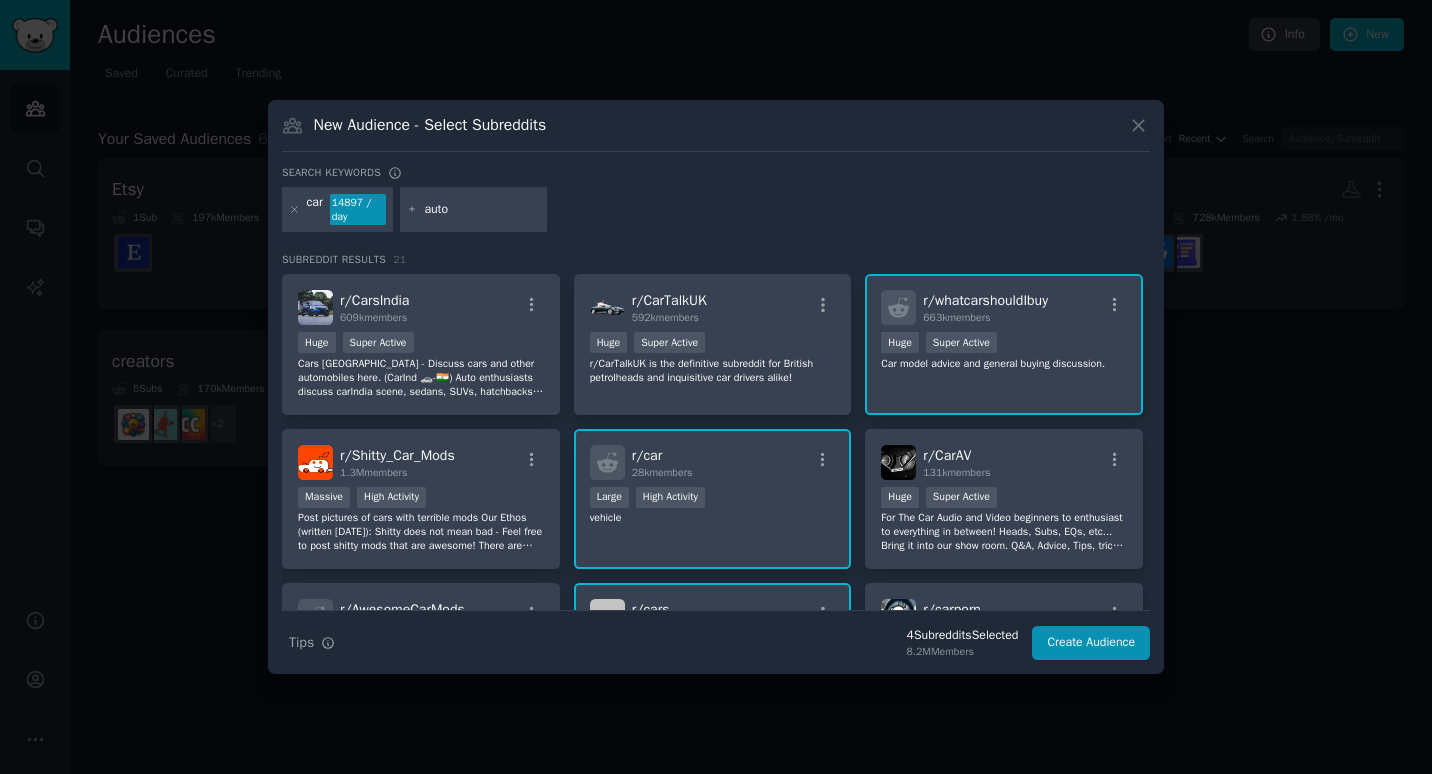 type on "autos" 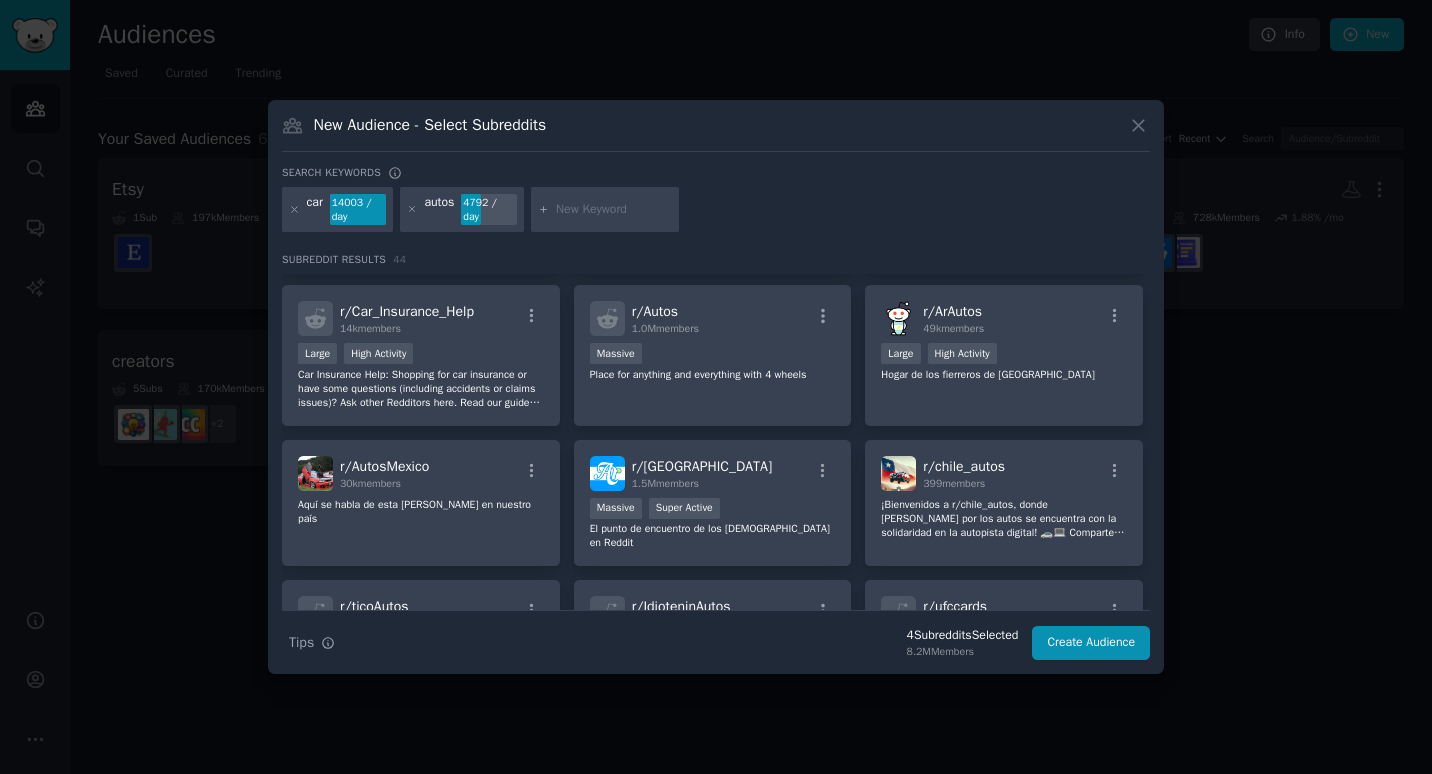 scroll, scrollTop: 624, scrollLeft: 0, axis: vertical 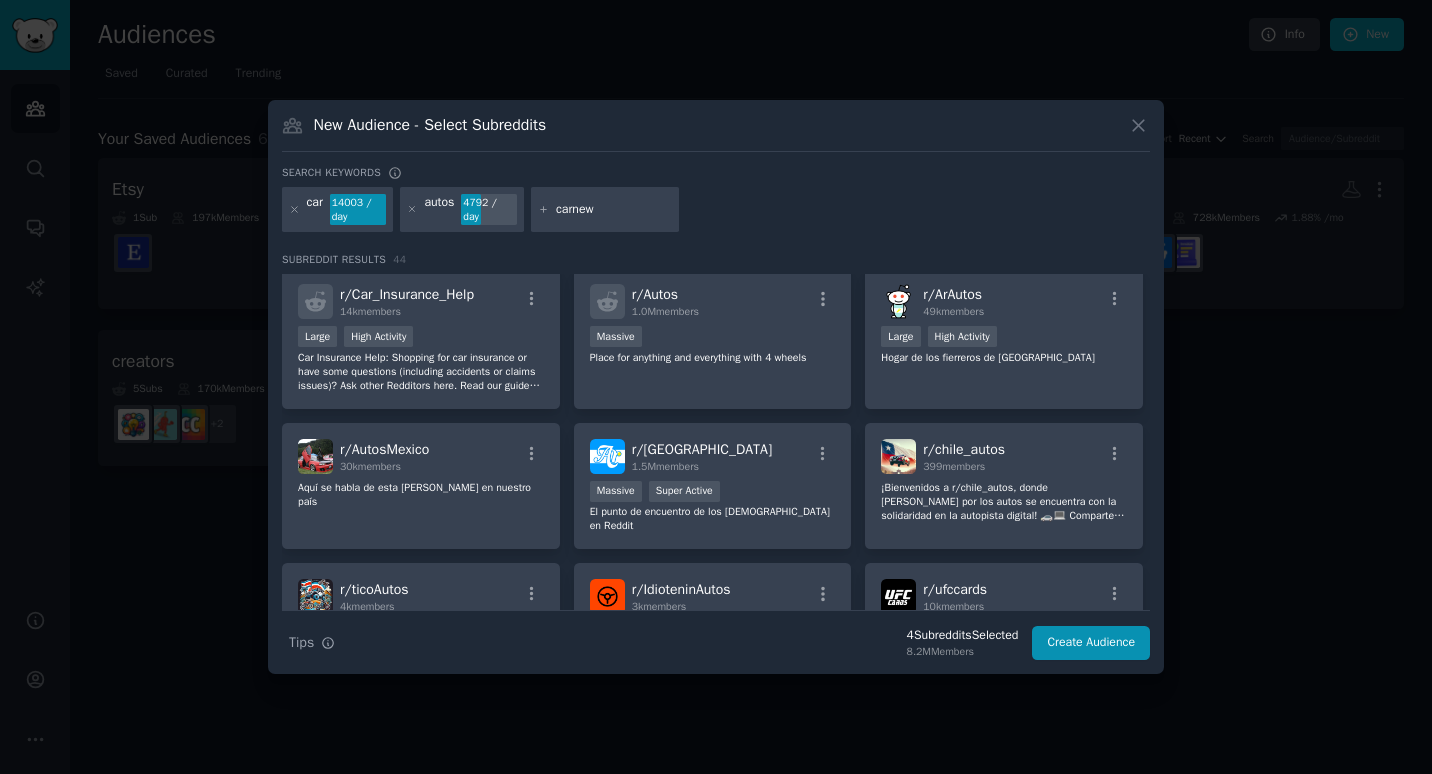 type on "carnews" 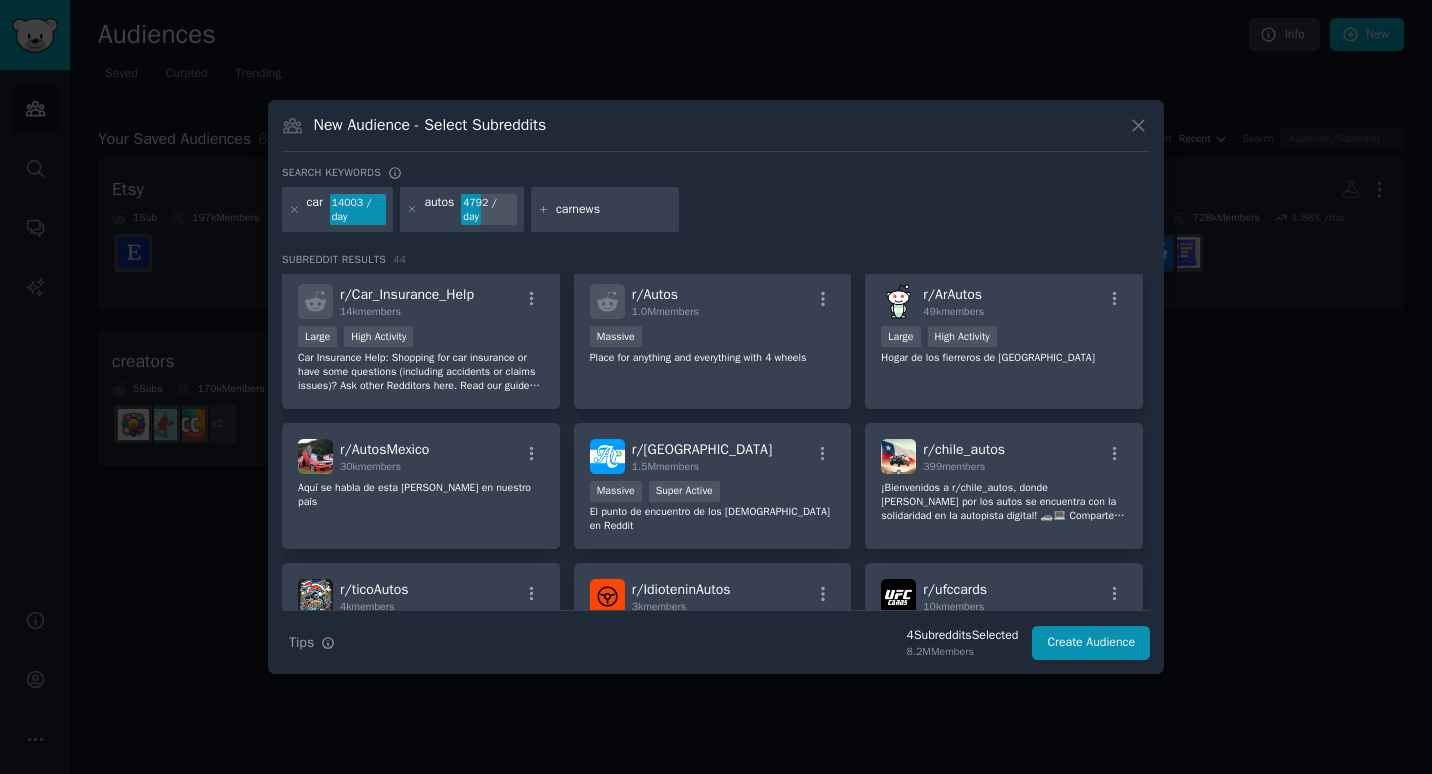 type 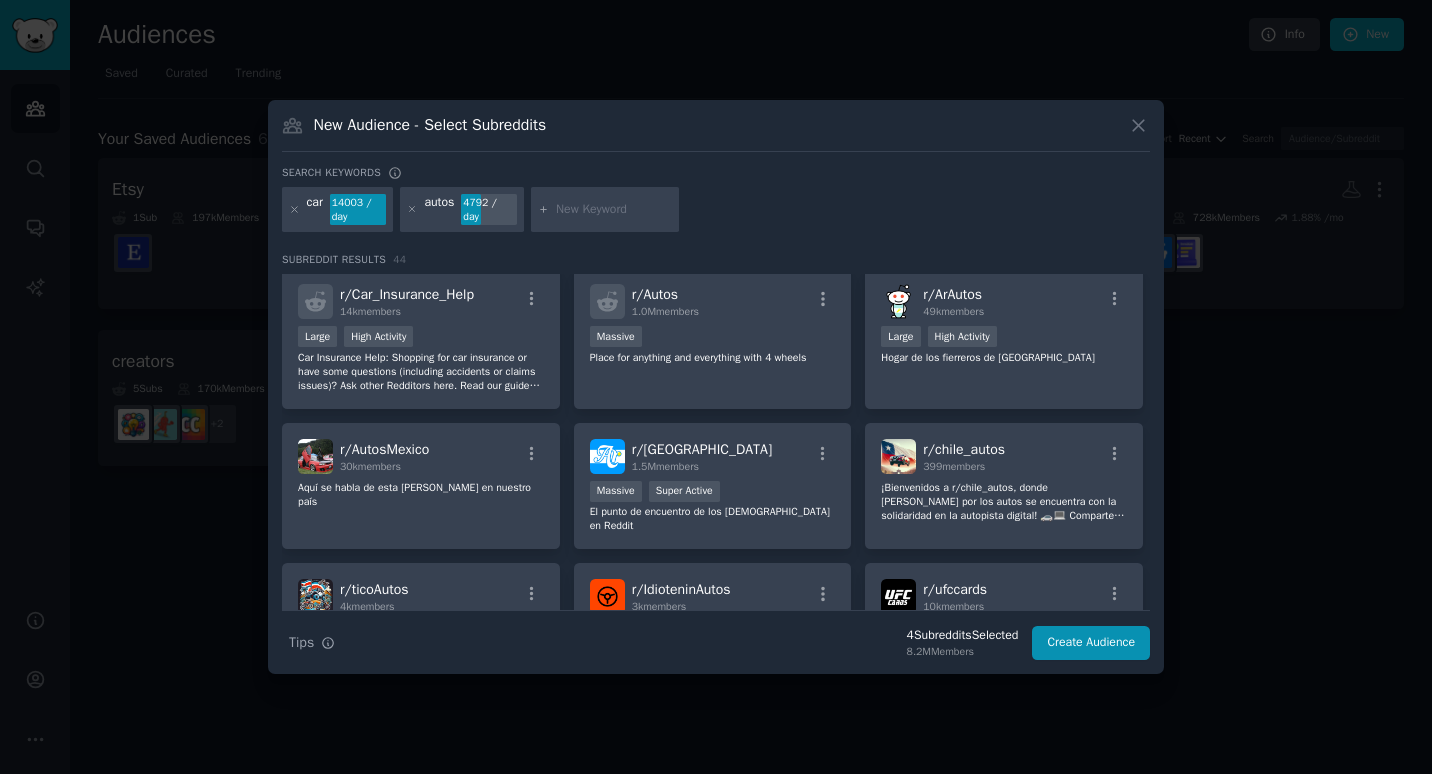 scroll, scrollTop: 0, scrollLeft: 0, axis: both 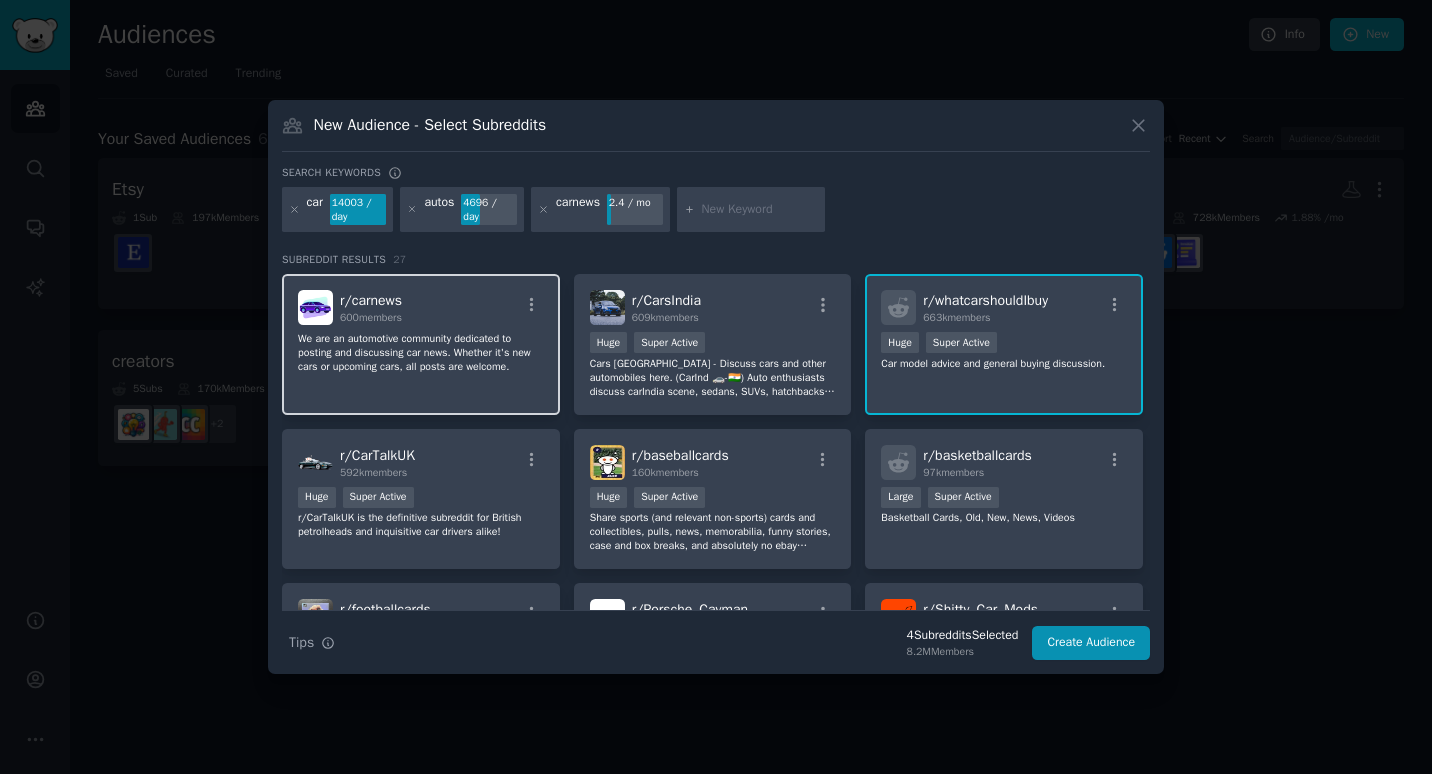 click on "We are an automotive community dedicated to posting and discussing car news. Whether it's new cars or upcoming cars, all posts are welcome." 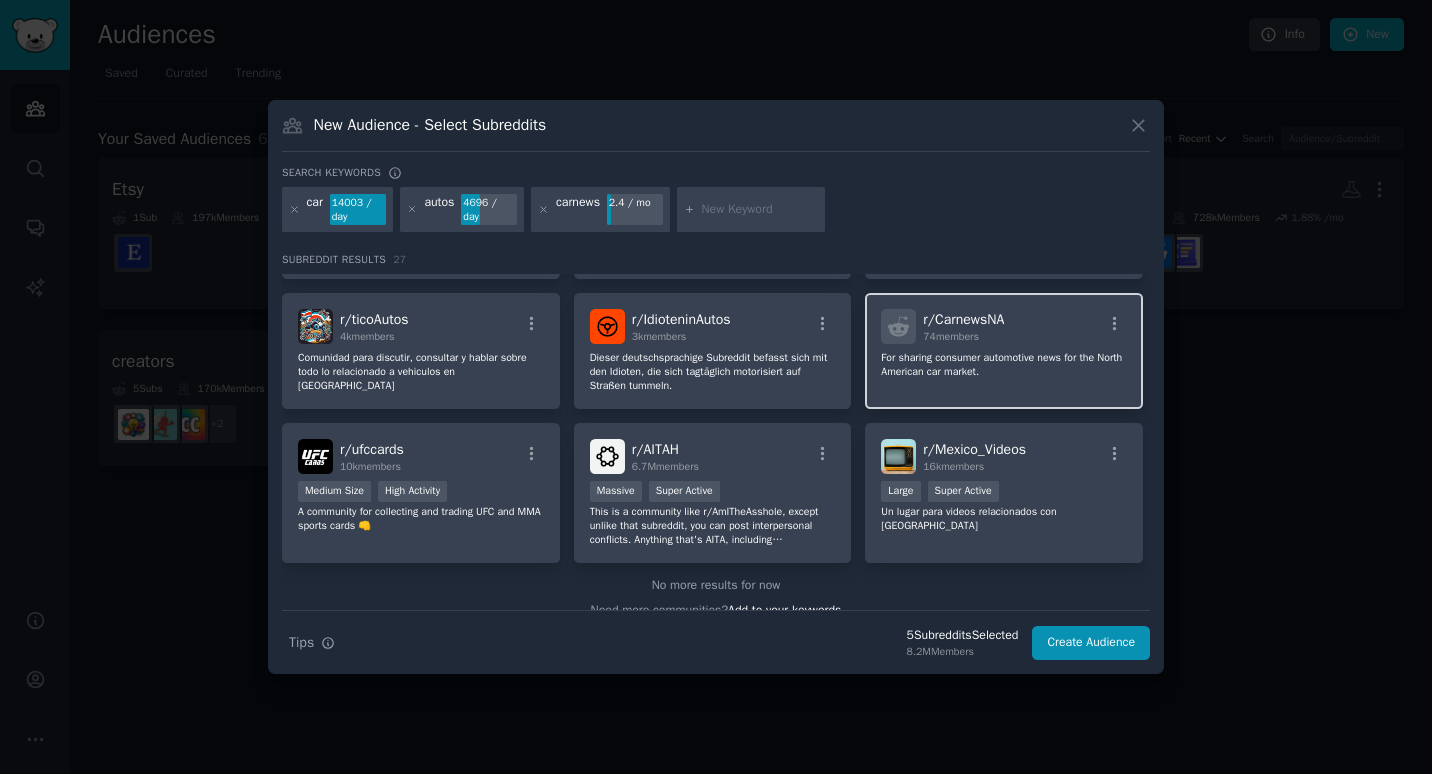scroll, scrollTop: 1061, scrollLeft: 0, axis: vertical 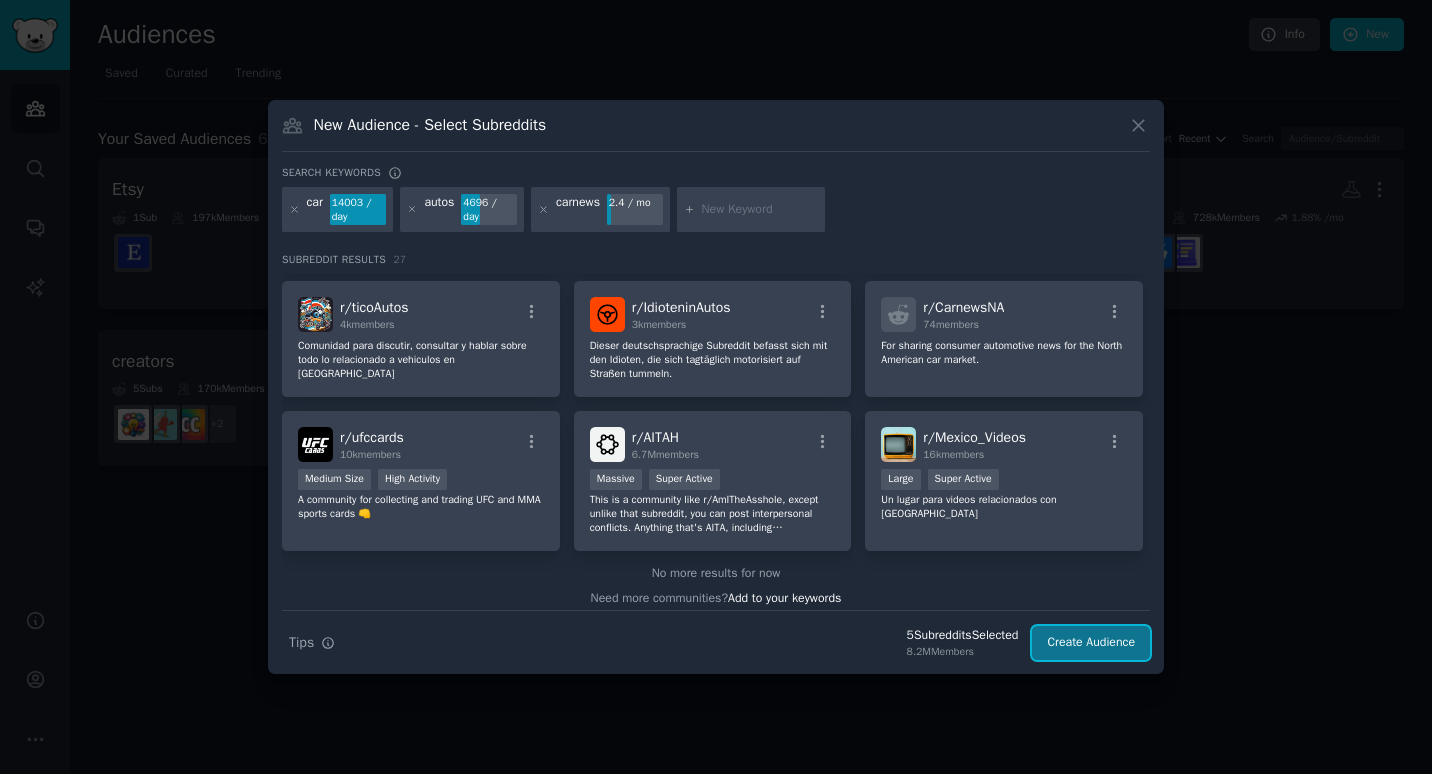 click on "Create Audience" at bounding box center [1091, 643] 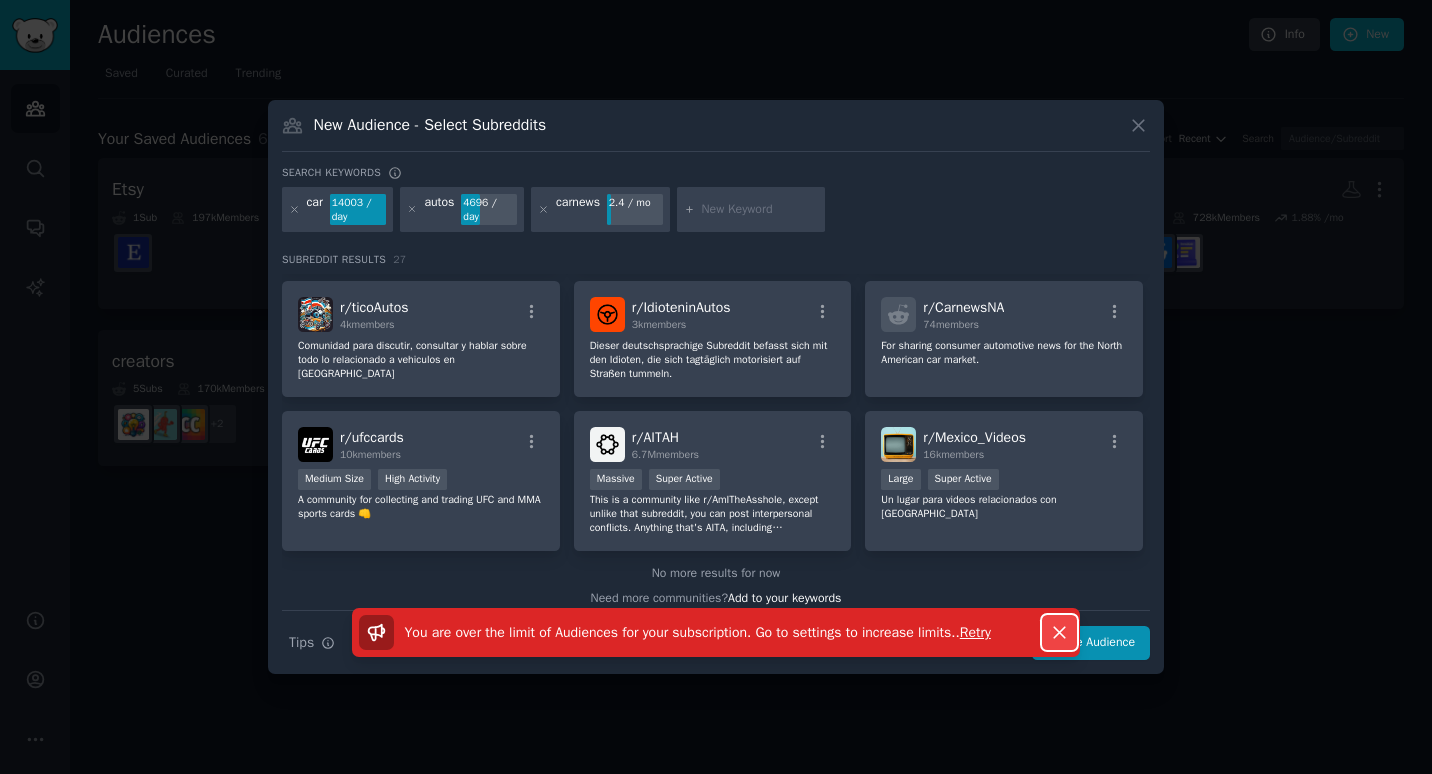 click 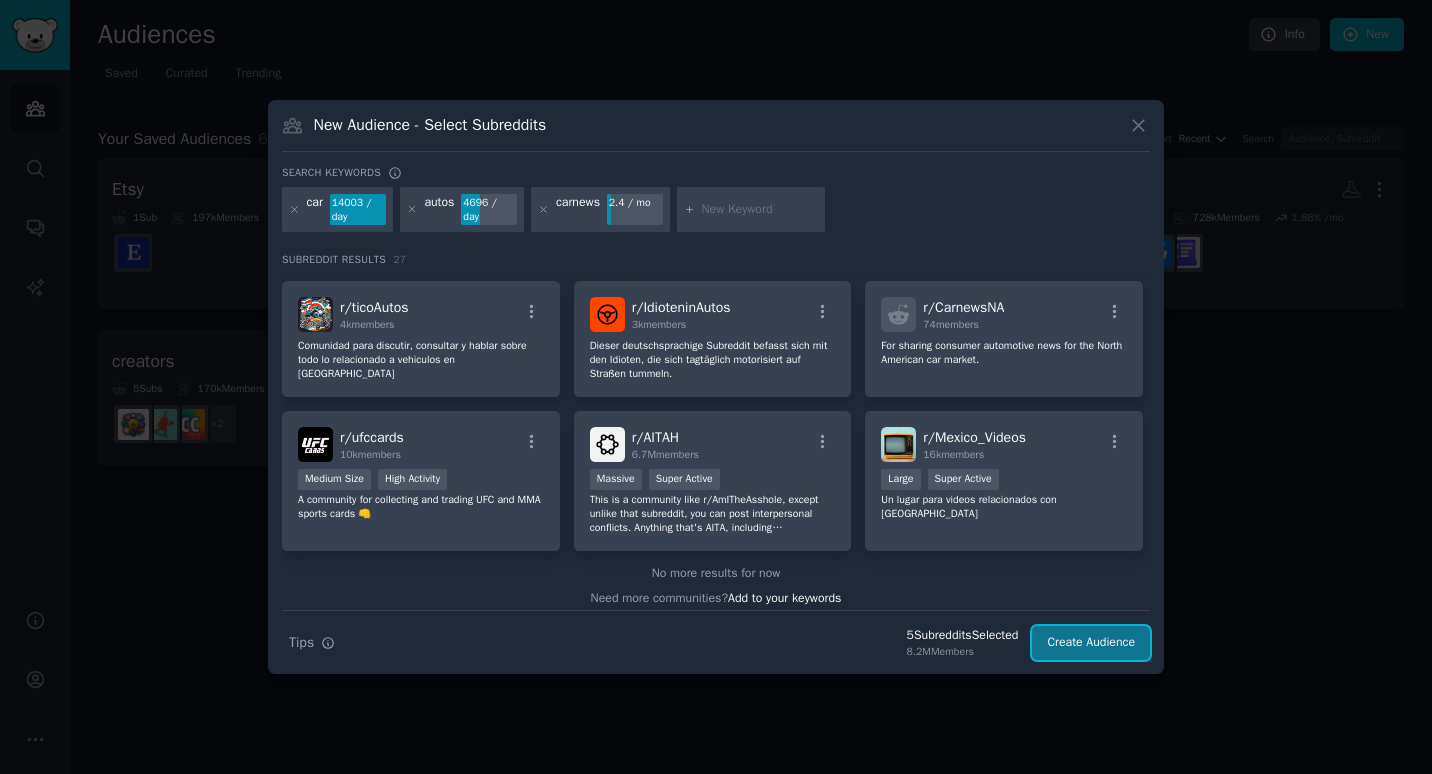click on "Create Audience" at bounding box center (1091, 643) 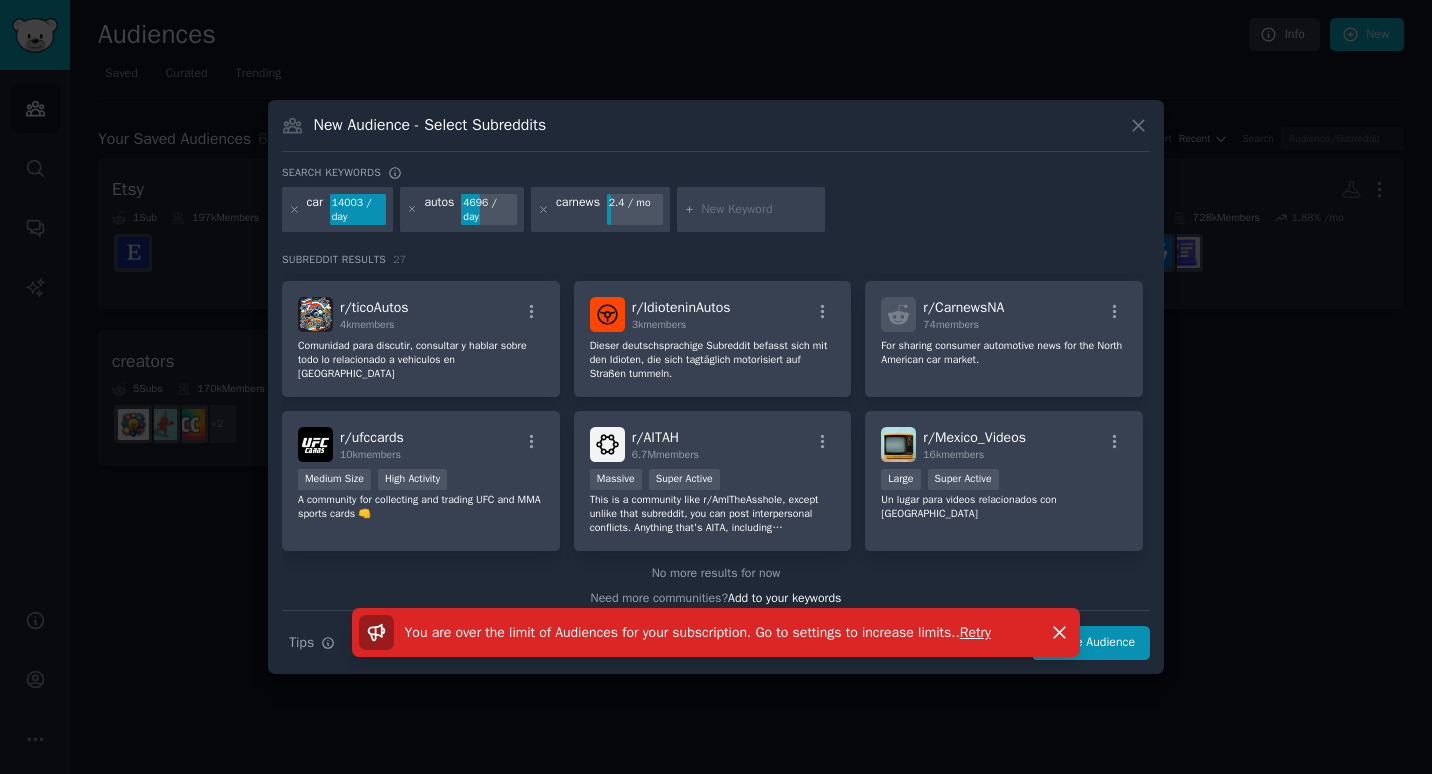 click on "Retry" at bounding box center (975, 632) 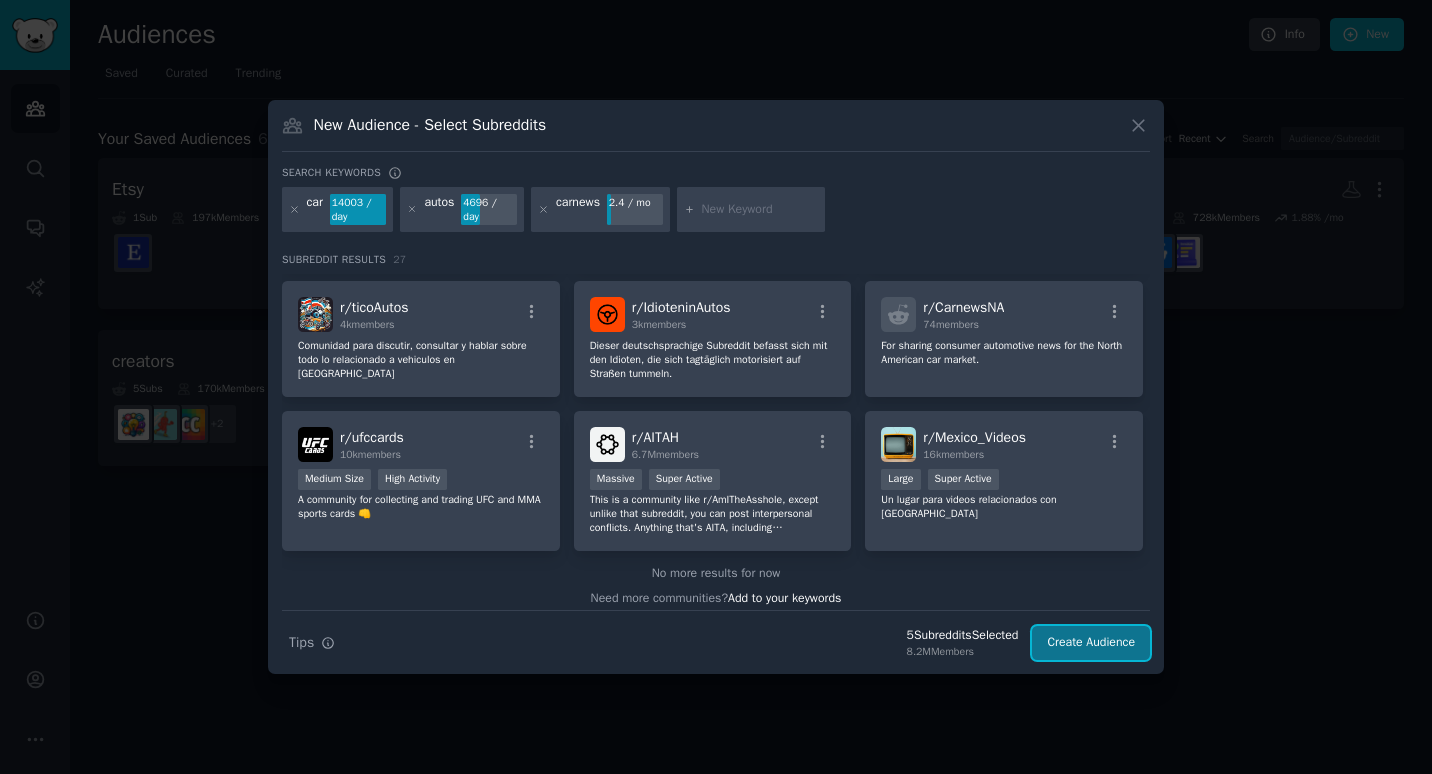 click on "Create Audience" at bounding box center [1091, 643] 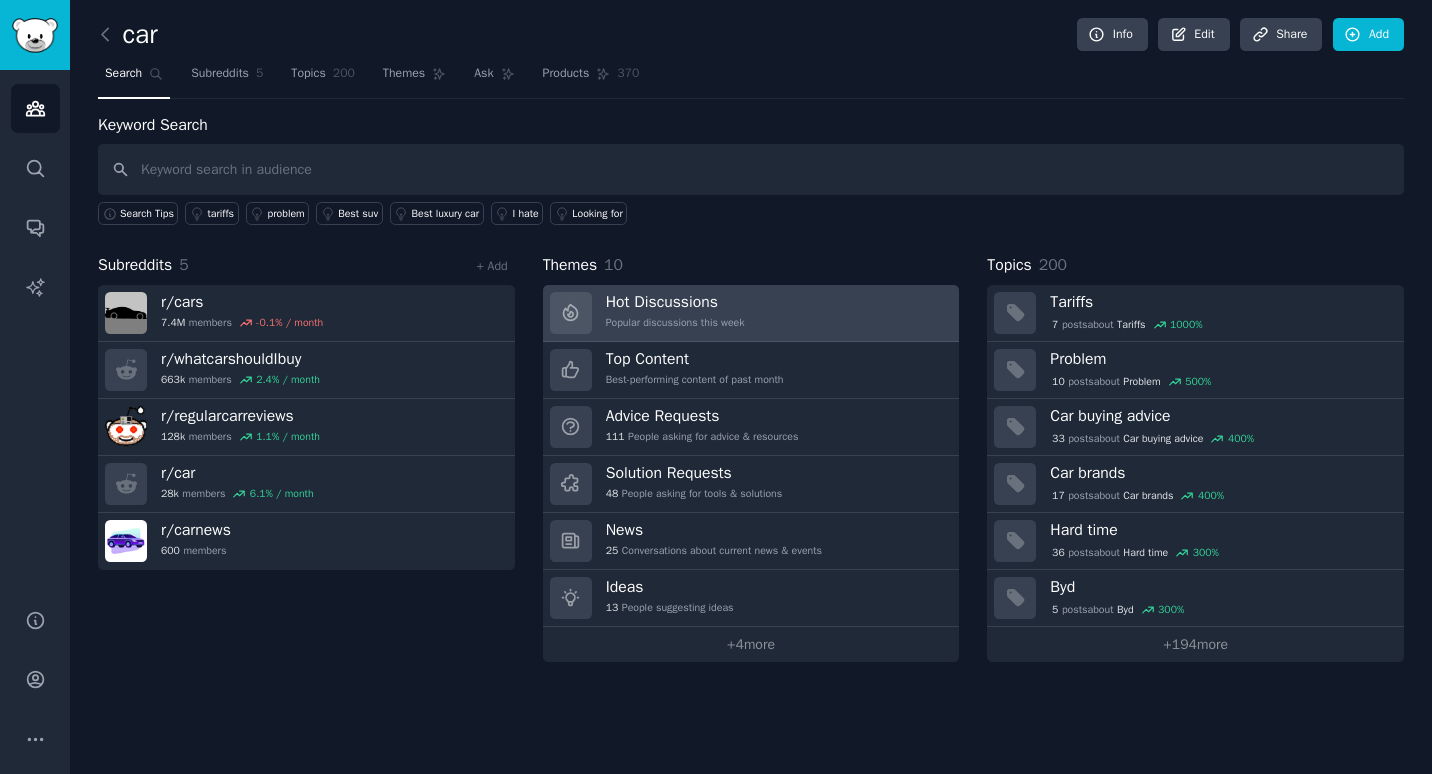 click on "Hot Discussions" at bounding box center [675, 302] 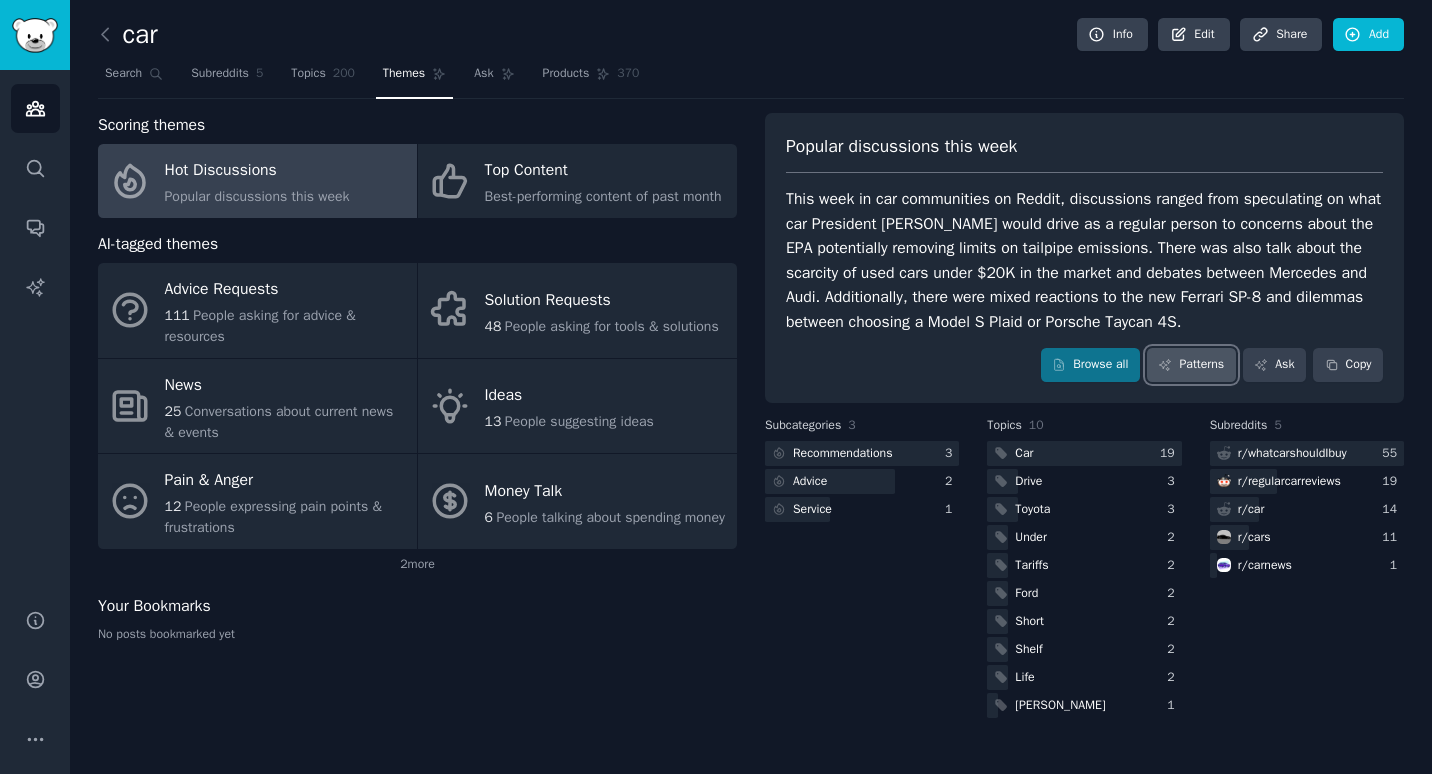 click on "Patterns" at bounding box center (1191, 365) 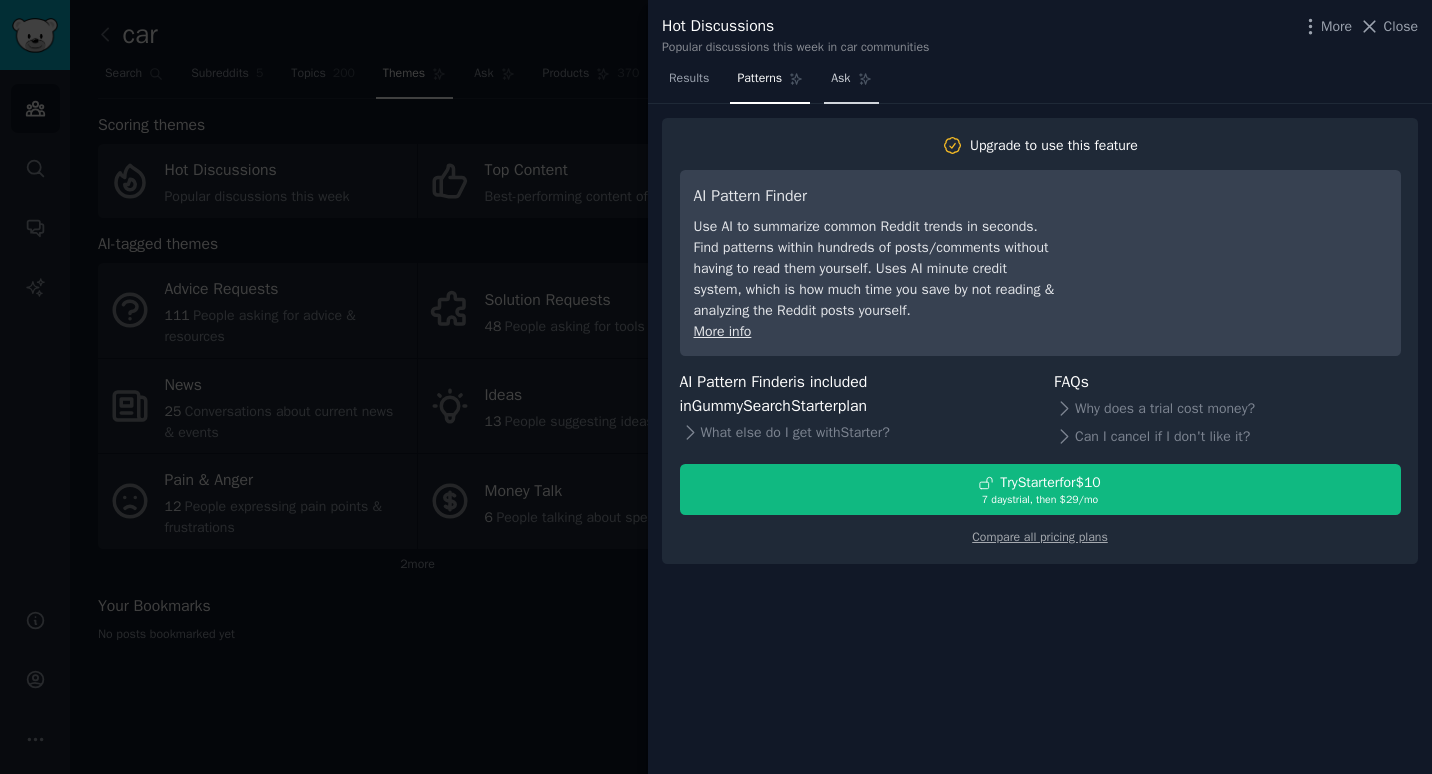 click 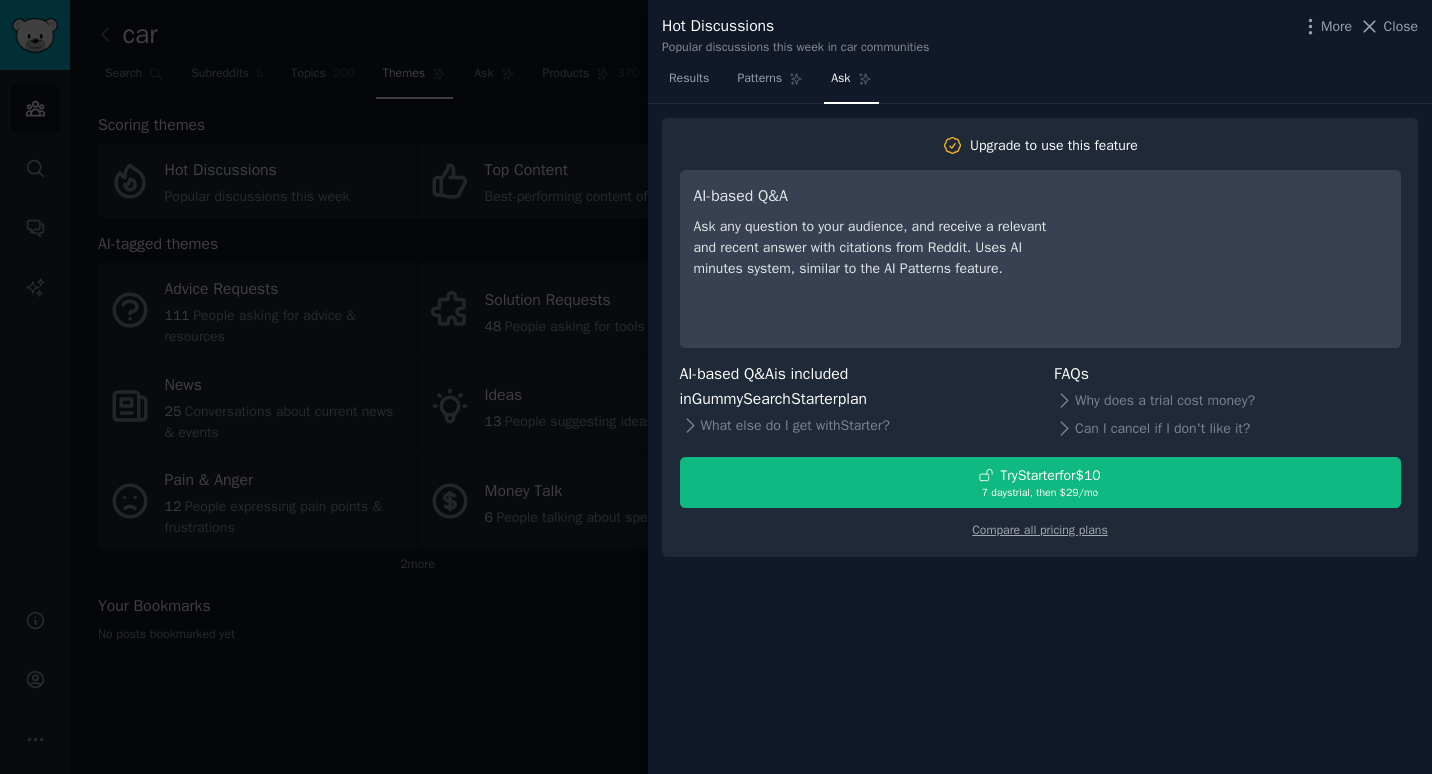 click on "Ask any question to your audience, and receive a relevant and recent answer with citations from Reddit. Uses AI minutes system, similar to the AI Patterns feature." at bounding box center (876, 247) 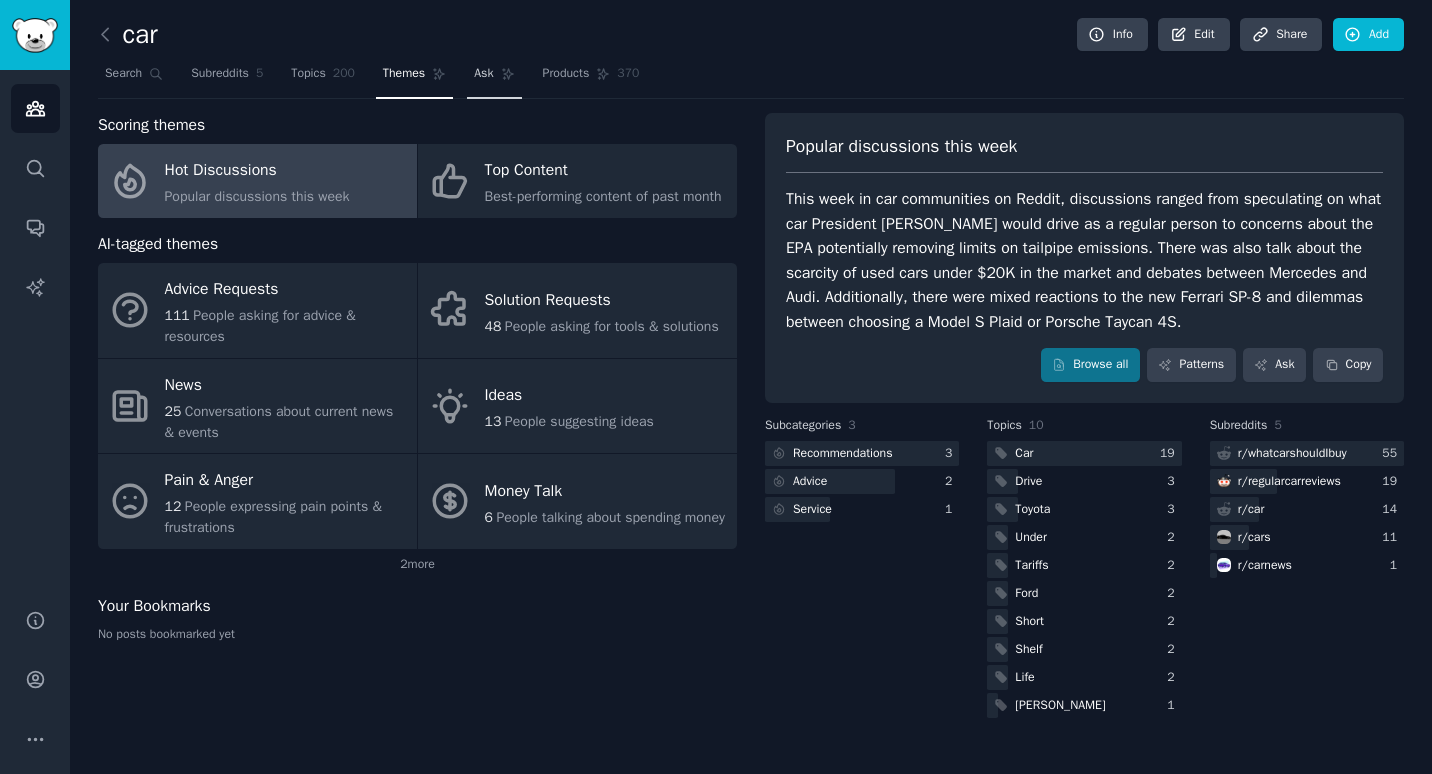 click on "Ask" at bounding box center [494, 78] 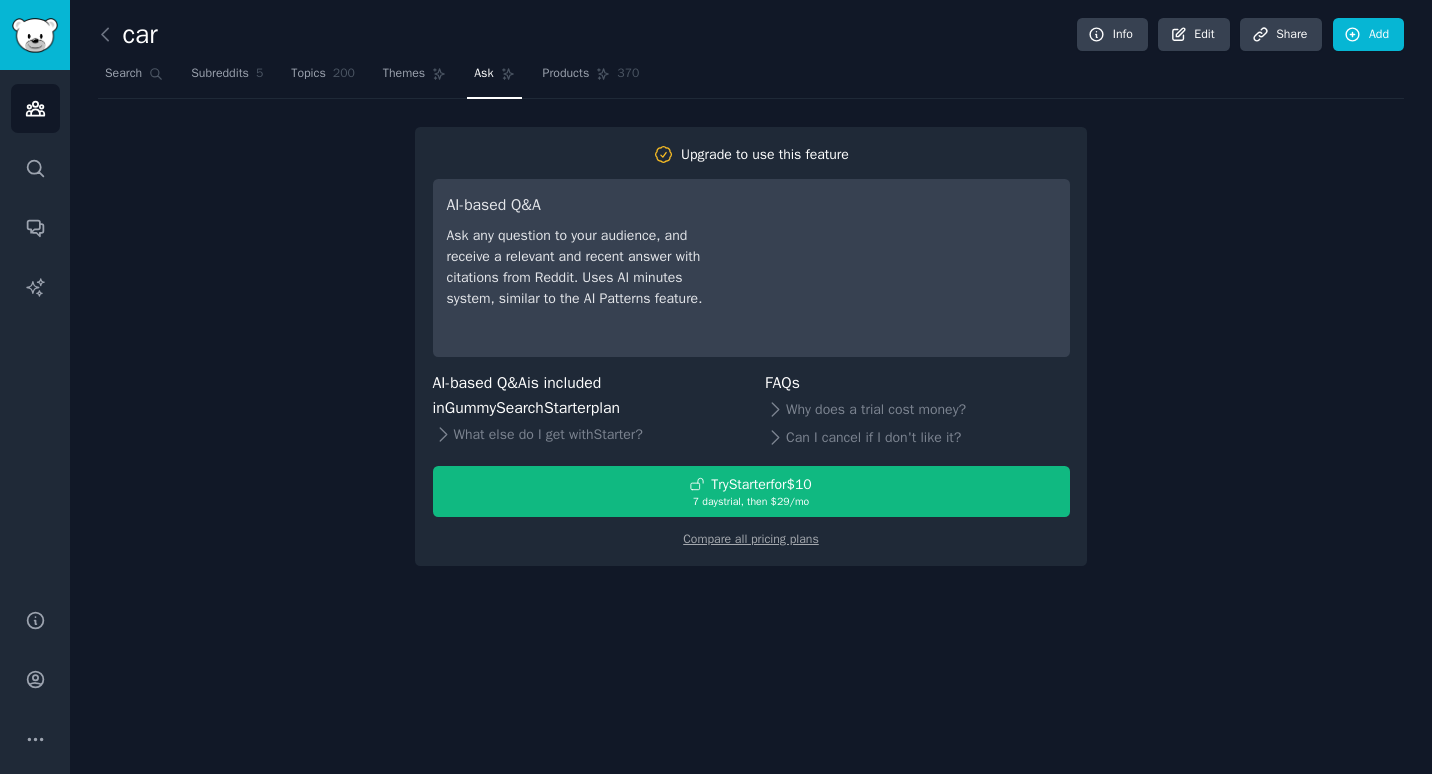 click on "AI-based Q&A" at bounding box center [587, 205] 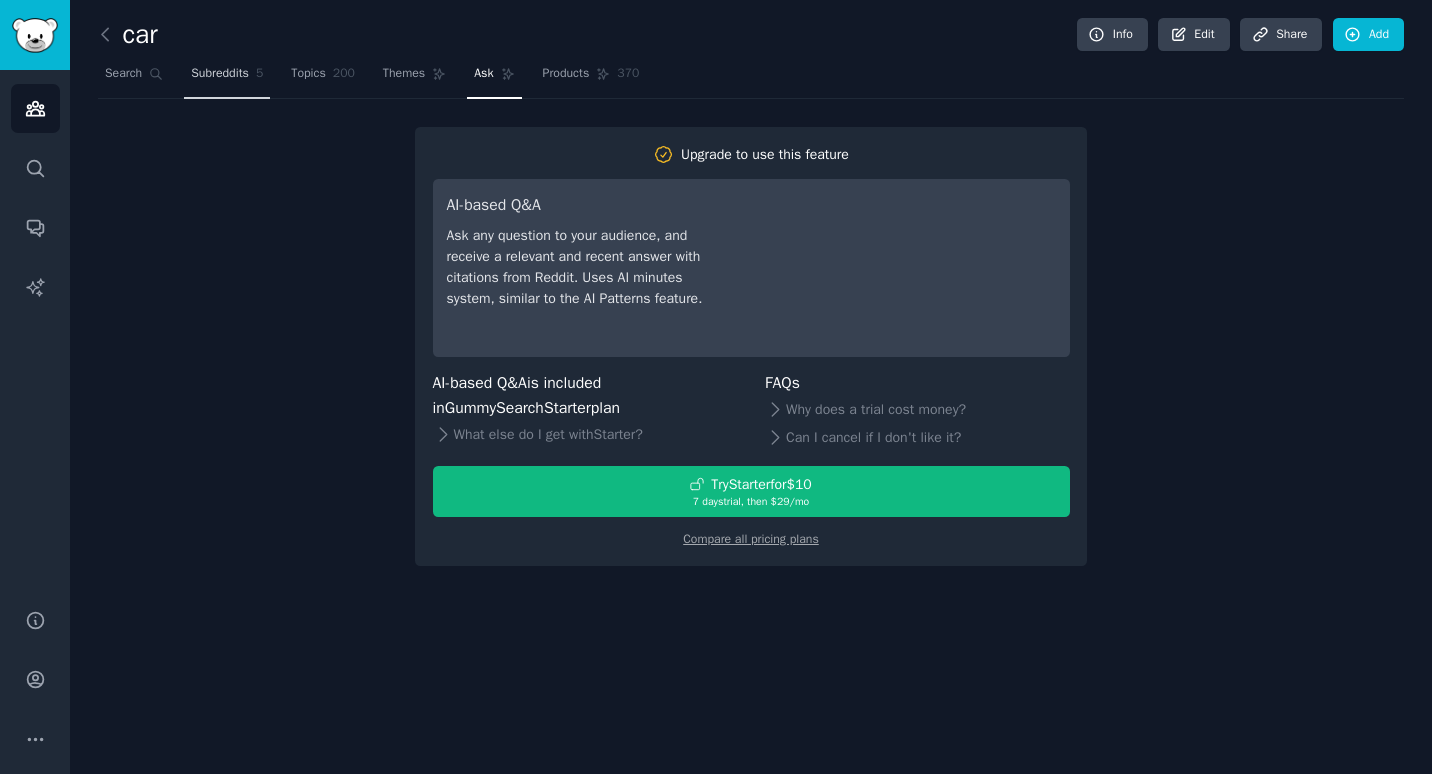 click on "Subreddits 5" at bounding box center [227, 78] 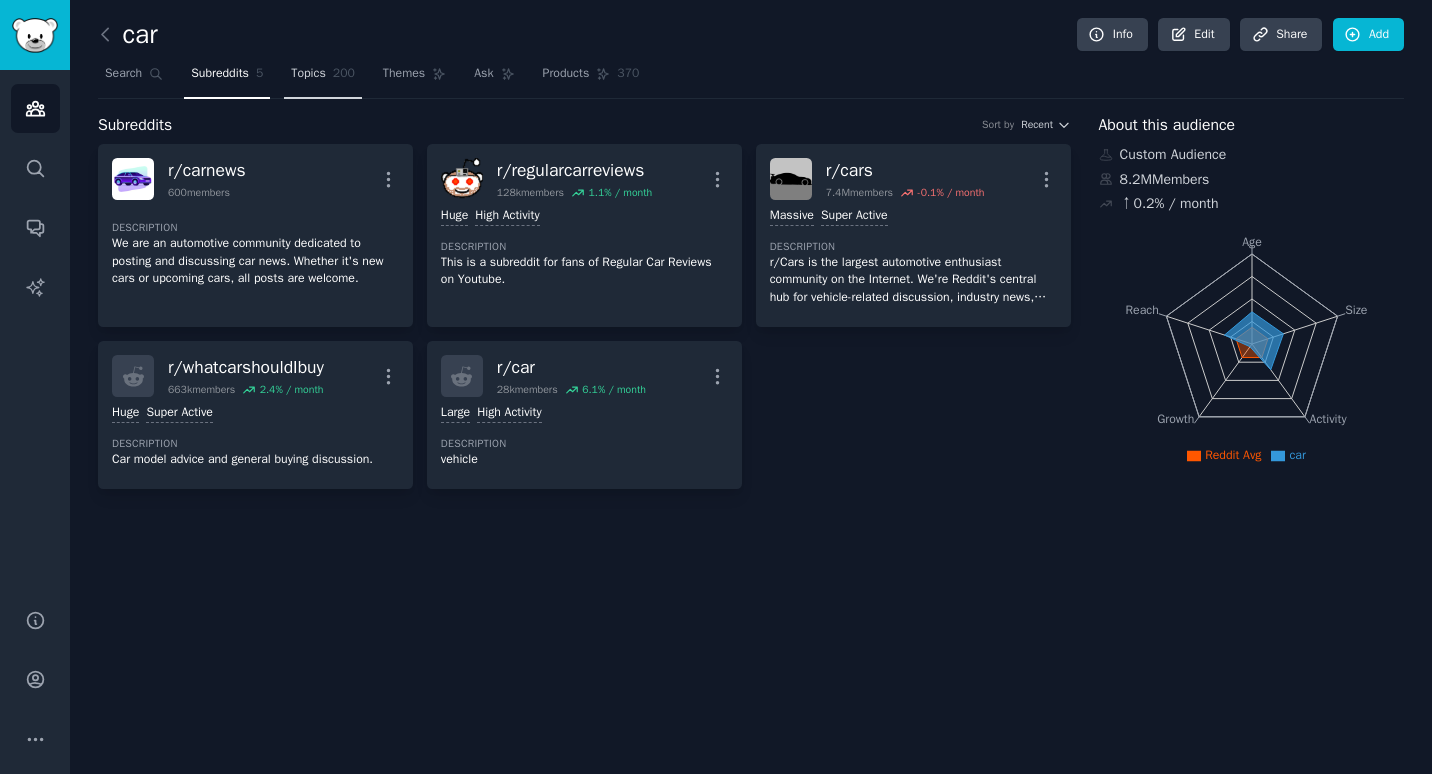 click on "200" 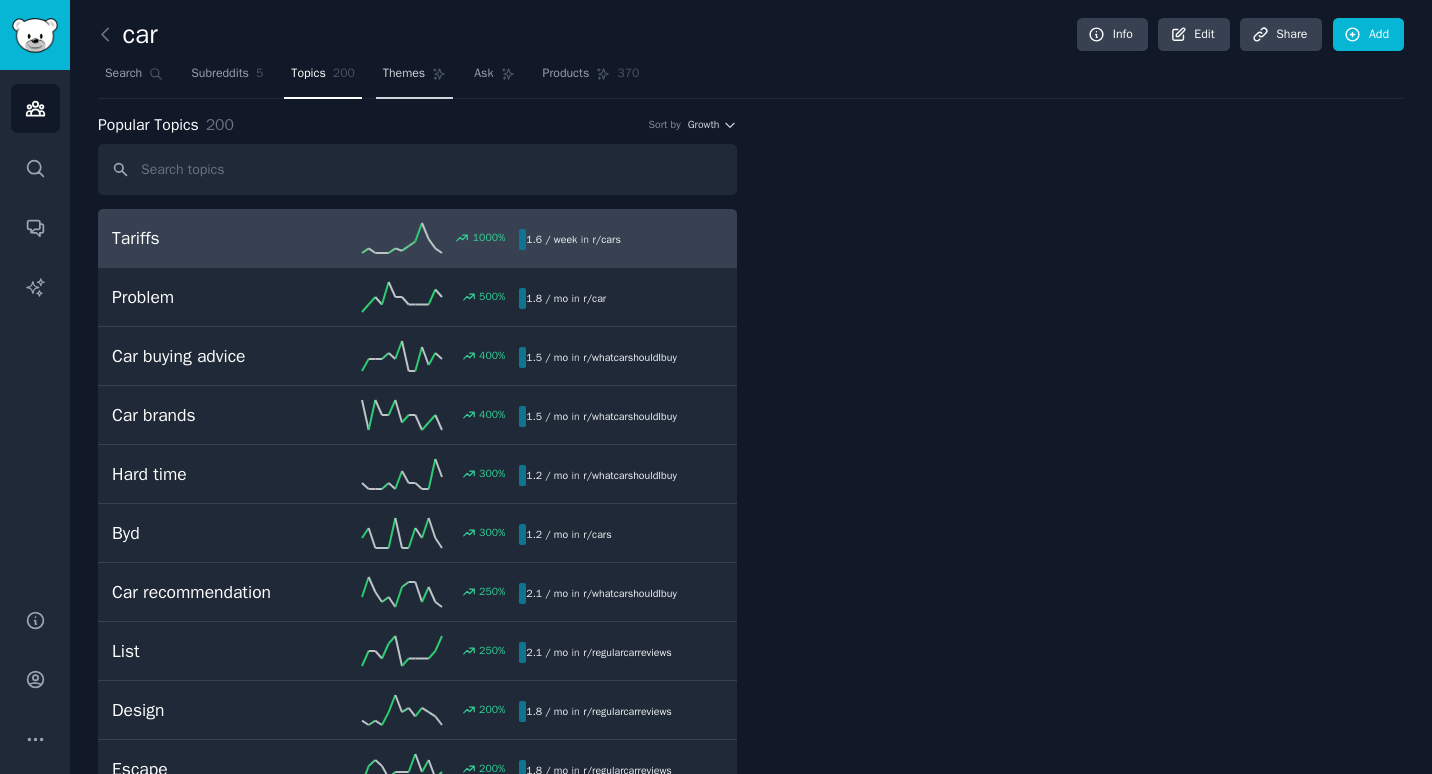 click on "Themes" at bounding box center [414, 78] 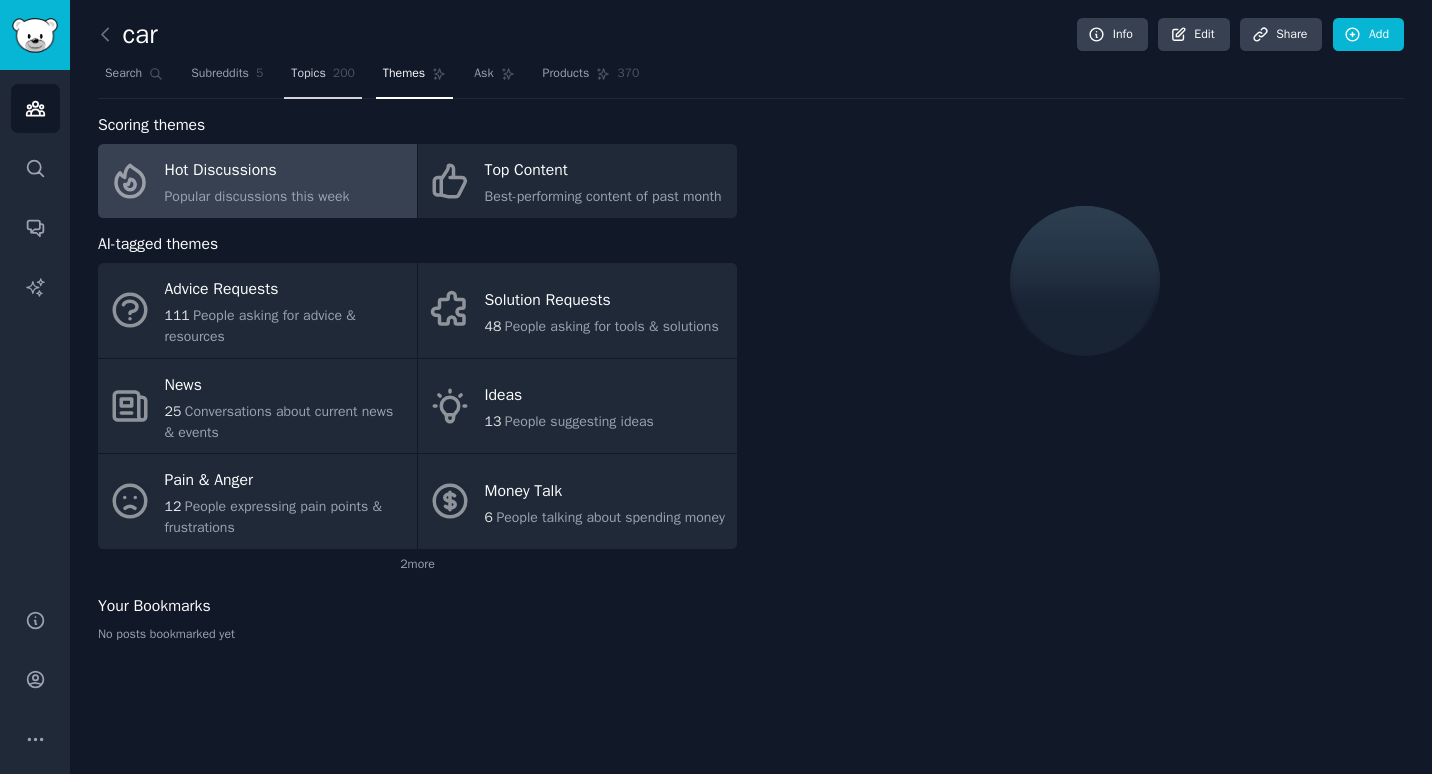 click on "Topics" at bounding box center [308, 74] 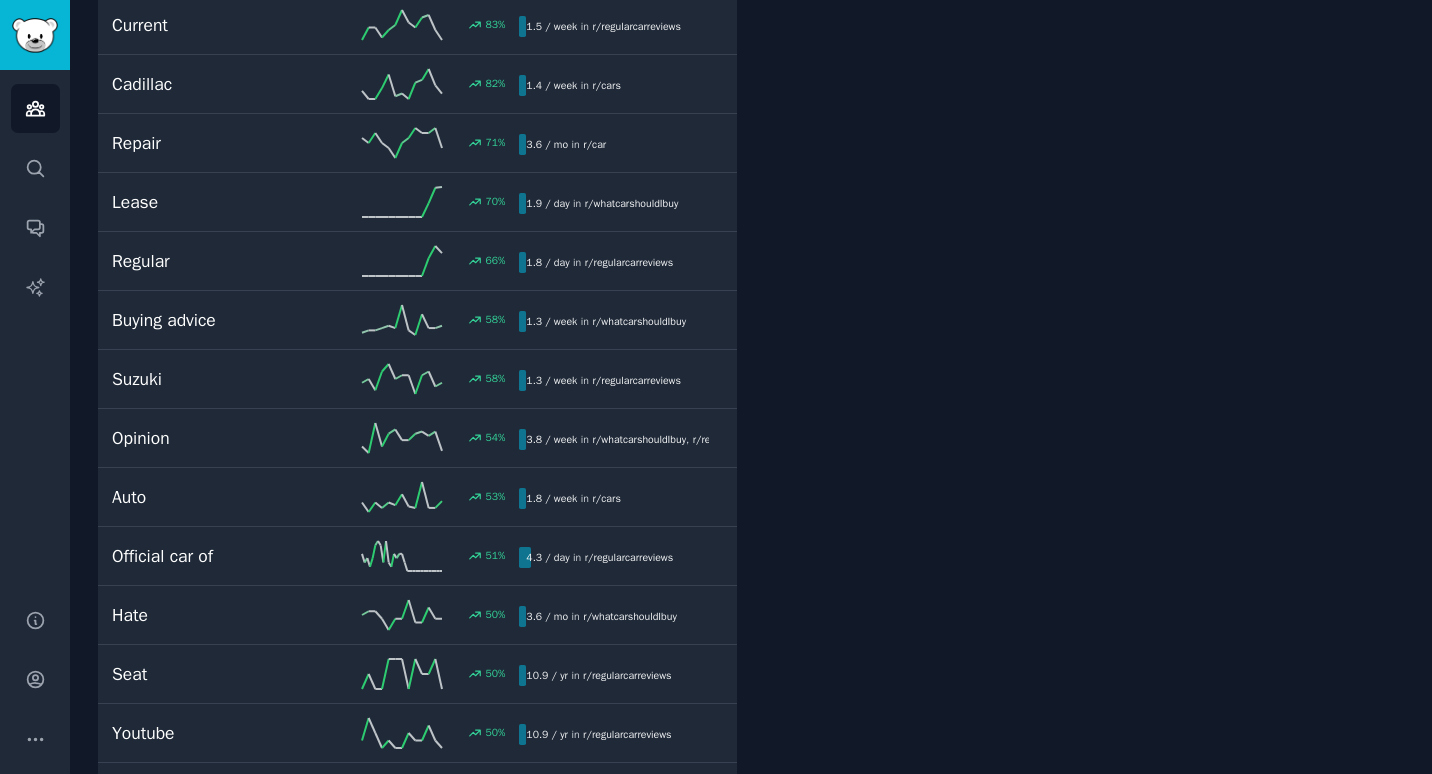 scroll, scrollTop: 1465, scrollLeft: 0, axis: vertical 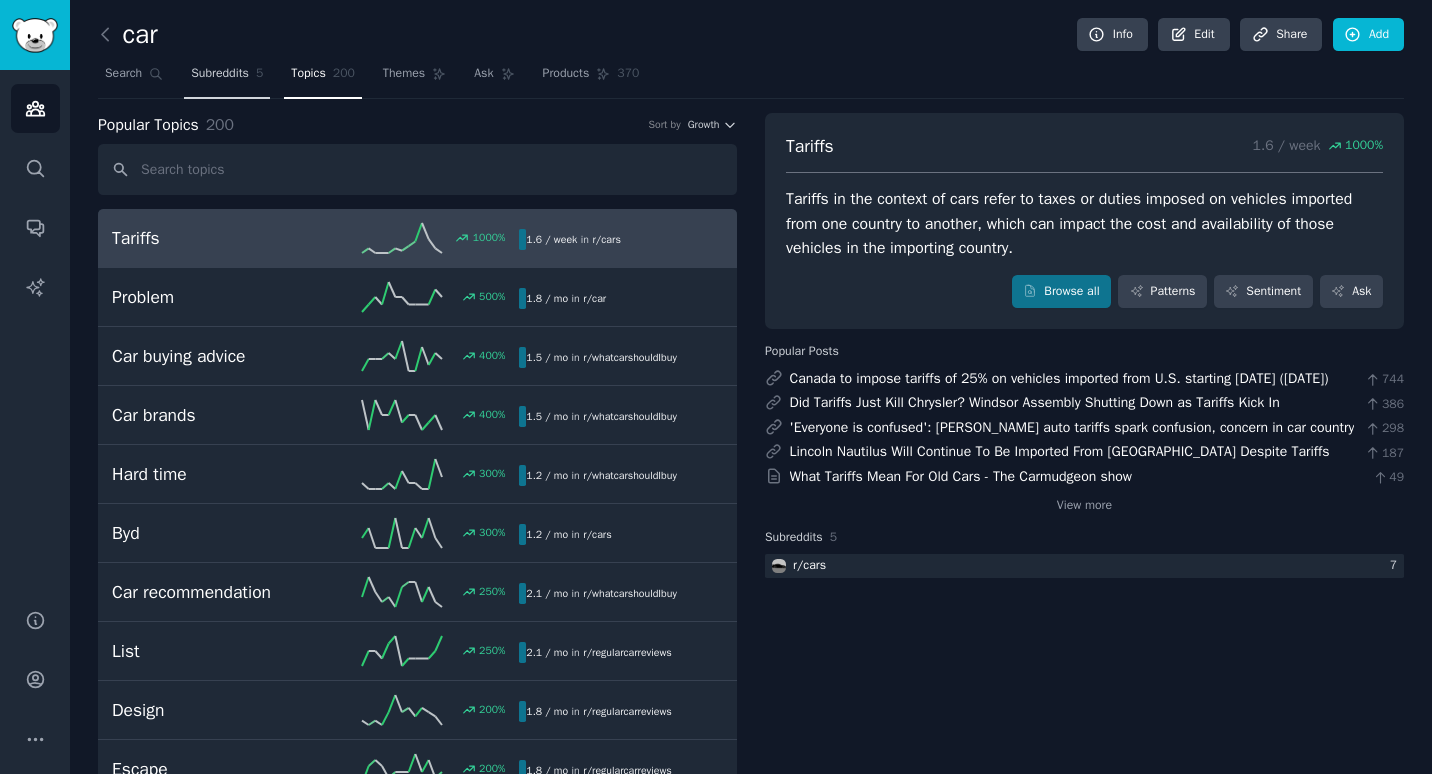 click on "Subreddits 5" at bounding box center (227, 78) 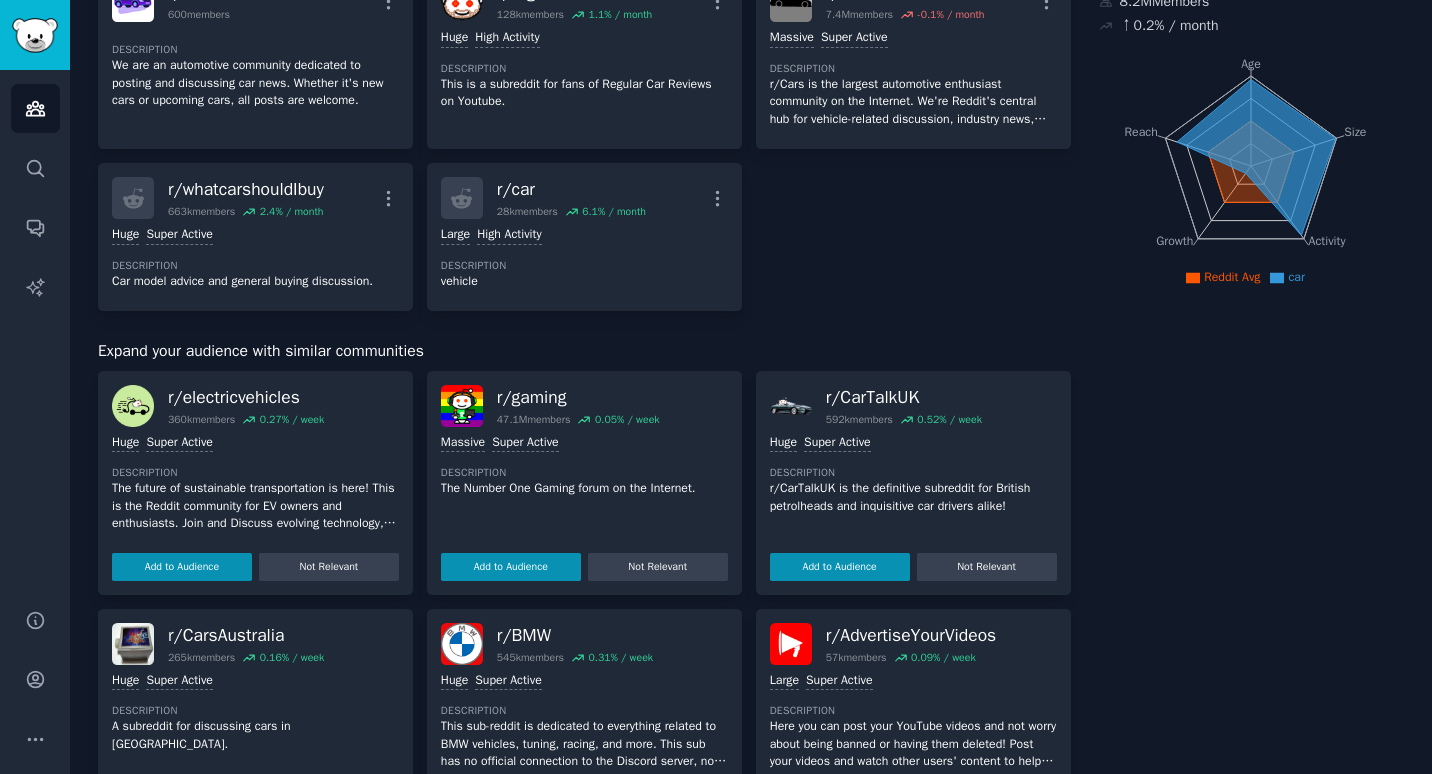 scroll, scrollTop: 0, scrollLeft: 0, axis: both 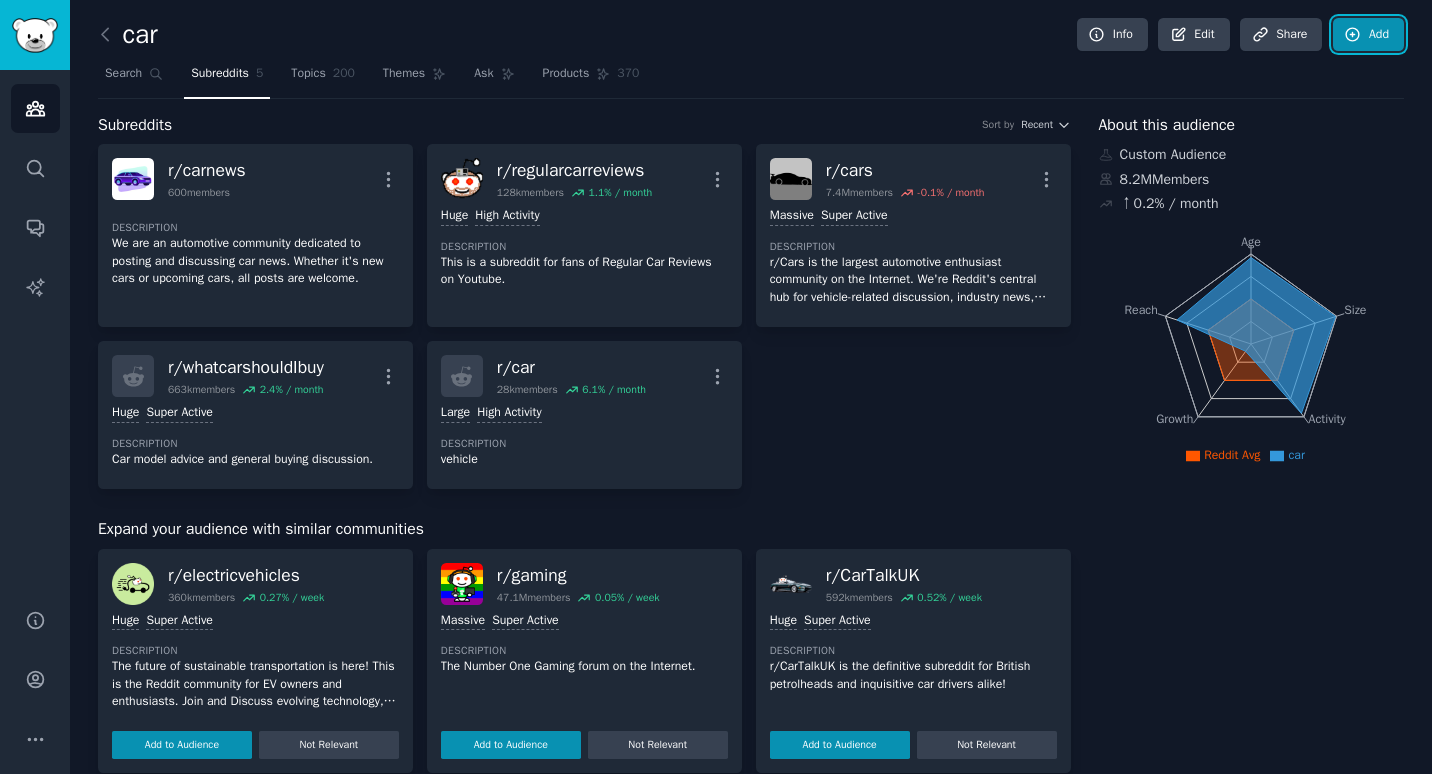 click 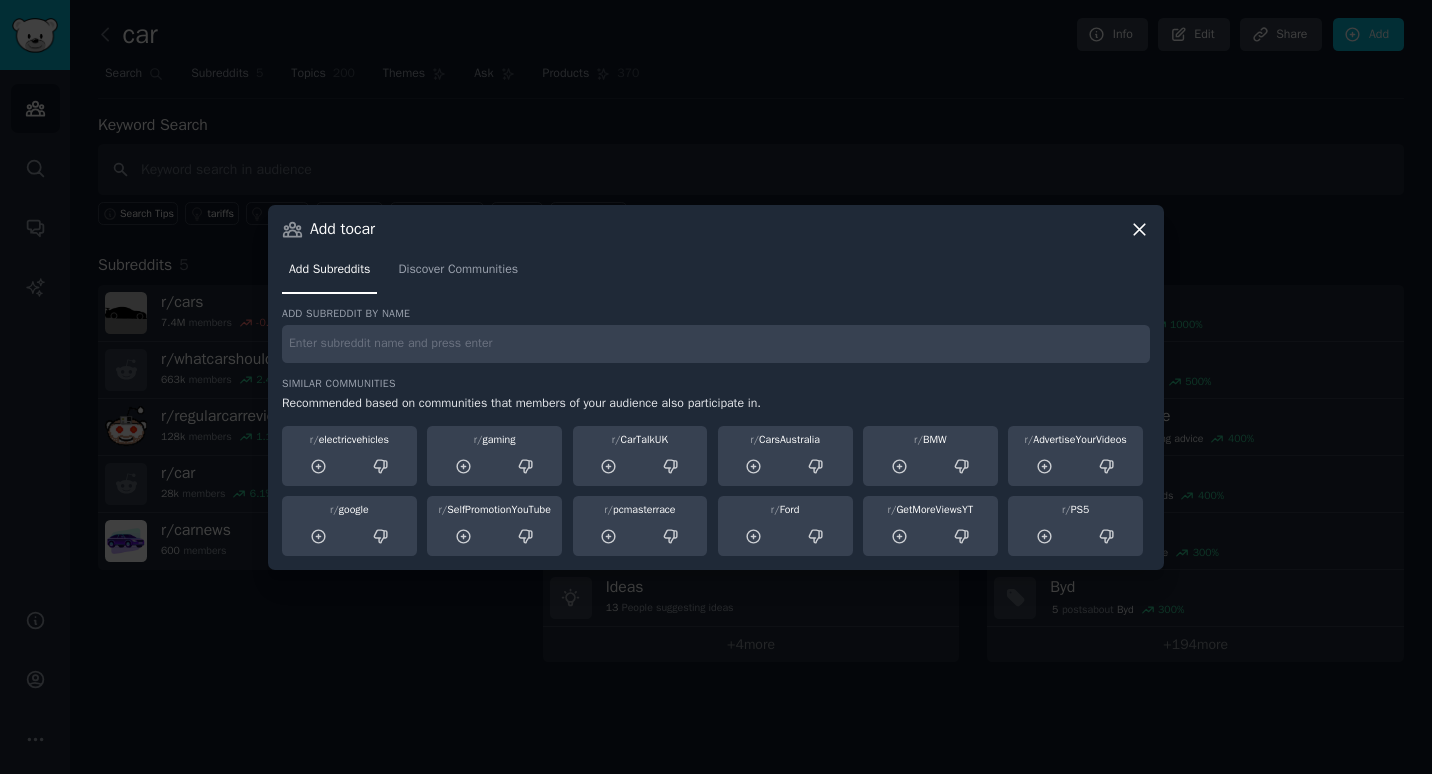 click at bounding box center [716, 344] 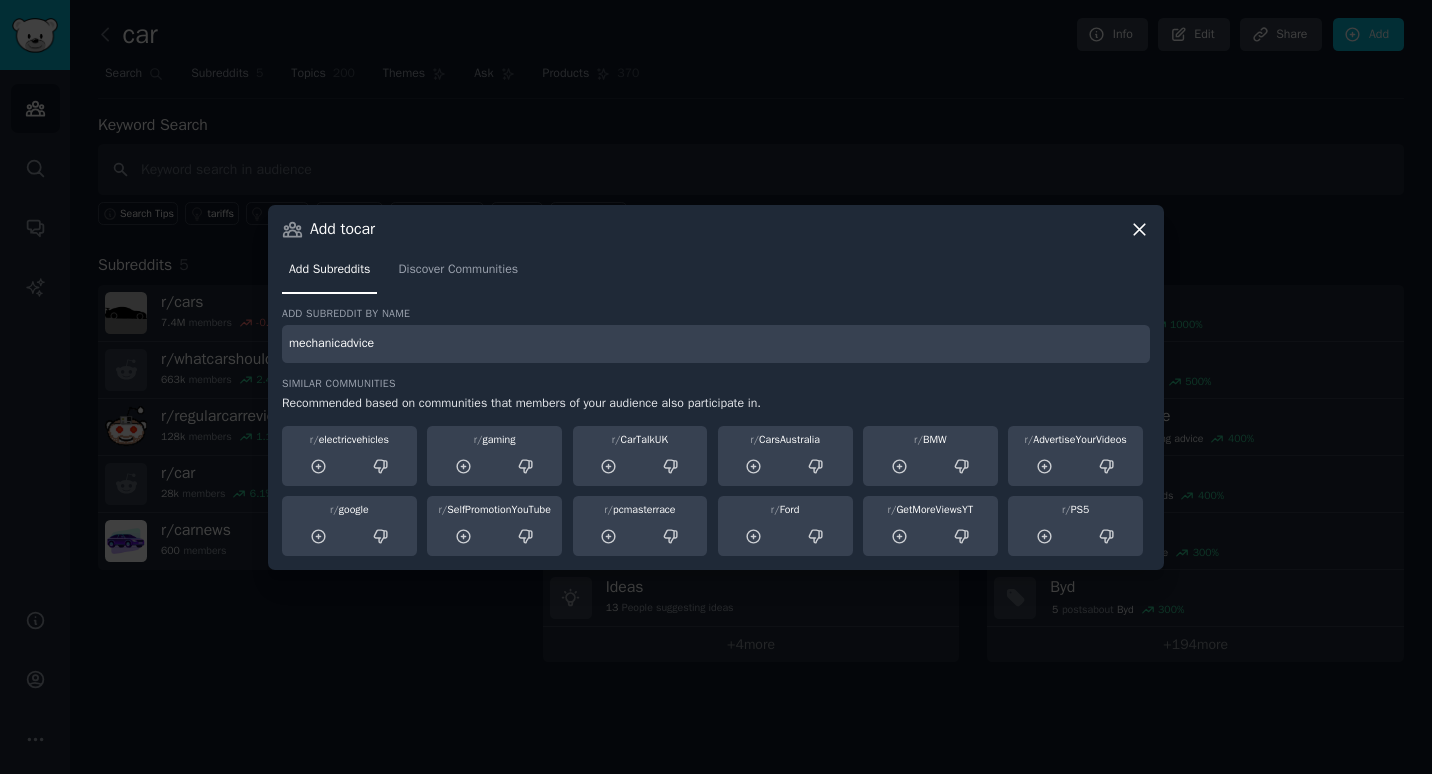 type on "mechanicadvice" 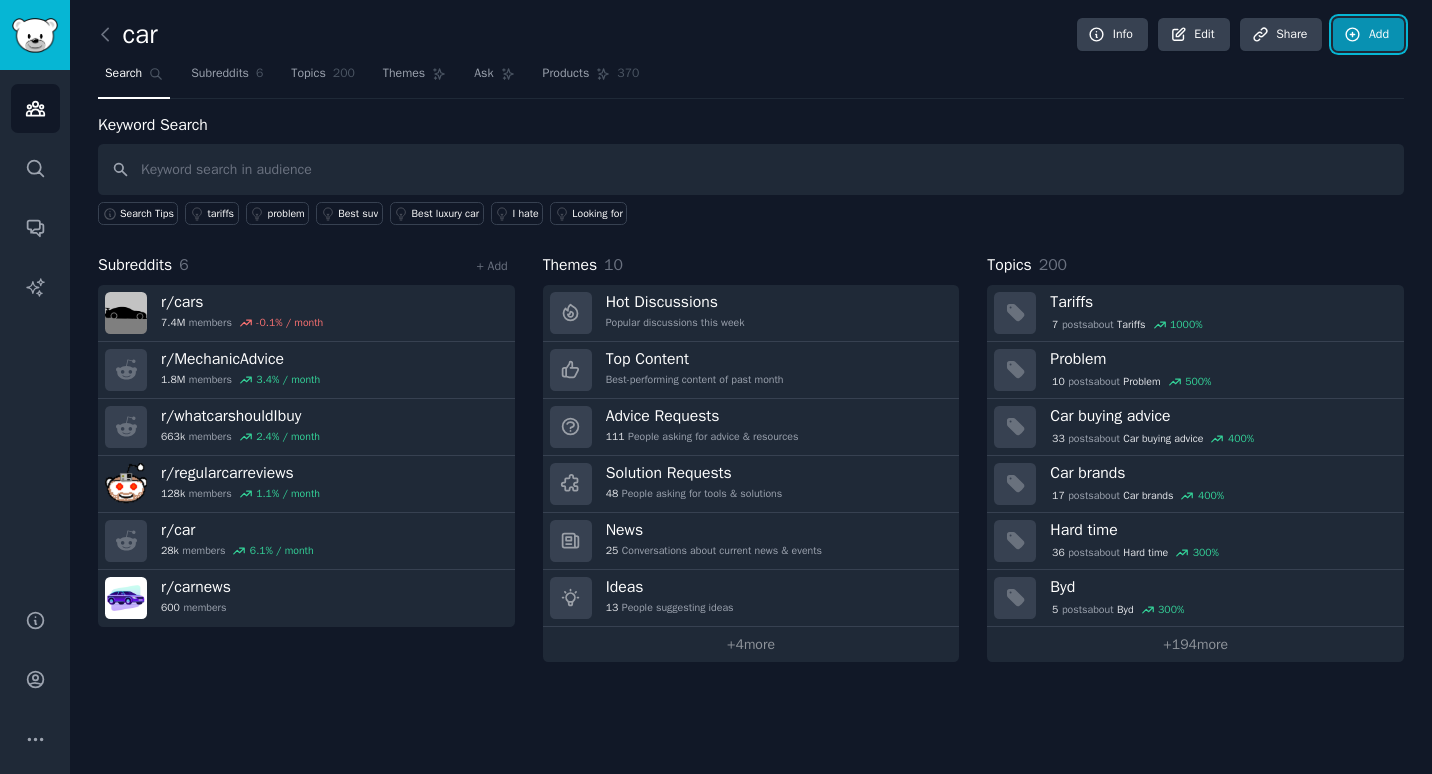 click on "Add" at bounding box center (1368, 35) 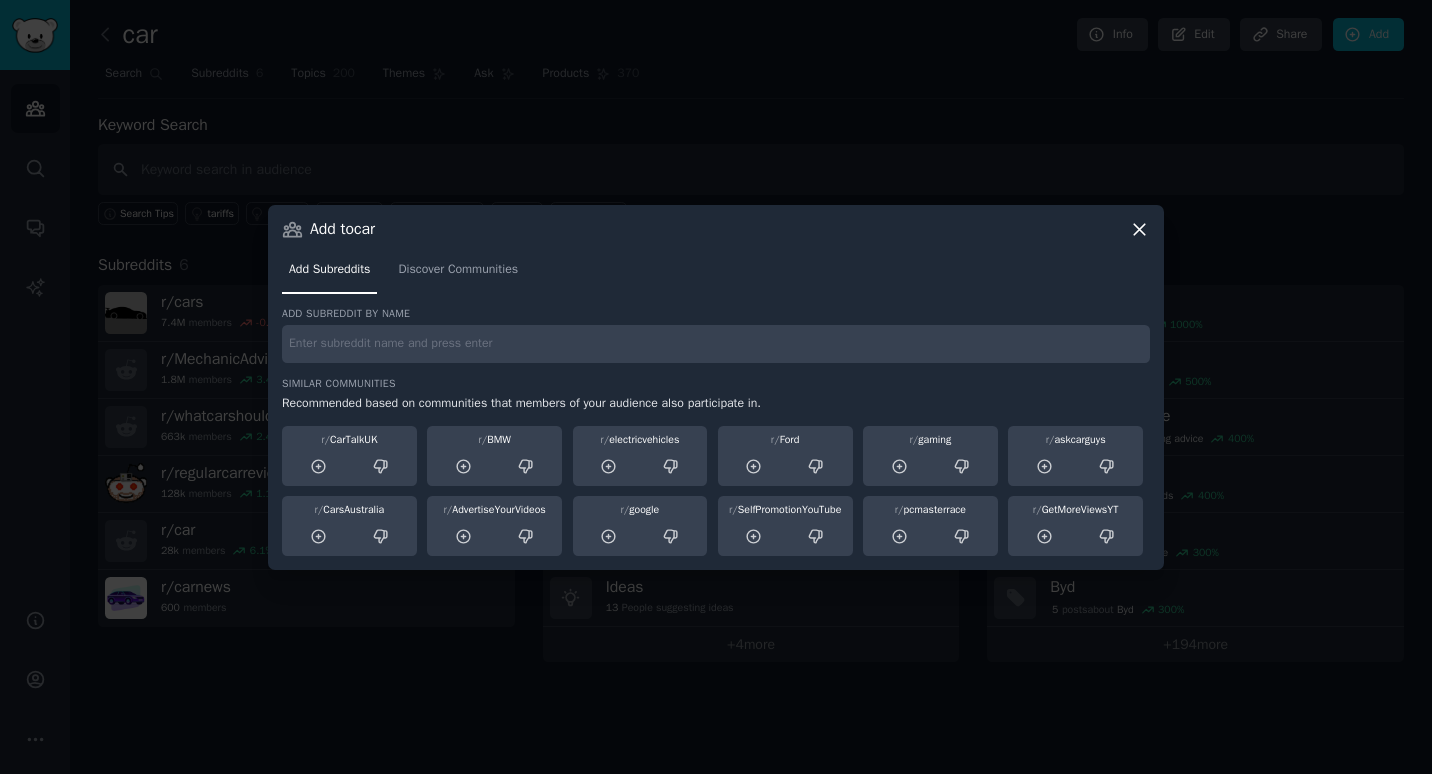 click at bounding box center [716, 344] 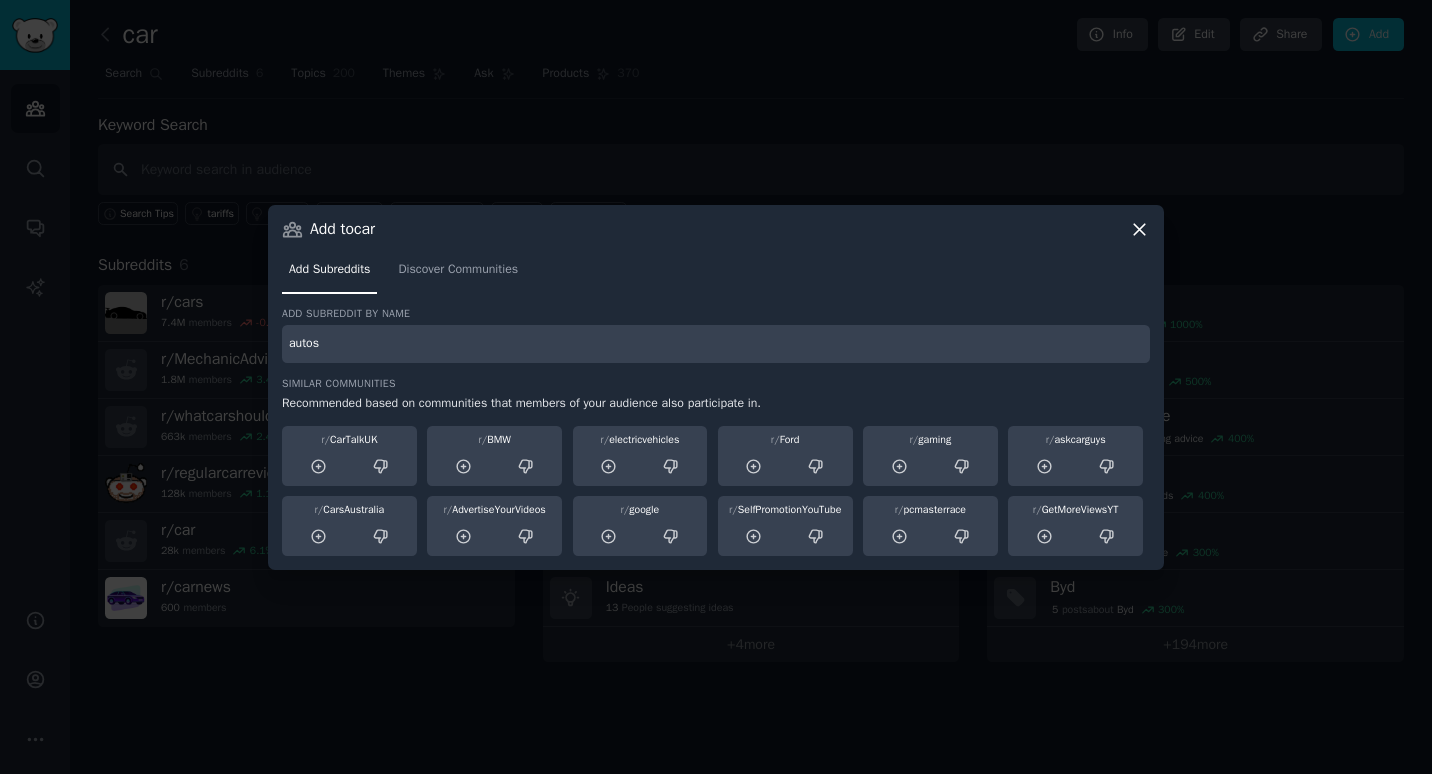 type on "autos" 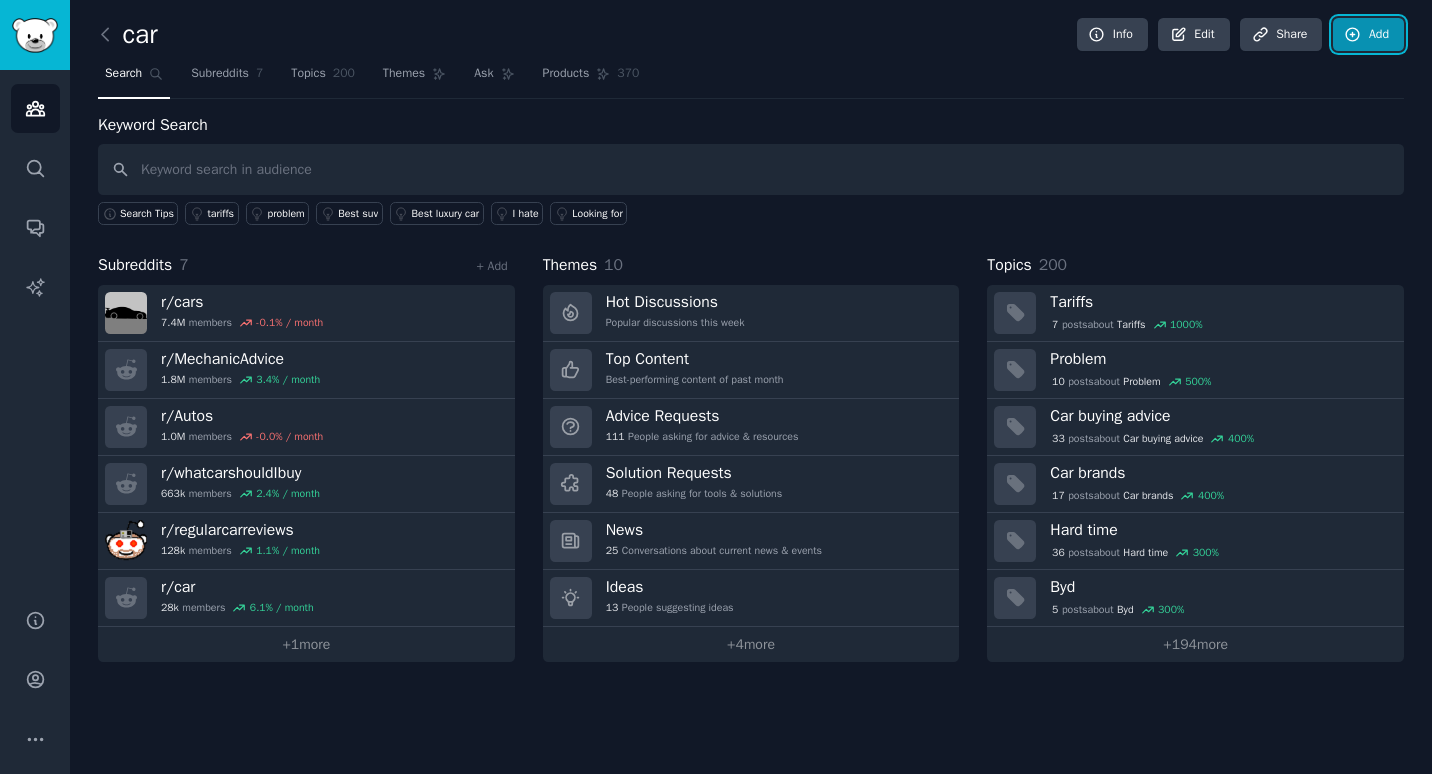 click on "Add" at bounding box center (1368, 35) 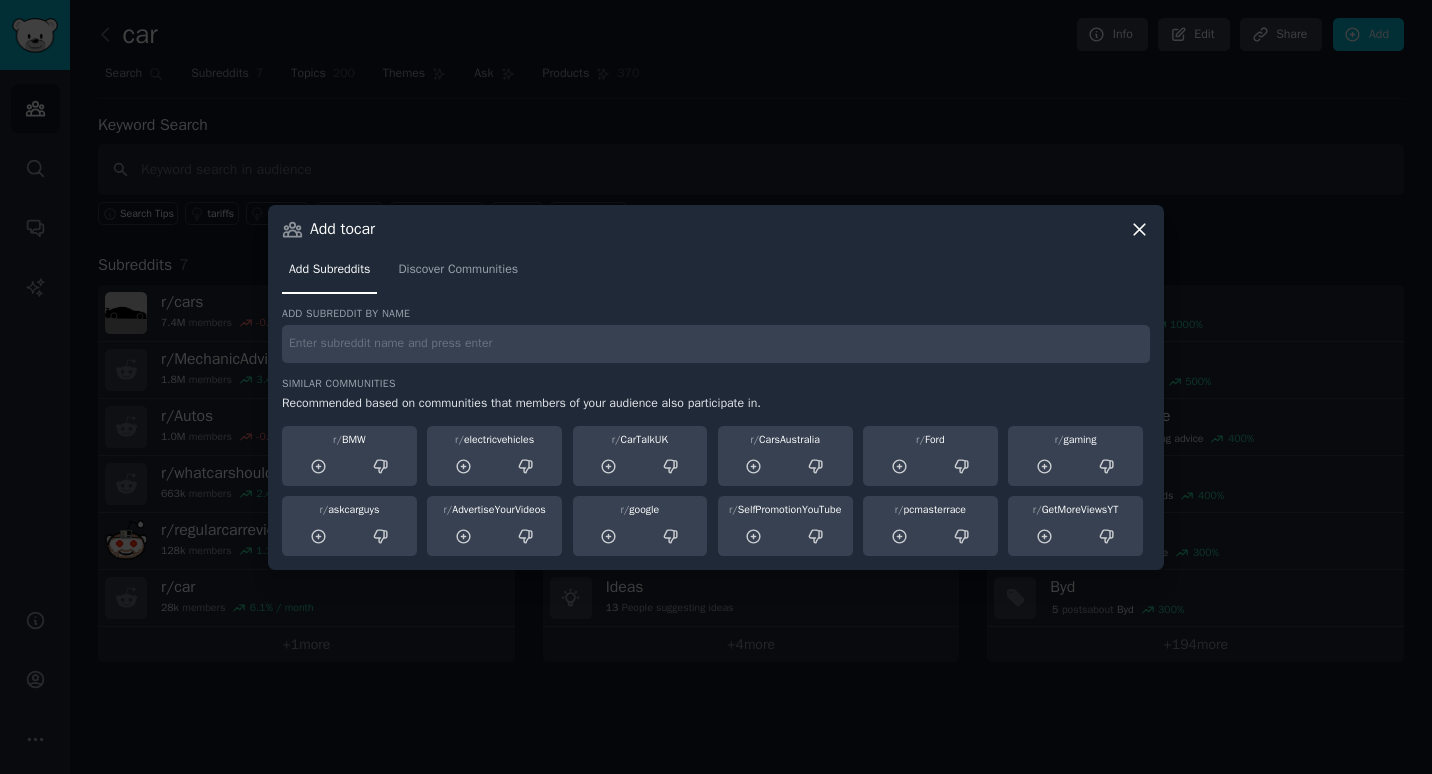 click at bounding box center (716, 344) 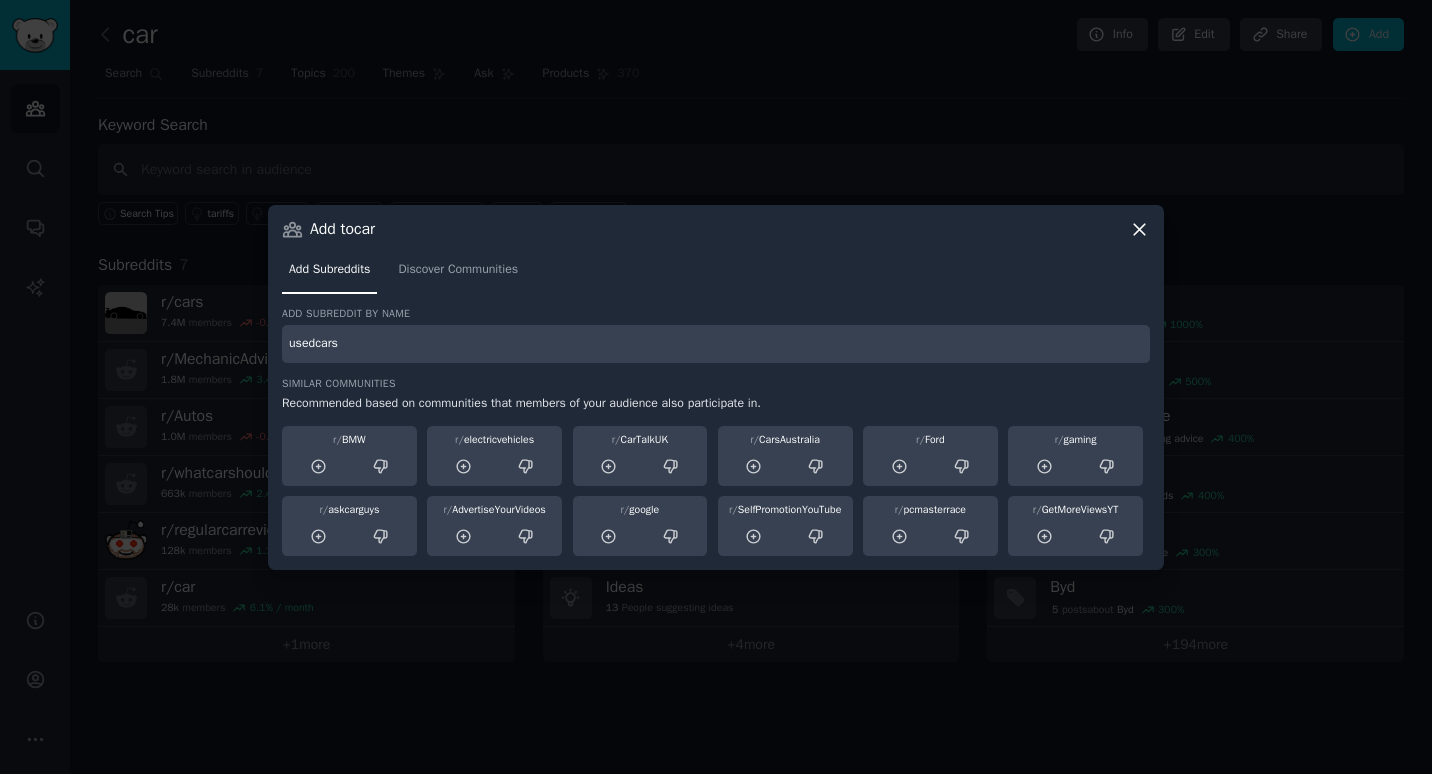 type on "usedcars" 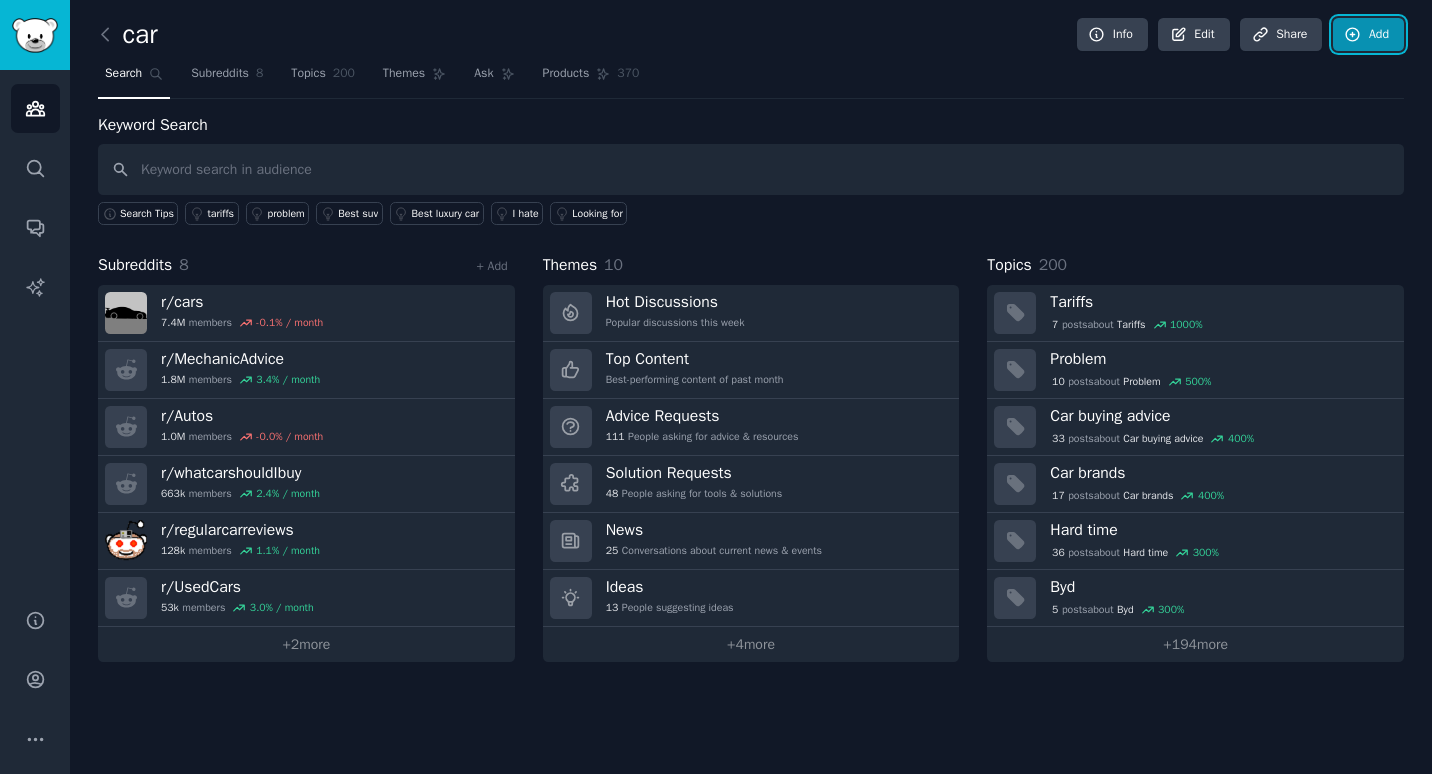 click 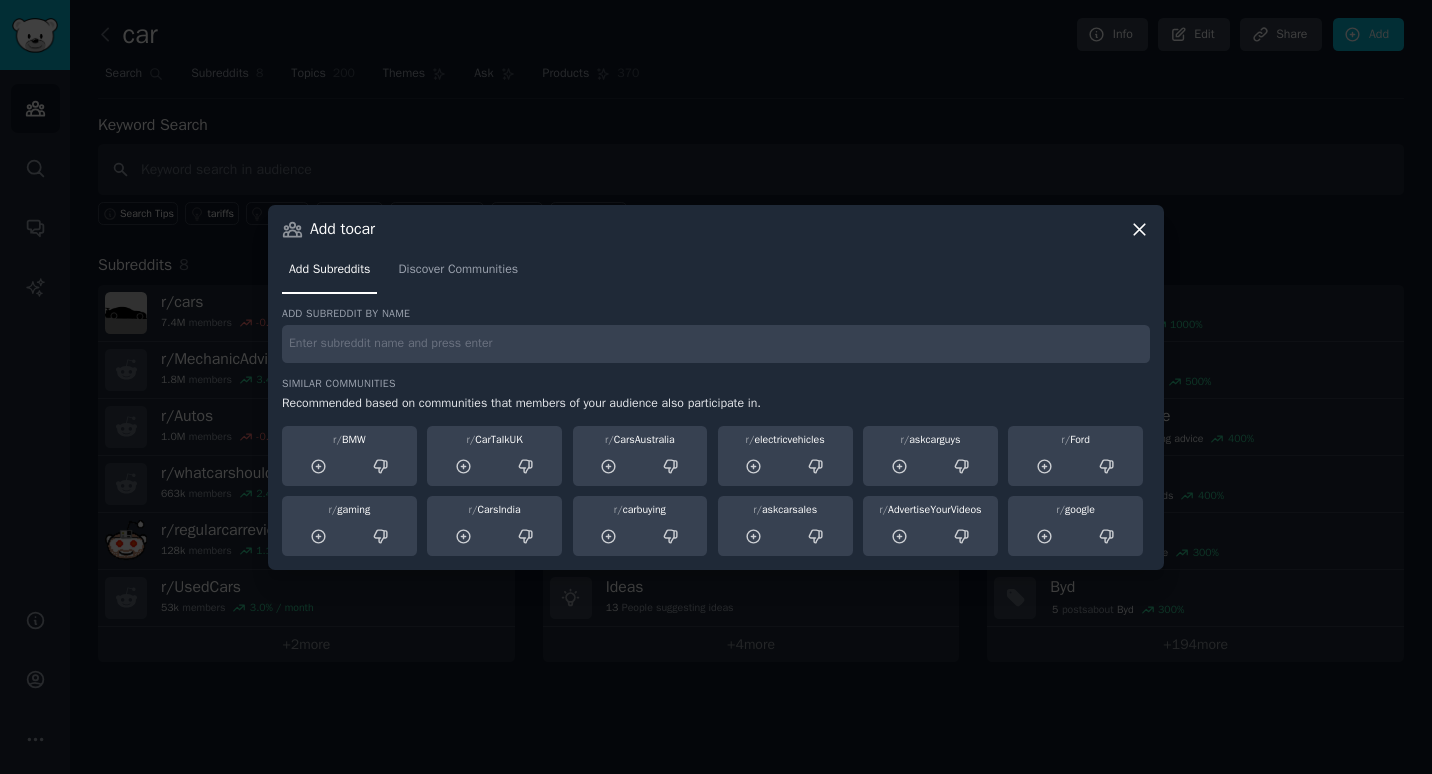 click at bounding box center [716, 344] 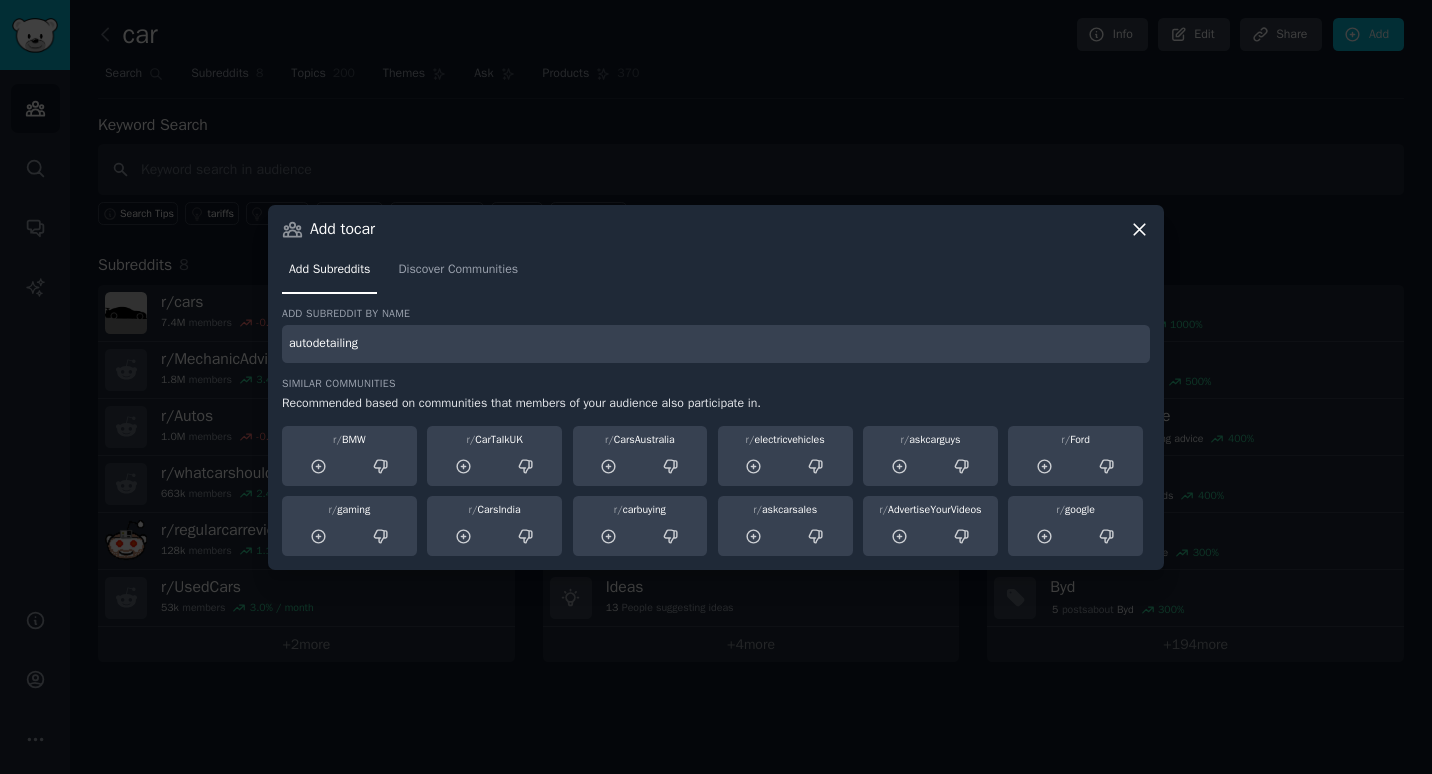 type on "autodetailing" 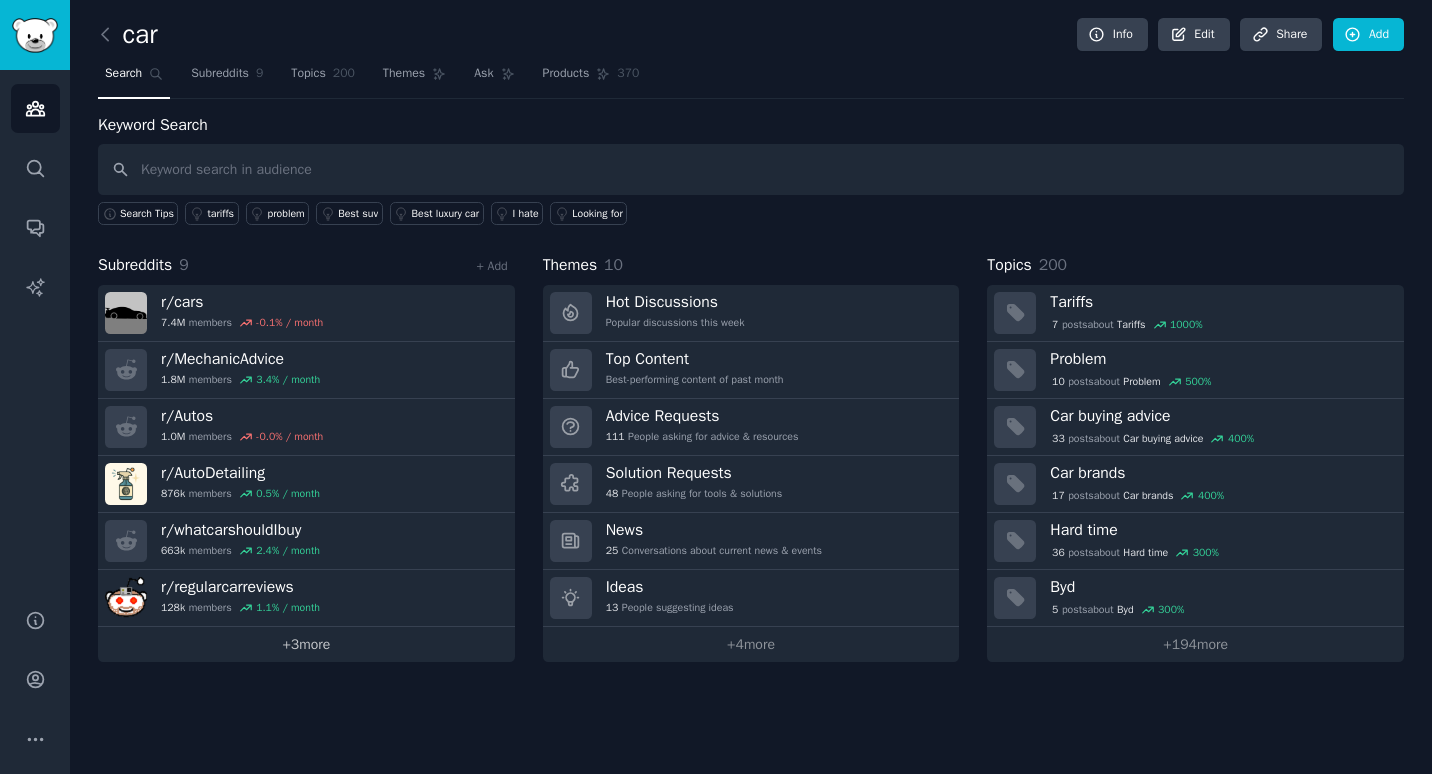 click on "+  3  more" at bounding box center [306, 644] 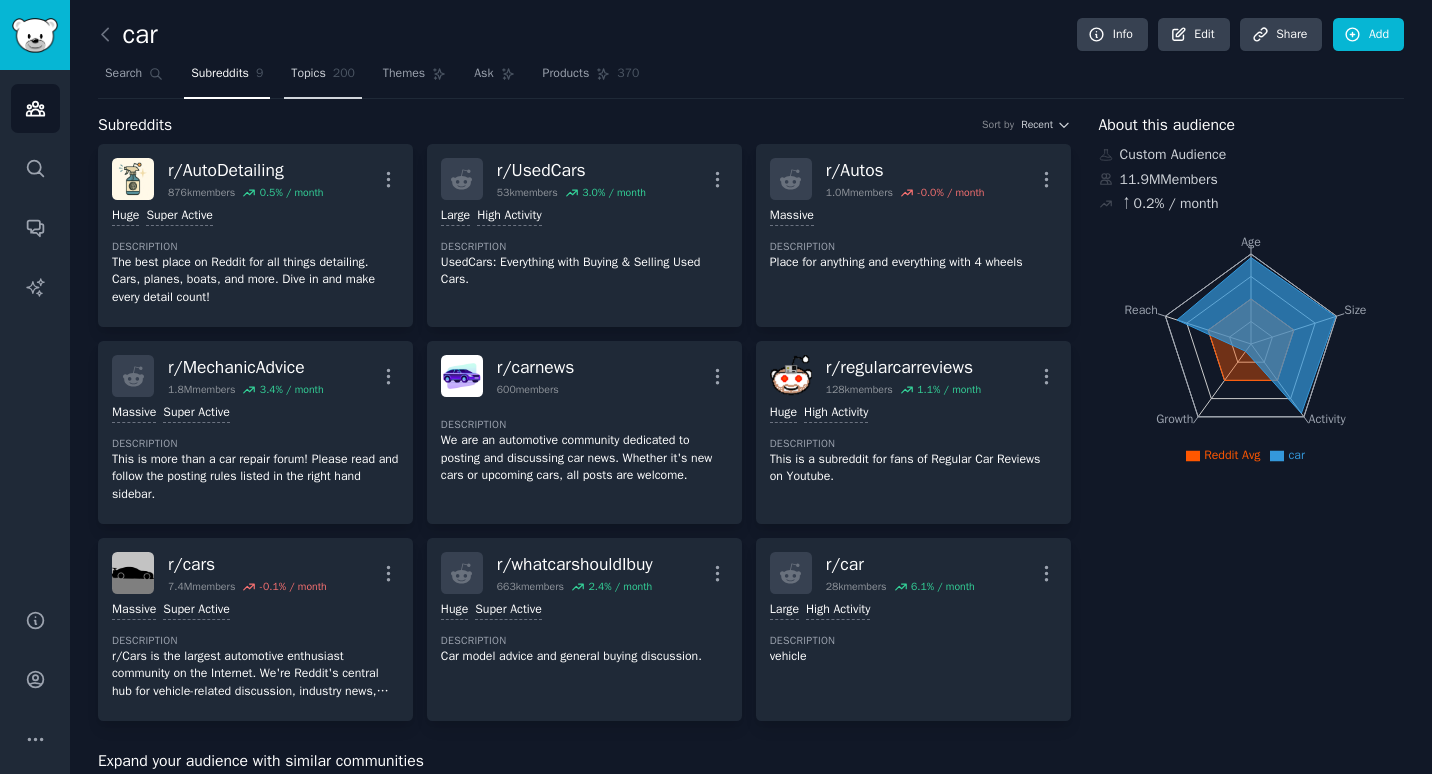 click on "Topics" at bounding box center [308, 74] 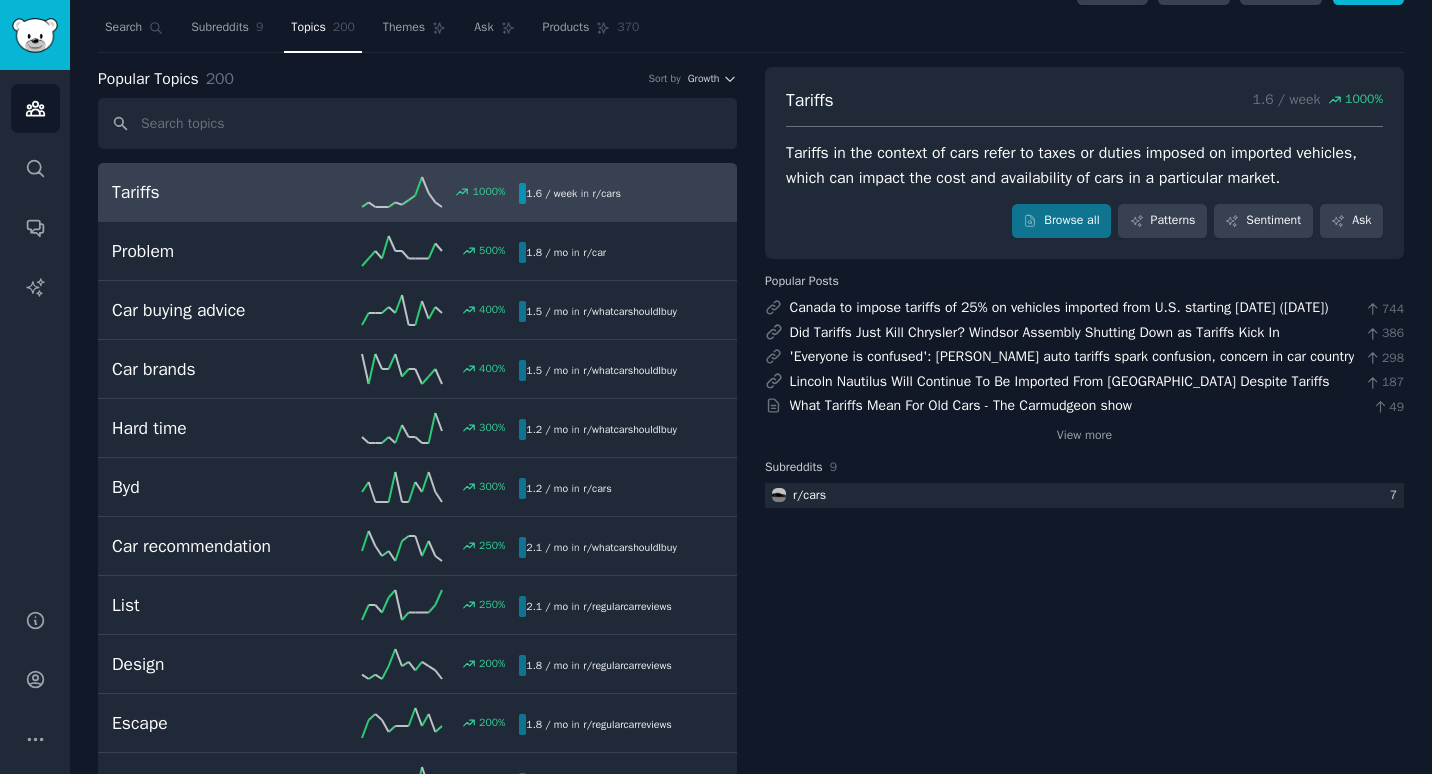 scroll, scrollTop: 0, scrollLeft: 0, axis: both 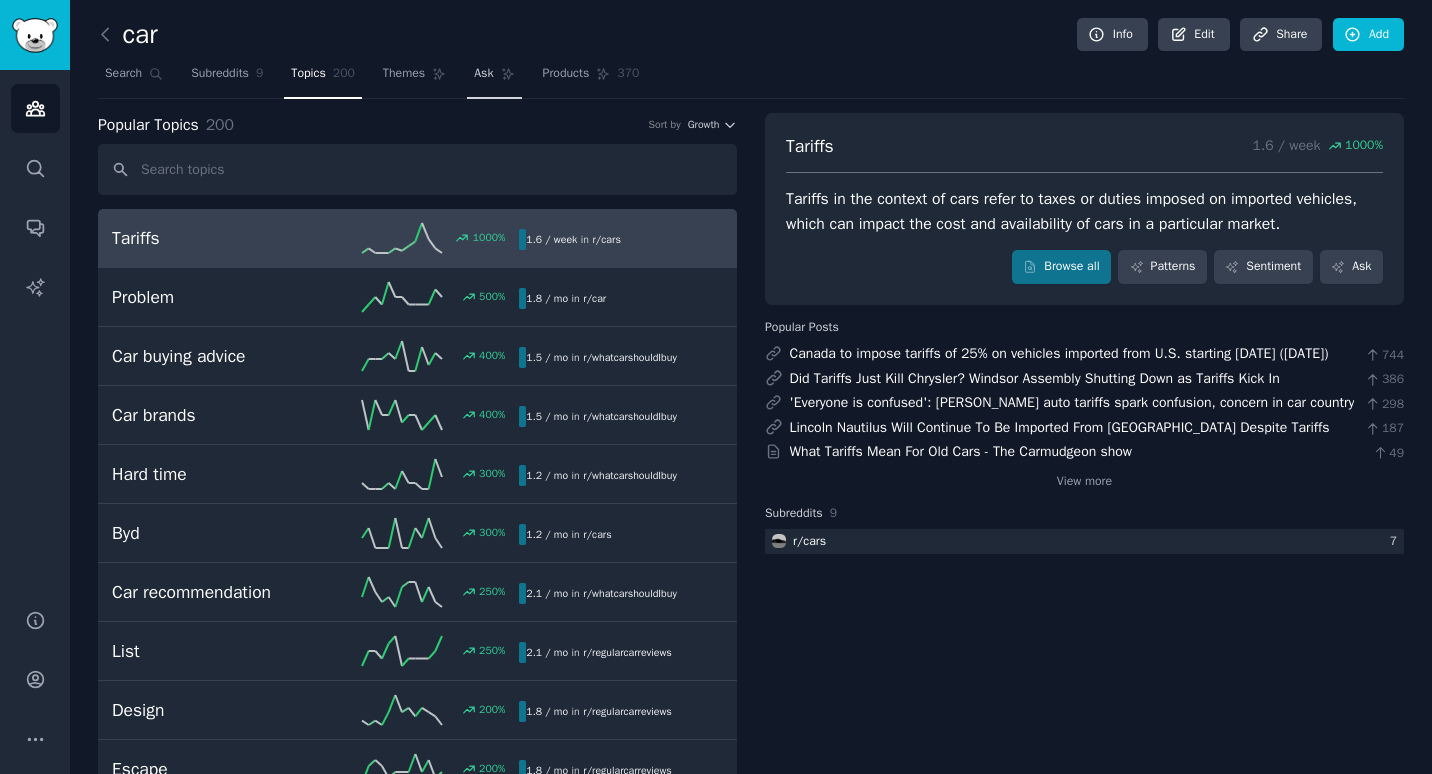 click on "Ask" at bounding box center [494, 78] 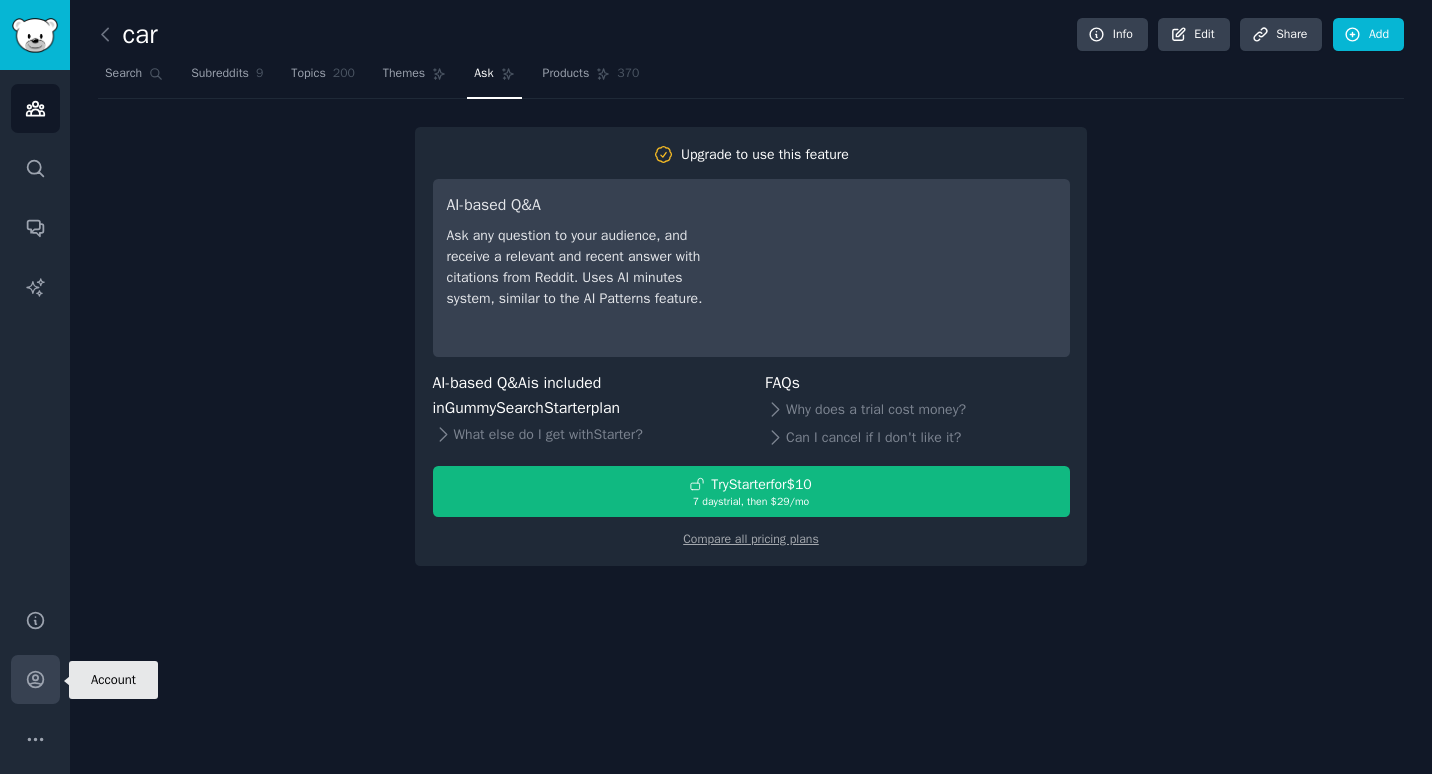 click on "Account" at bounding box center (35, 679) 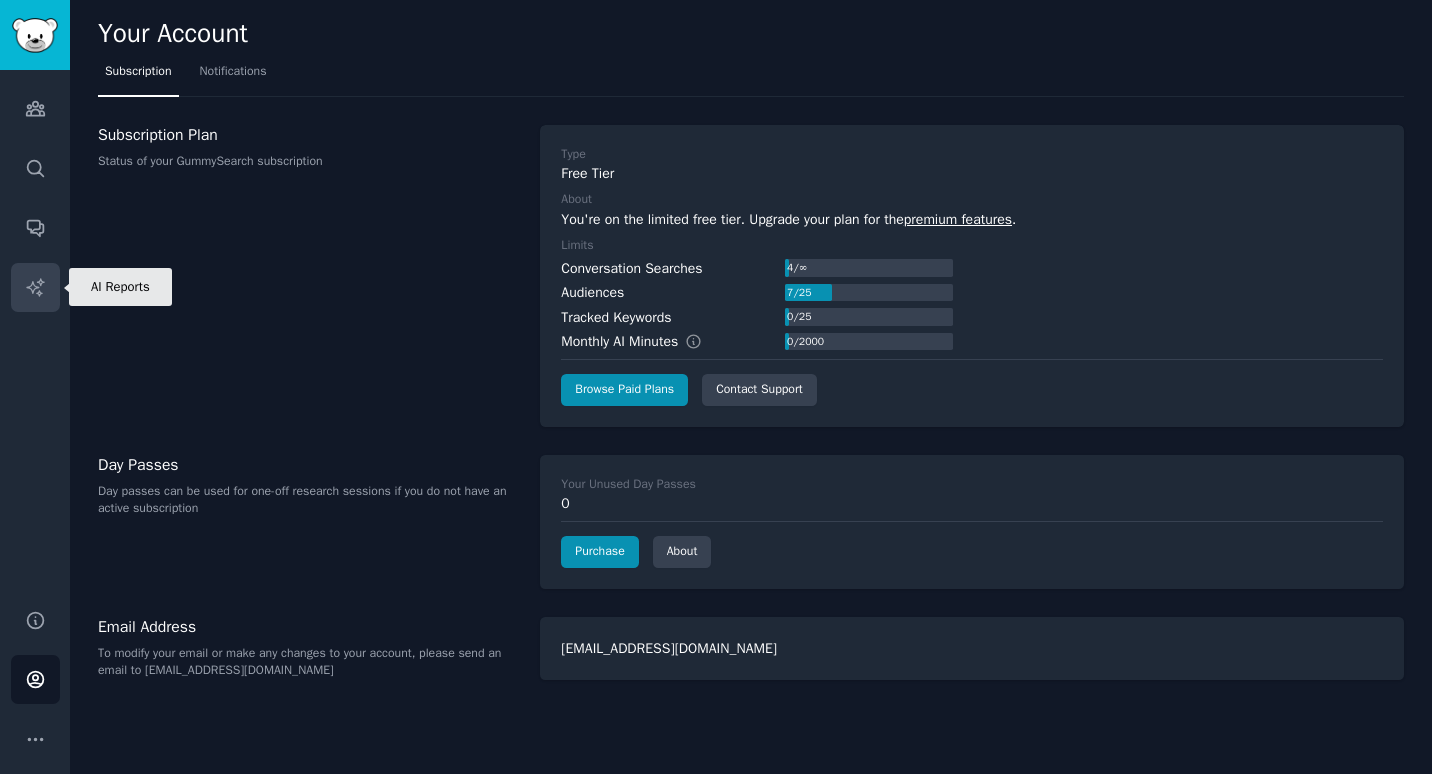 click on "AI Reports" at bounding box center (35, 287) 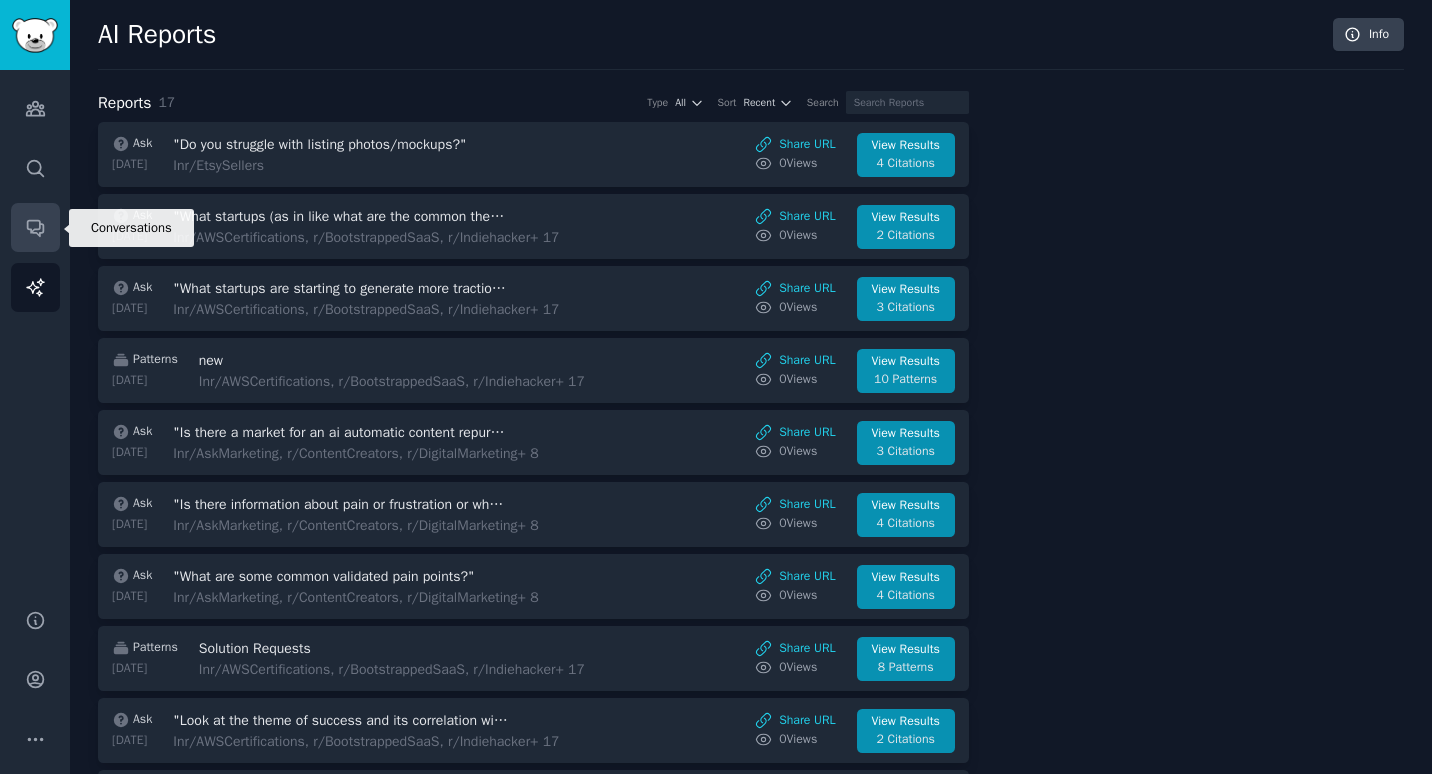 click on "Conversations" at bounding box center [35, 227] 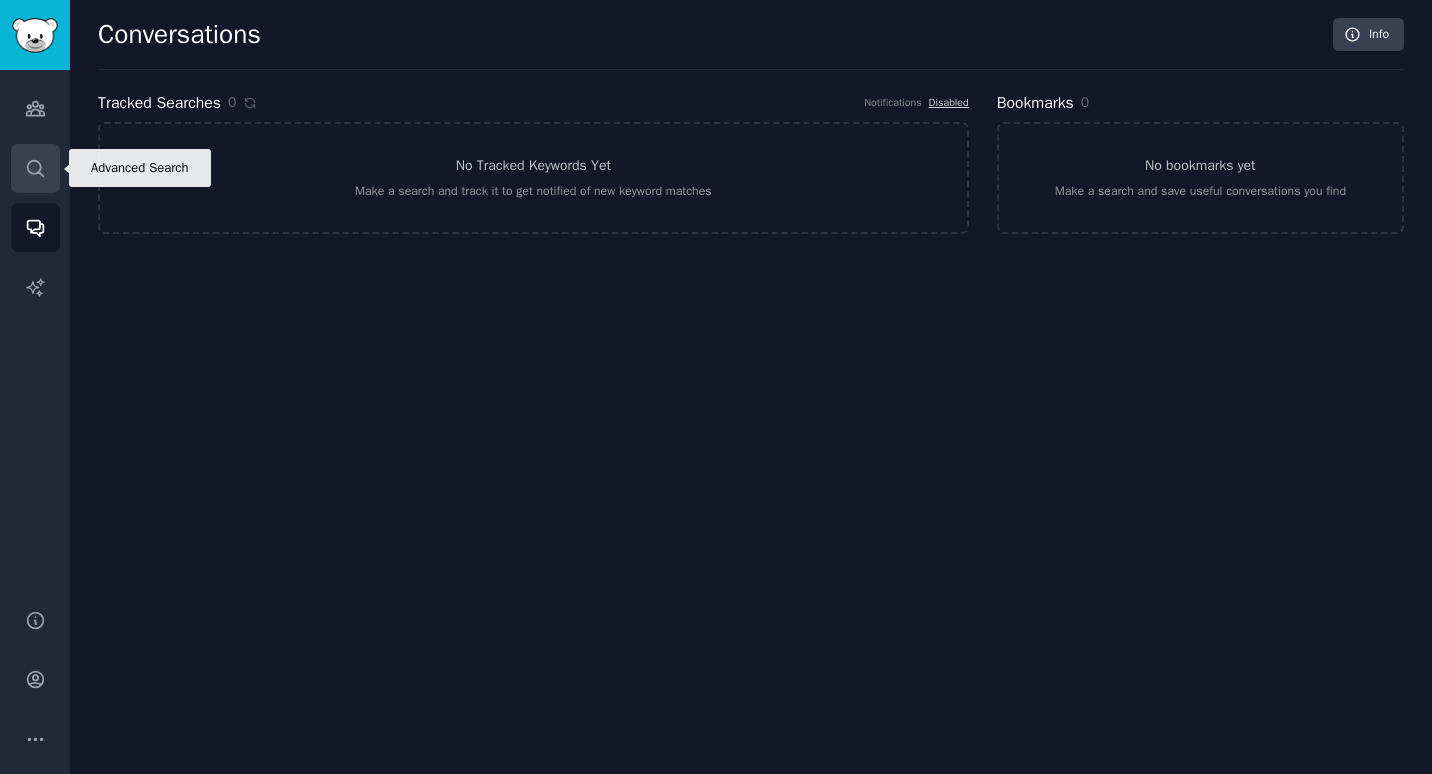 click on "Search" at bounding box center (35, 168) 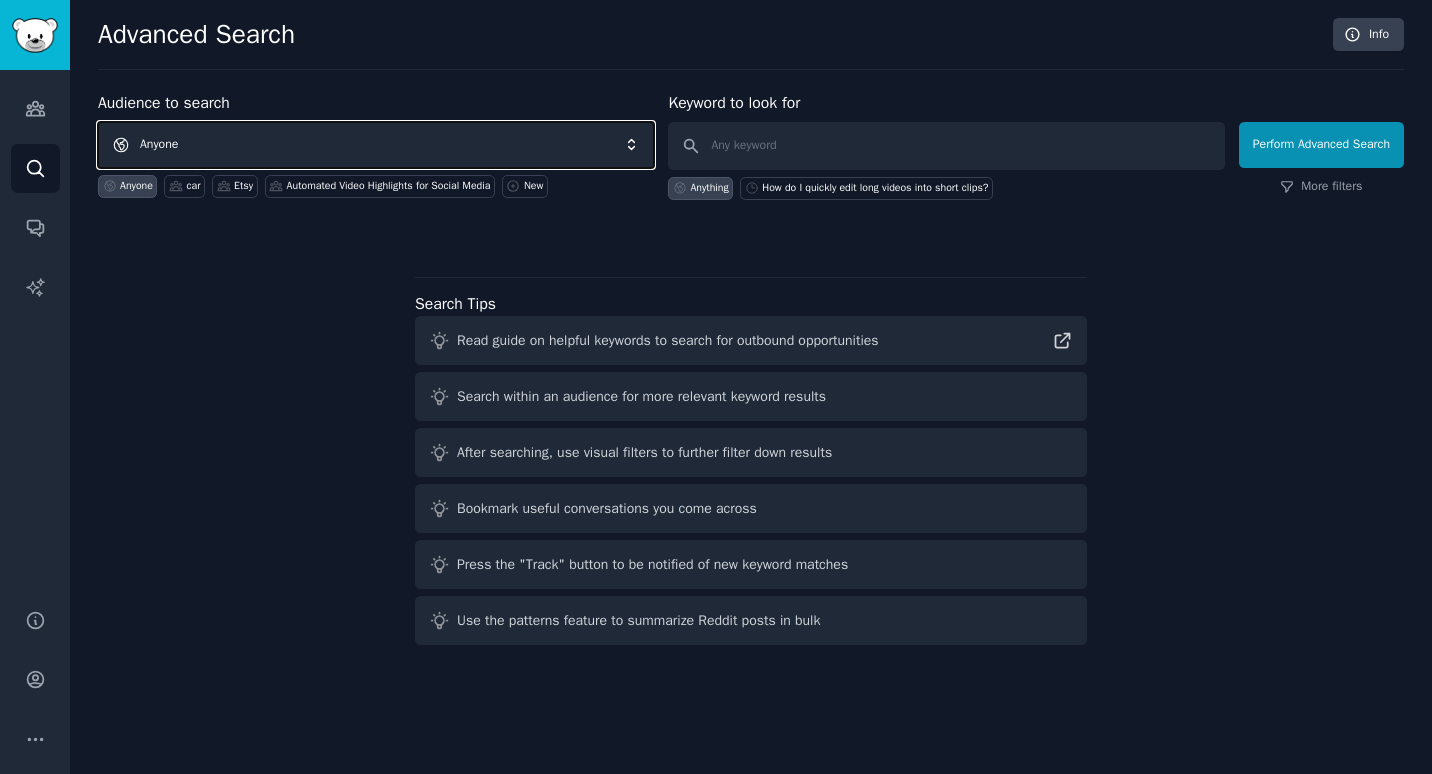 click on "Anyone" at bounding box center (376, 145) 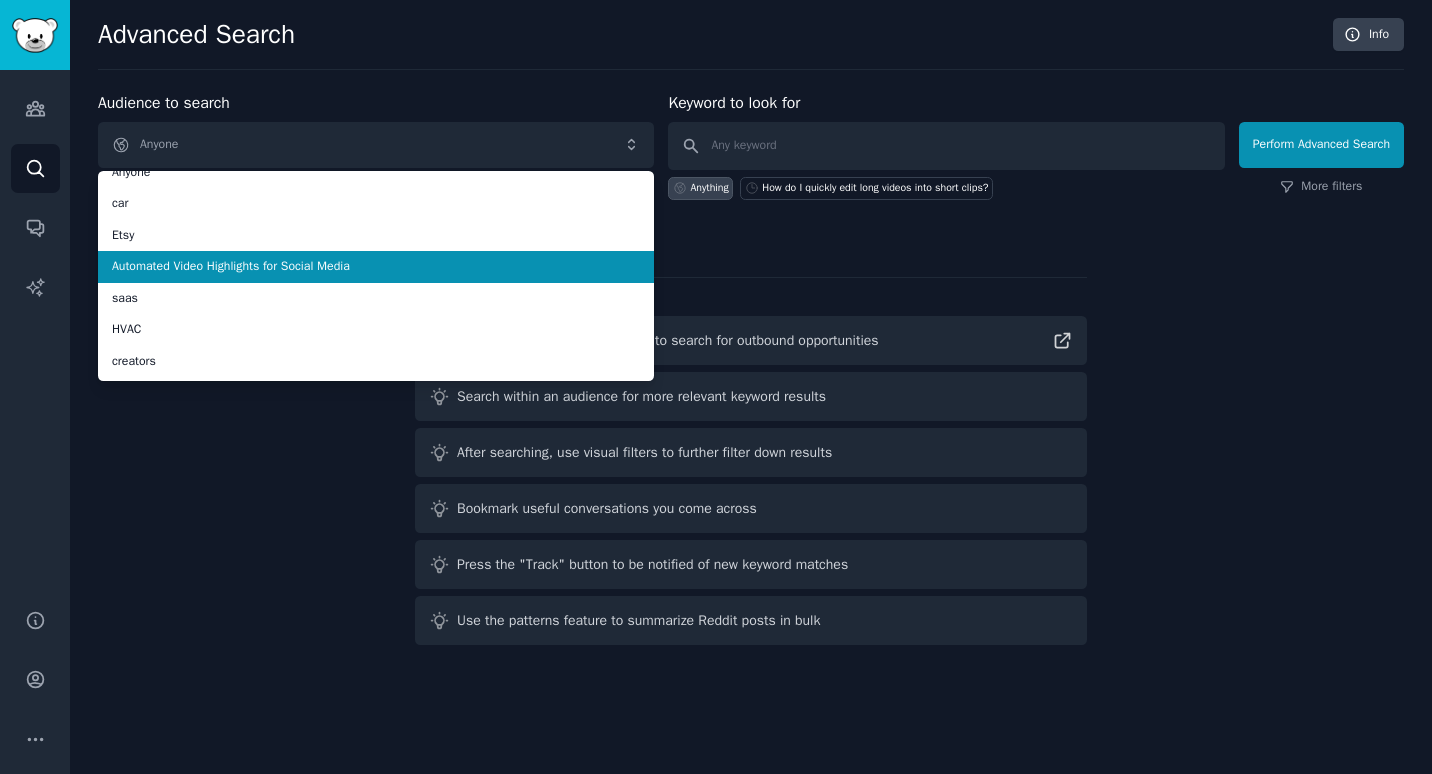 scroll, scrollTop: 0, scrollLeft: 0, axis: both 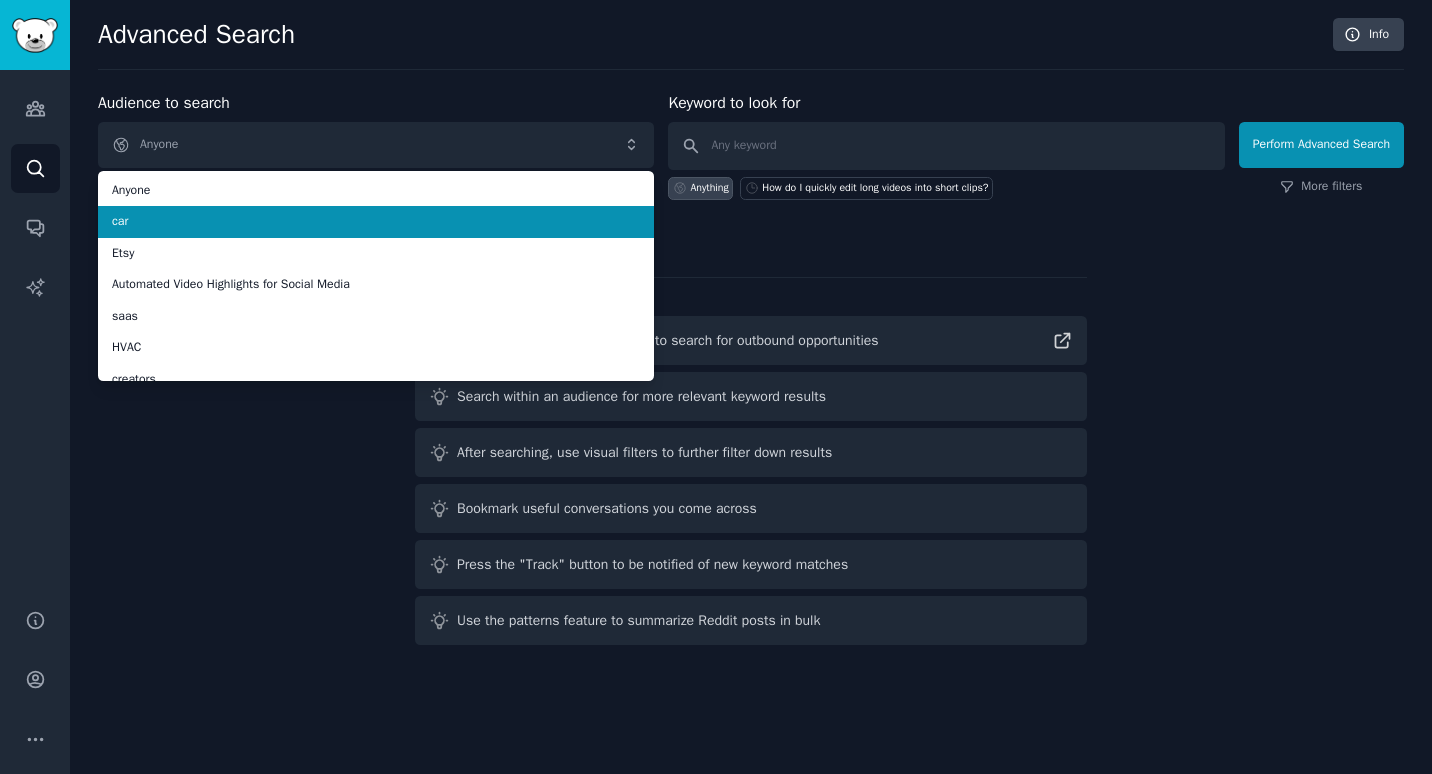 click on "car" at bounding box center (376, 222) 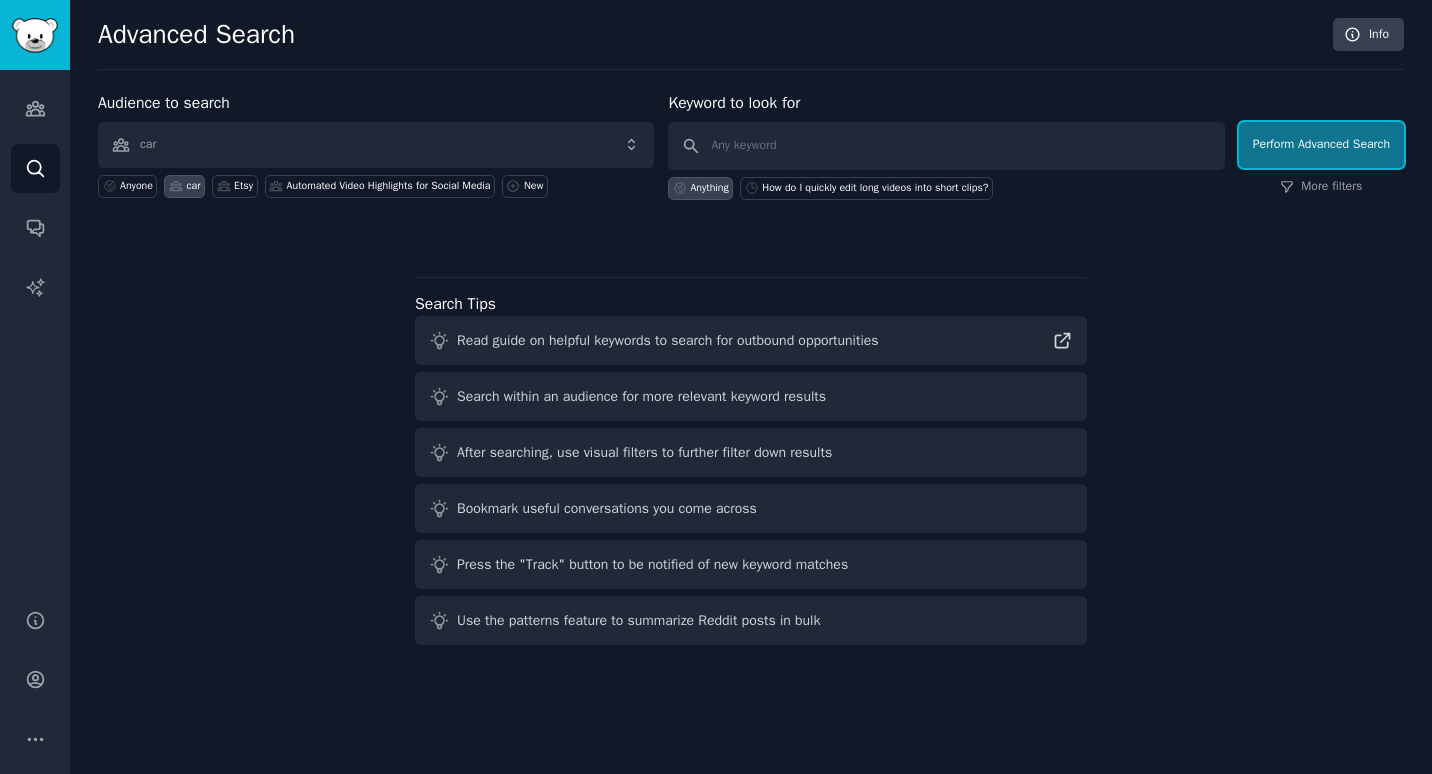 click on "Perform Advanced Search" at bounding box center [1321, 145] 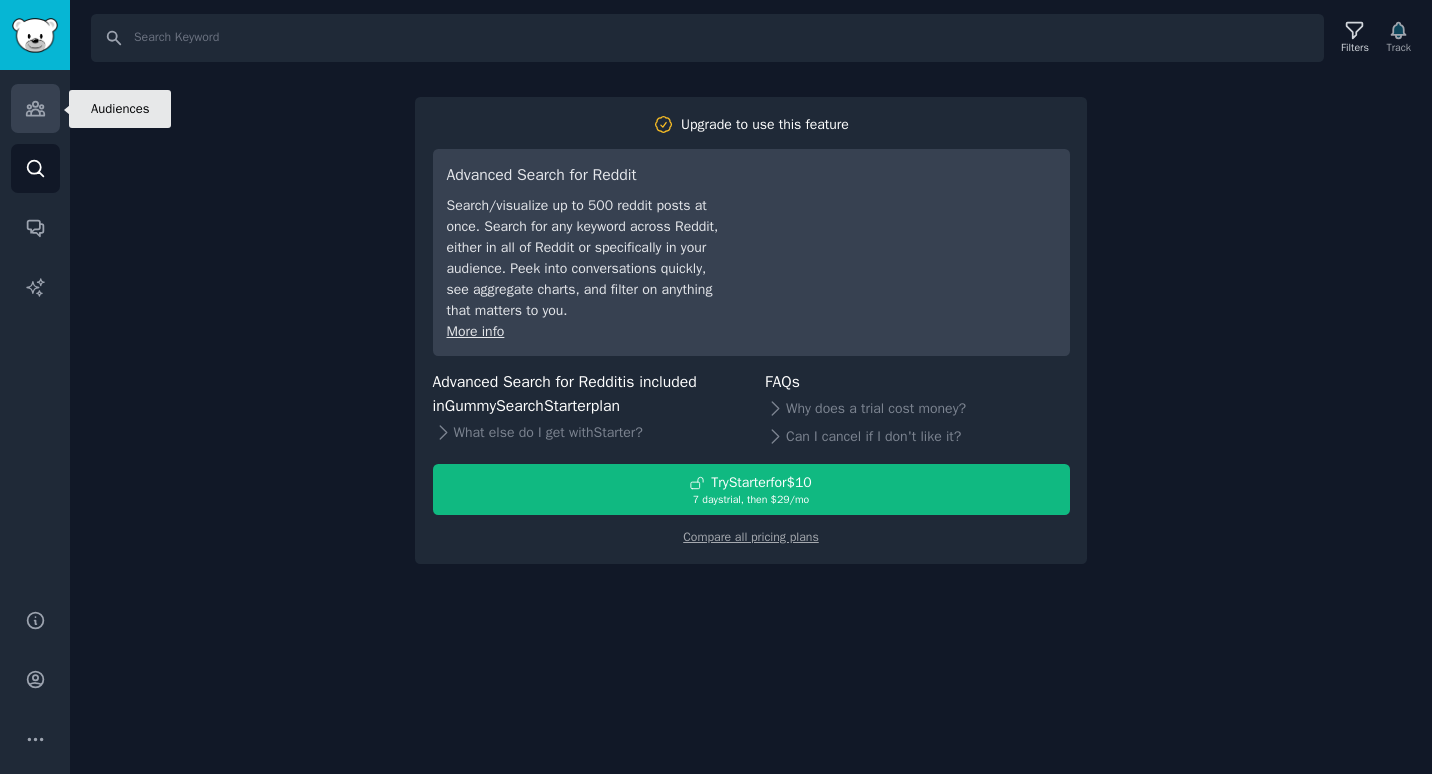 click 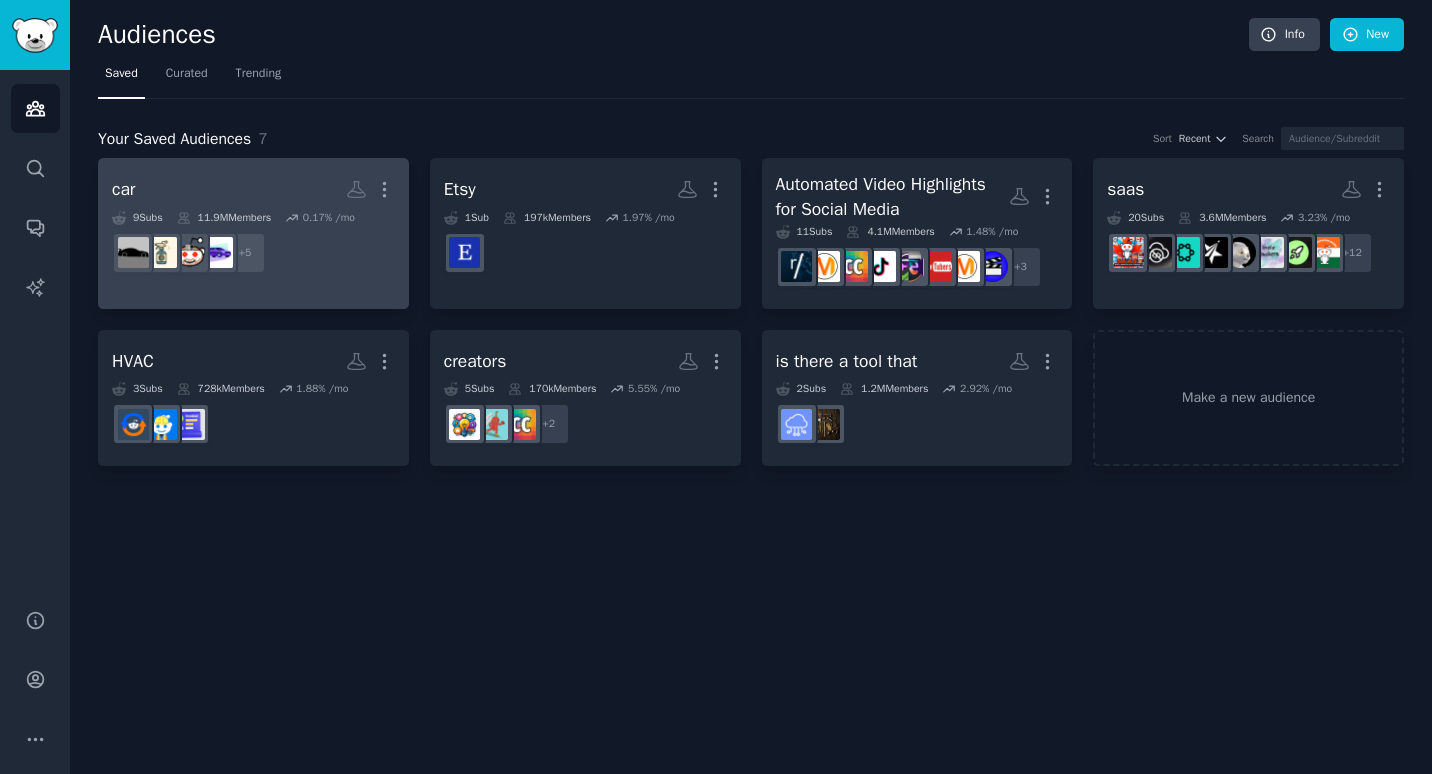 click on "r/car, r/UsedCars, r/whatcarshouldIbuy, r/Autos, r/MechanicAdvice + 5" at bounding box center [253, 253] 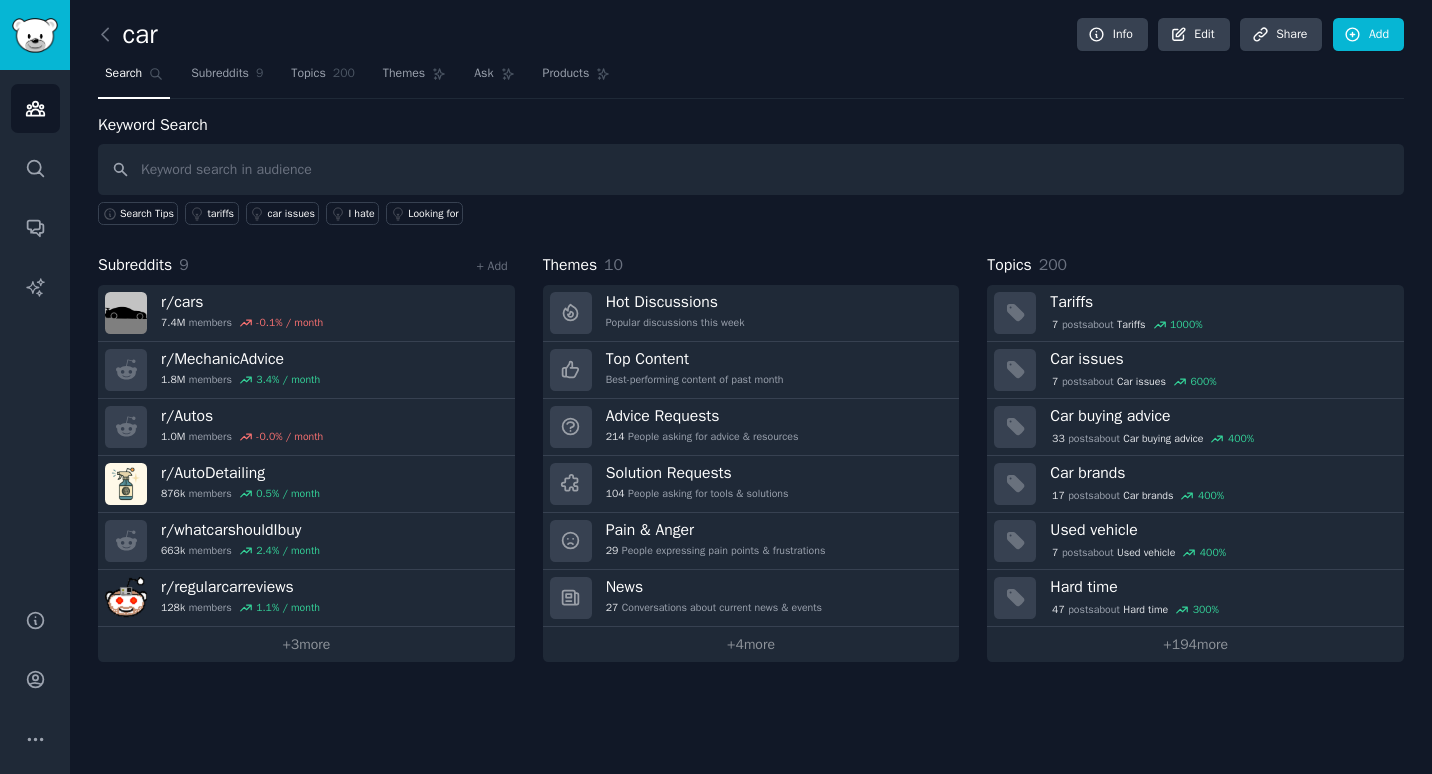 click on "car" at bounding box center [128, 35] 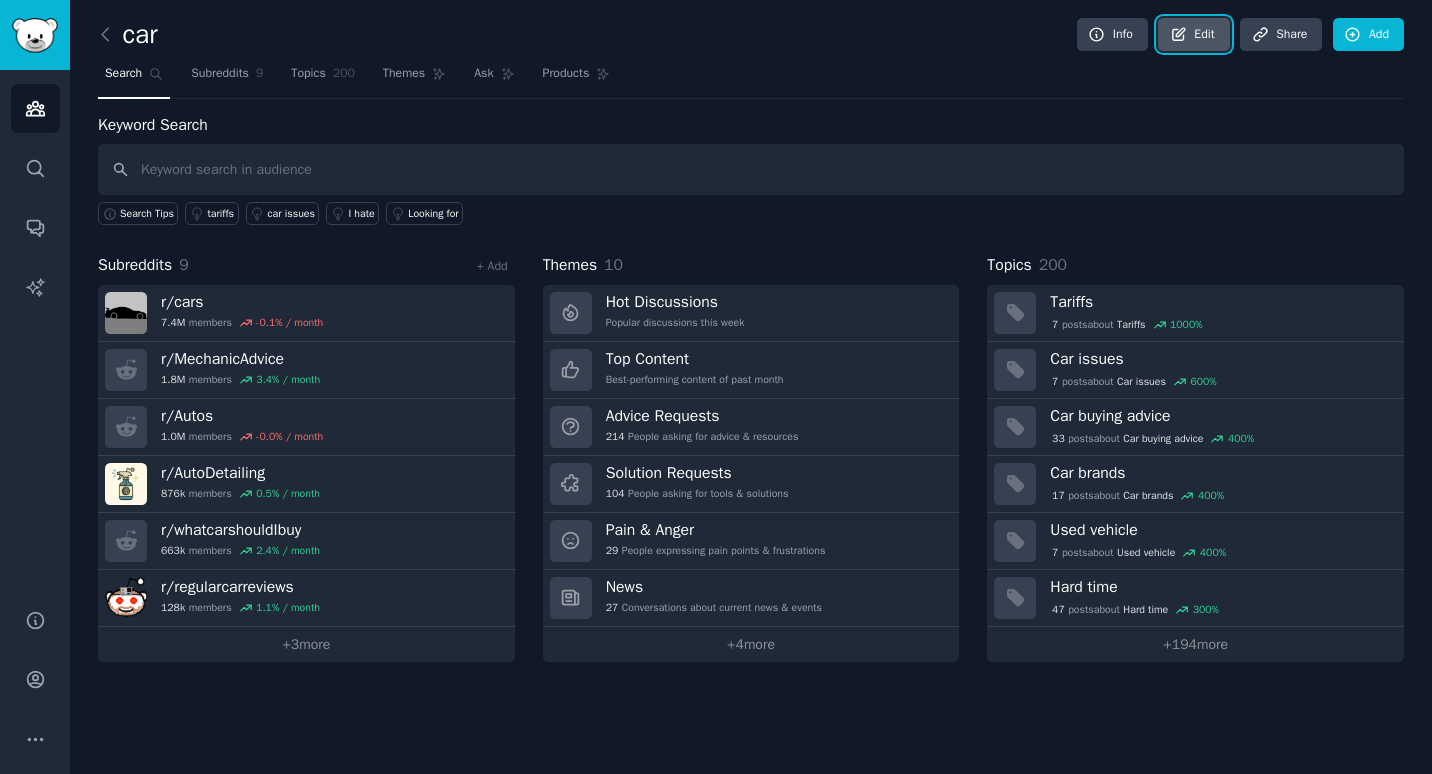 click on "Edit" at bounding box center (1193, 35) 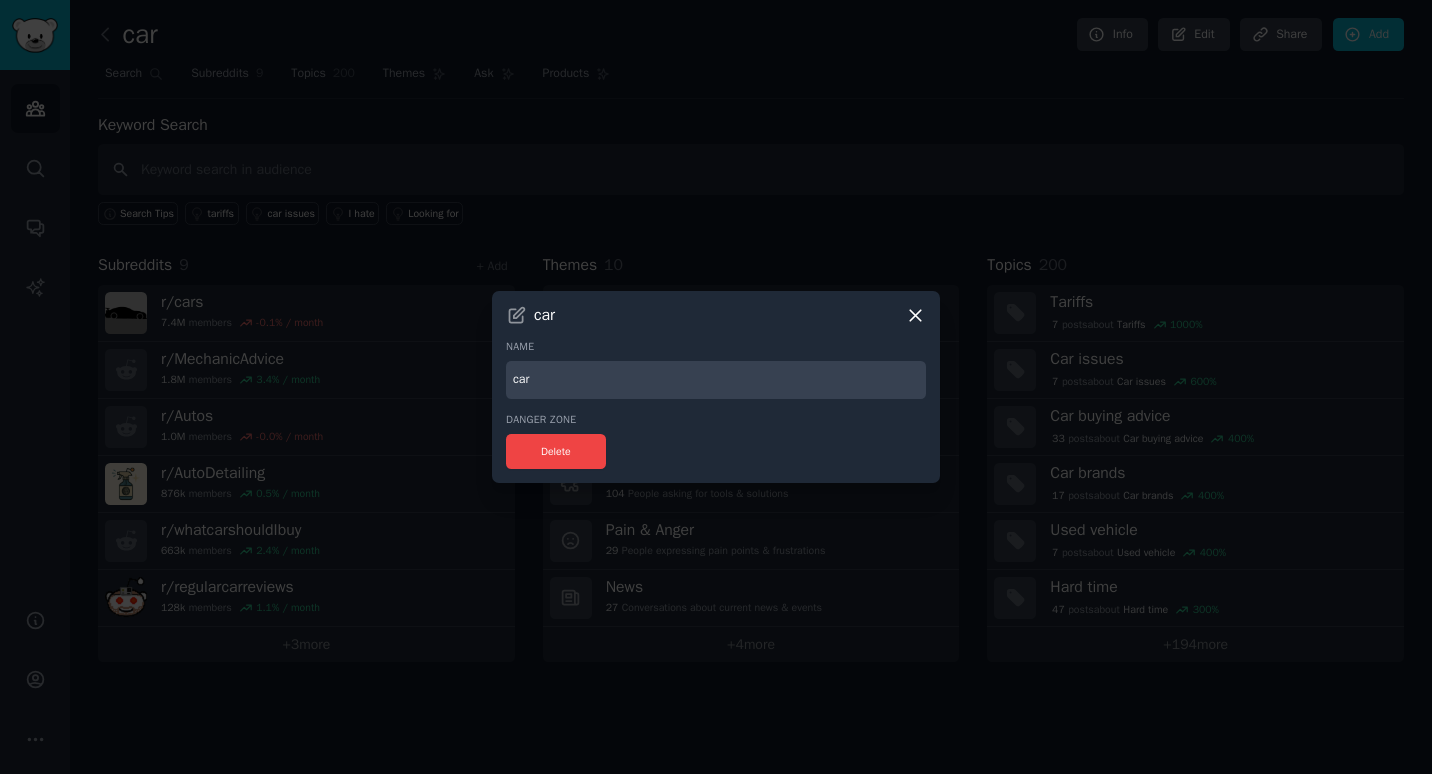 click on "car" at bounding box center (716, 380) 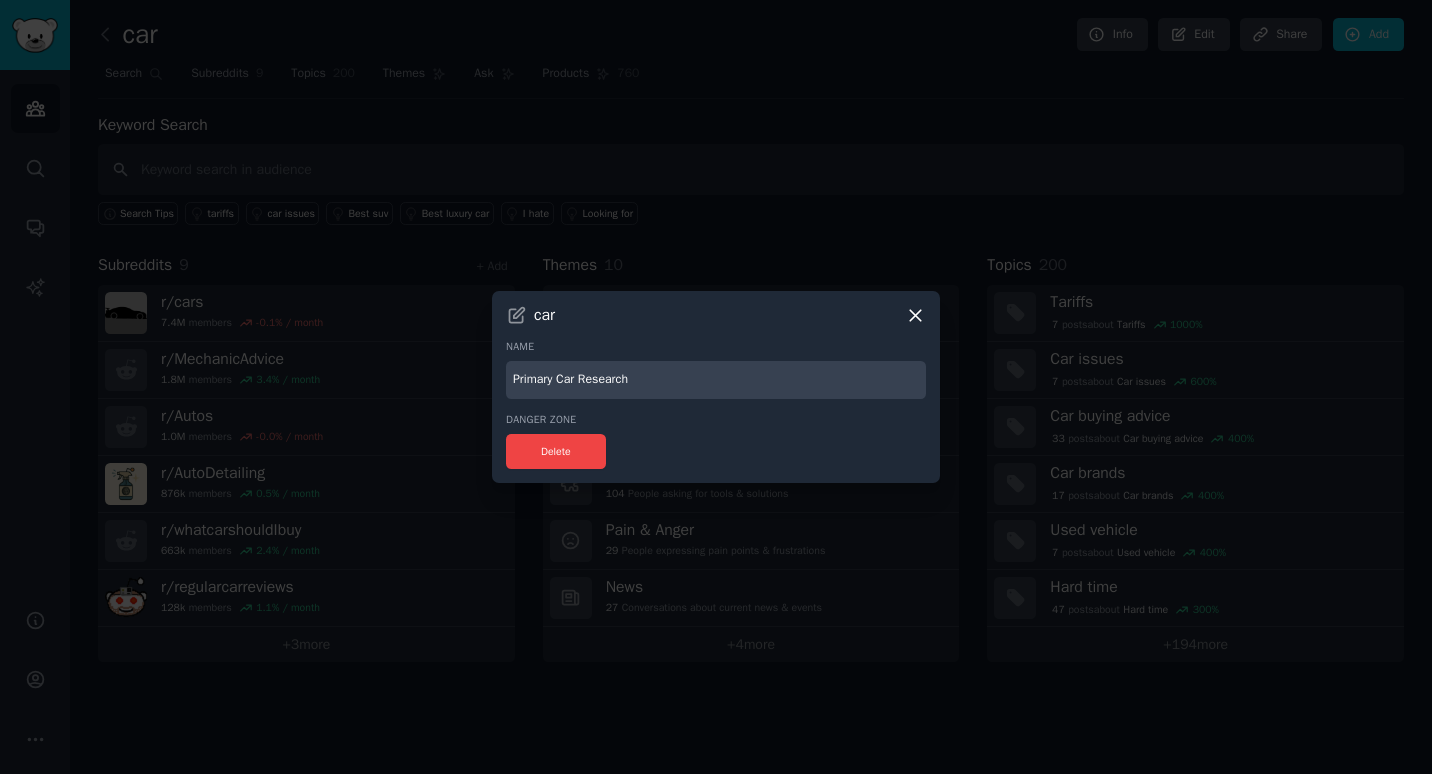 type on "Primary Car Research" 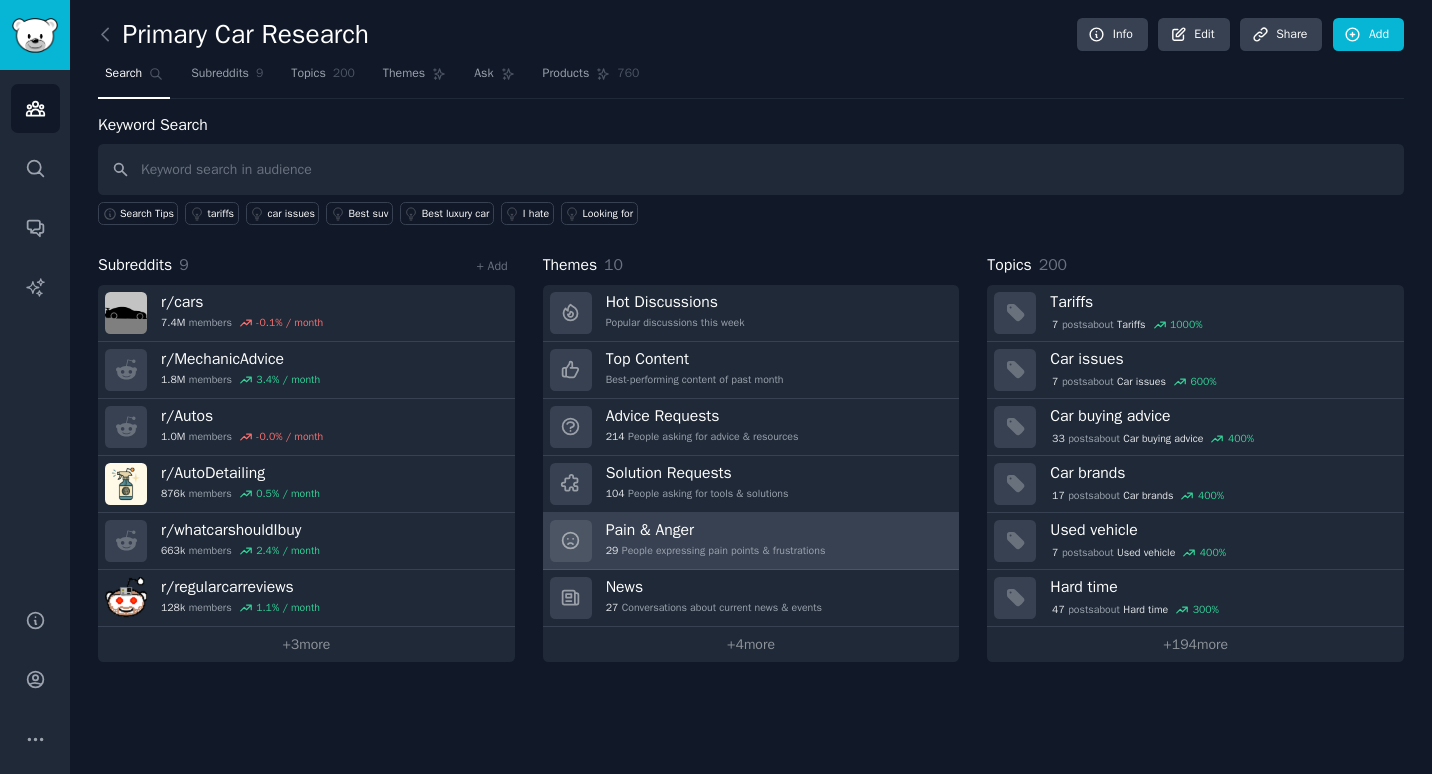 click on "Pain & Anger 29 People expressing pain points & frustrations" at bounding box center (751, 541) 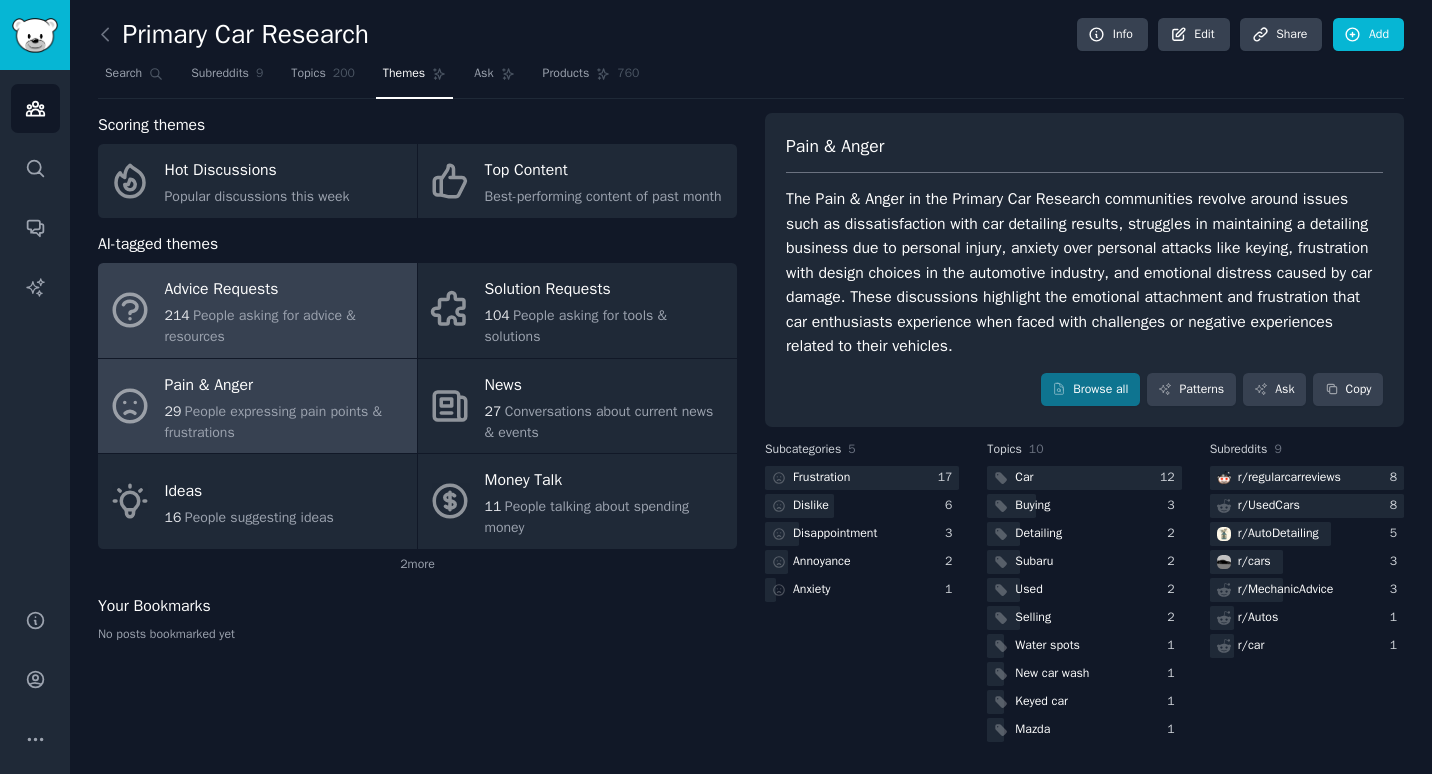 click on "214 People asking for advice & resources" at bounding box center [286, 326] 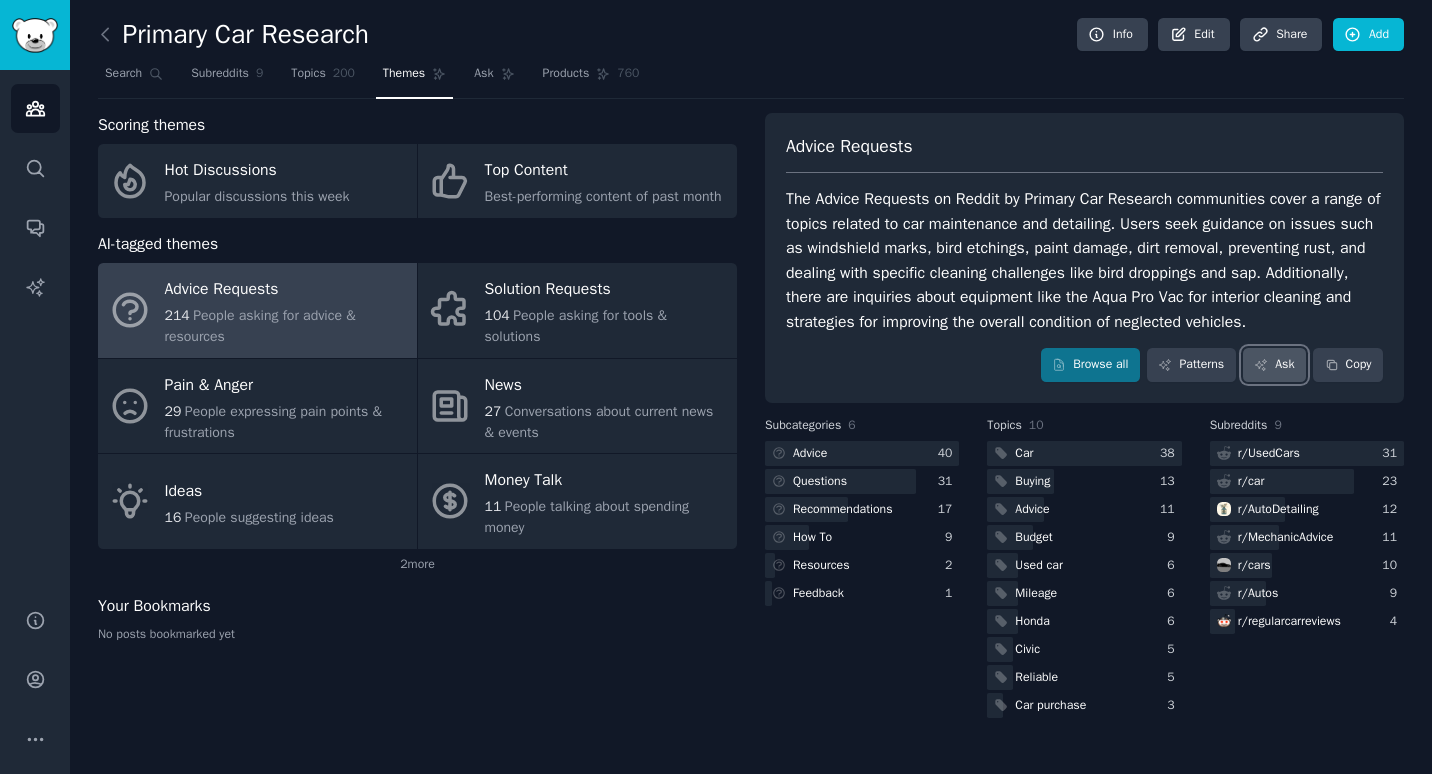 click on "Ask" at bounding box center (1274, 365) 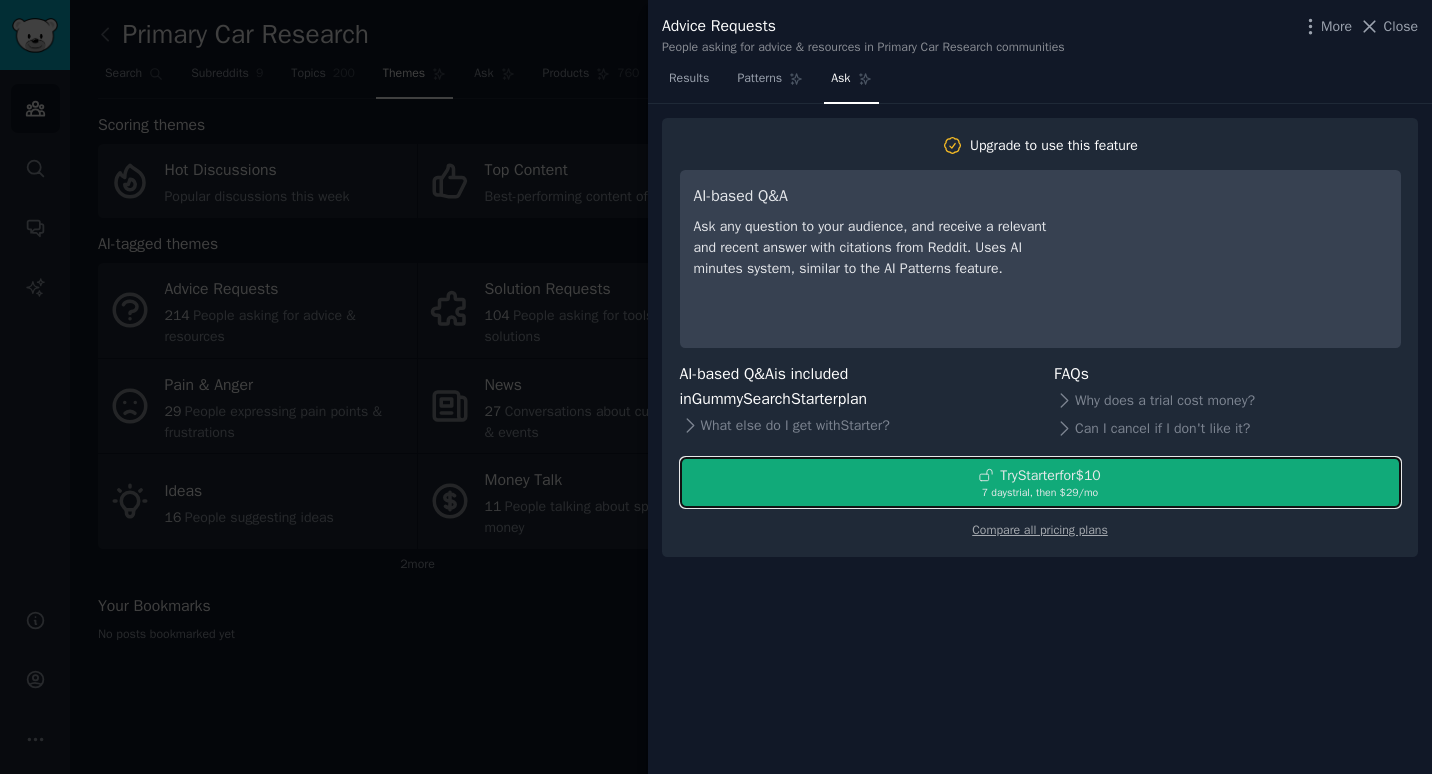 click on "Try  Starter  for  $10" at bounding box center (1040, 475) 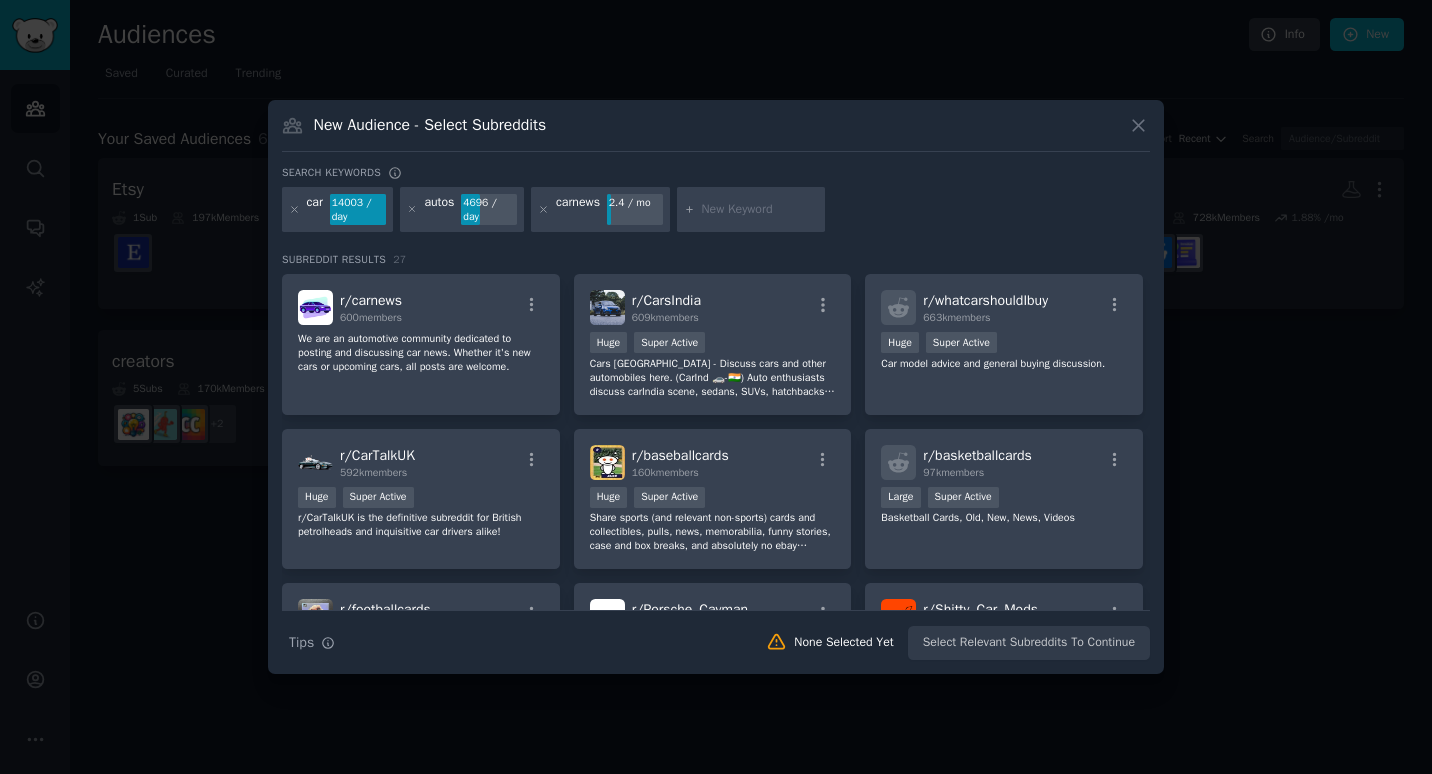 scroll, scrollTop: 0, scrollLeft: 0, axis: both 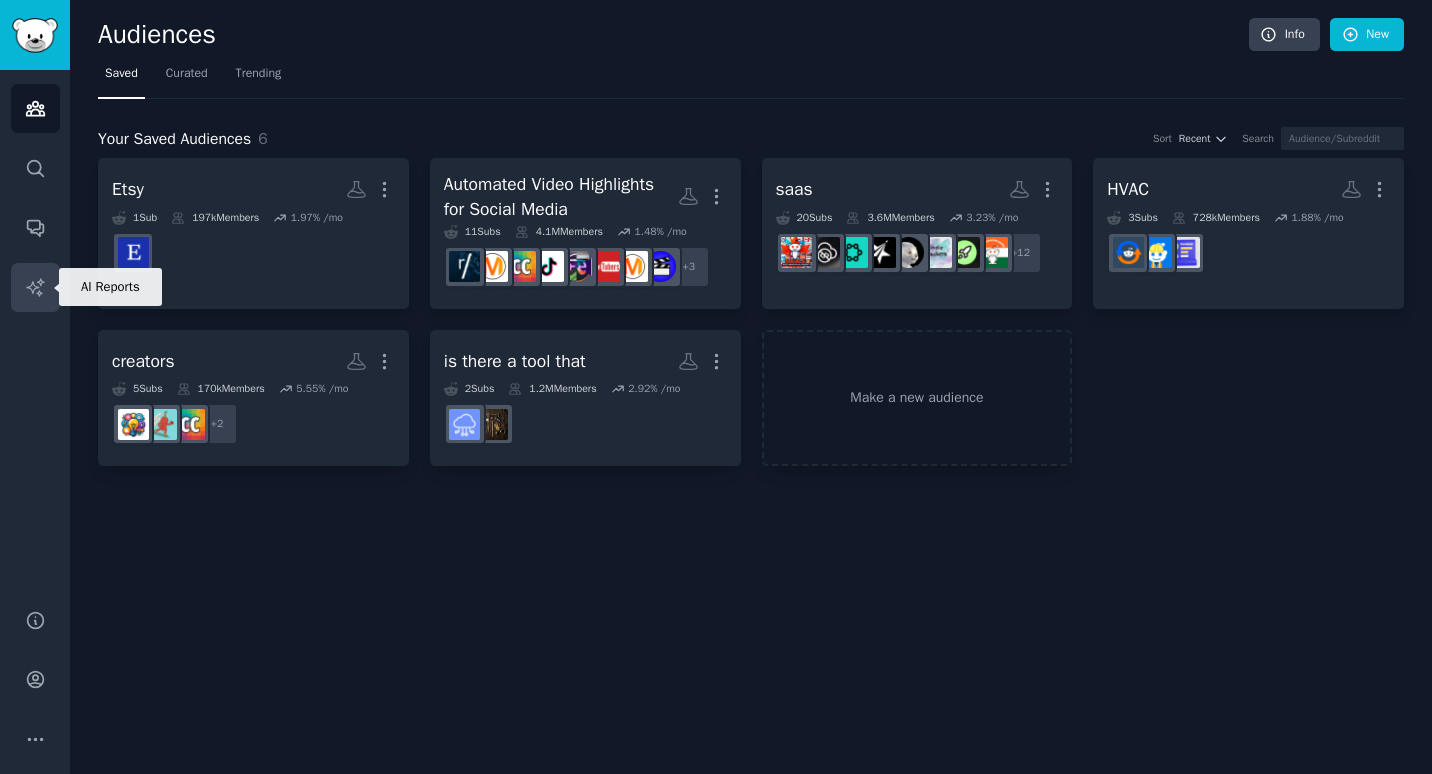 click on "AI Reports" at bounding box center (35, 287) 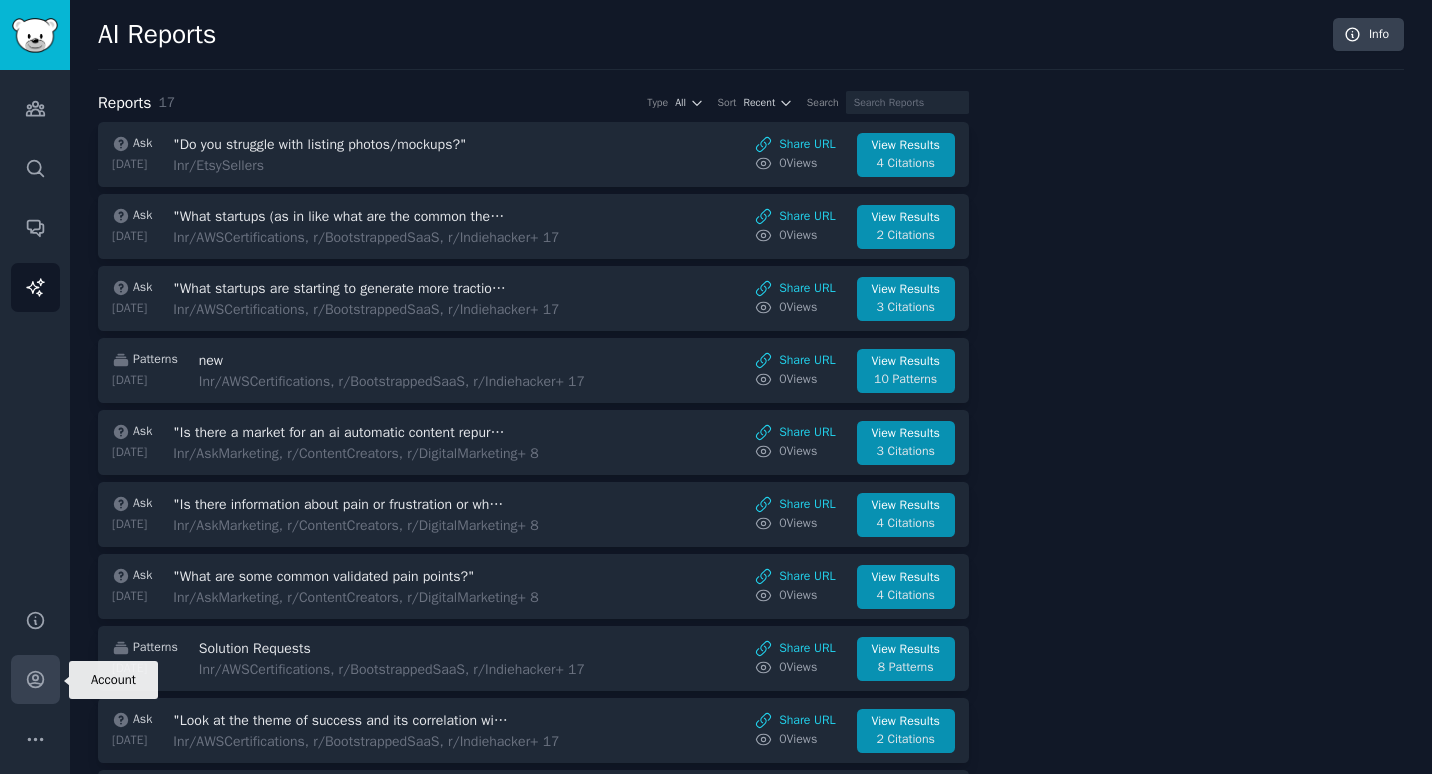 click on "Account" at bounding box center [35, 679] 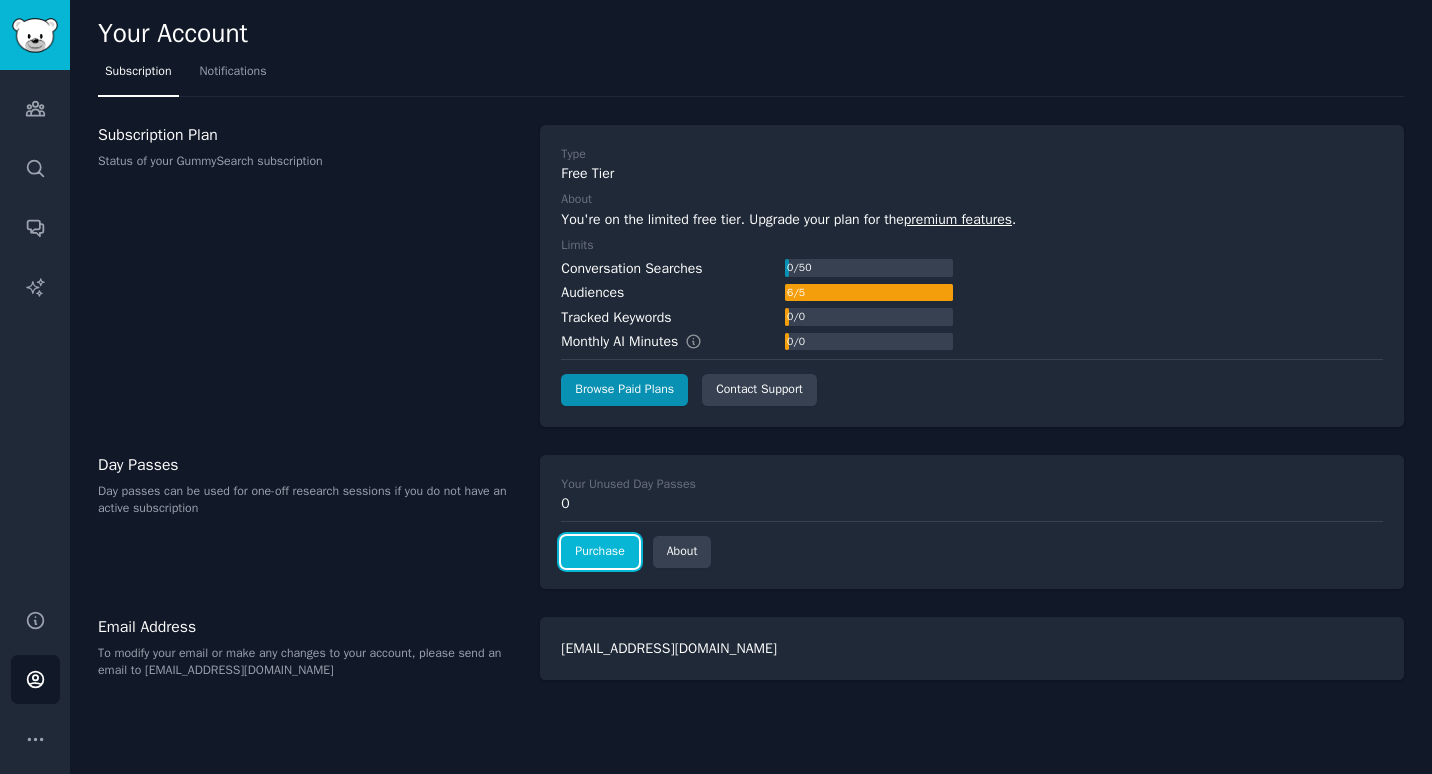 click on "Purchase" 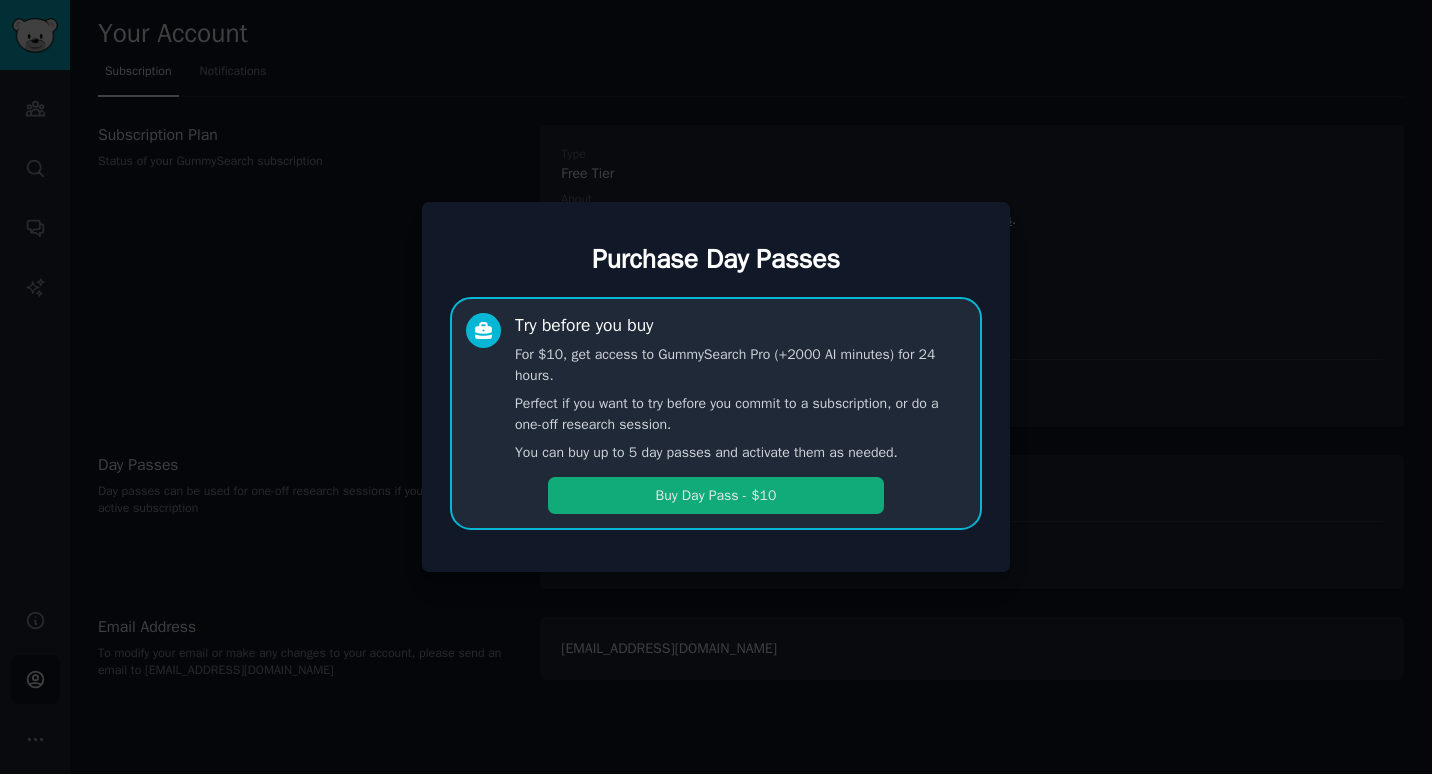 click on "Buy Day Pass - $10" at bounding box center (716, 495) 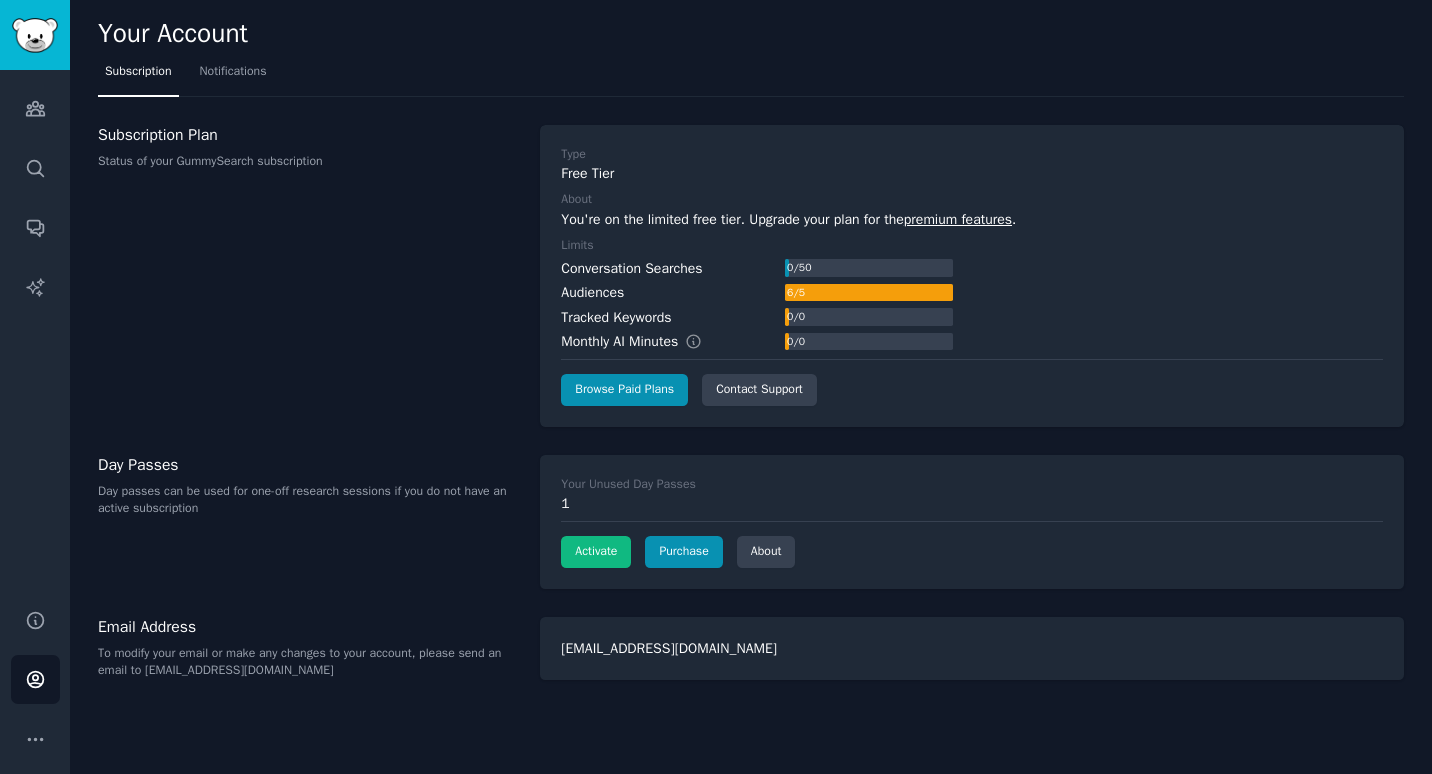 scroll, scrollTop: 0, scrollLeft: 0, axis: both 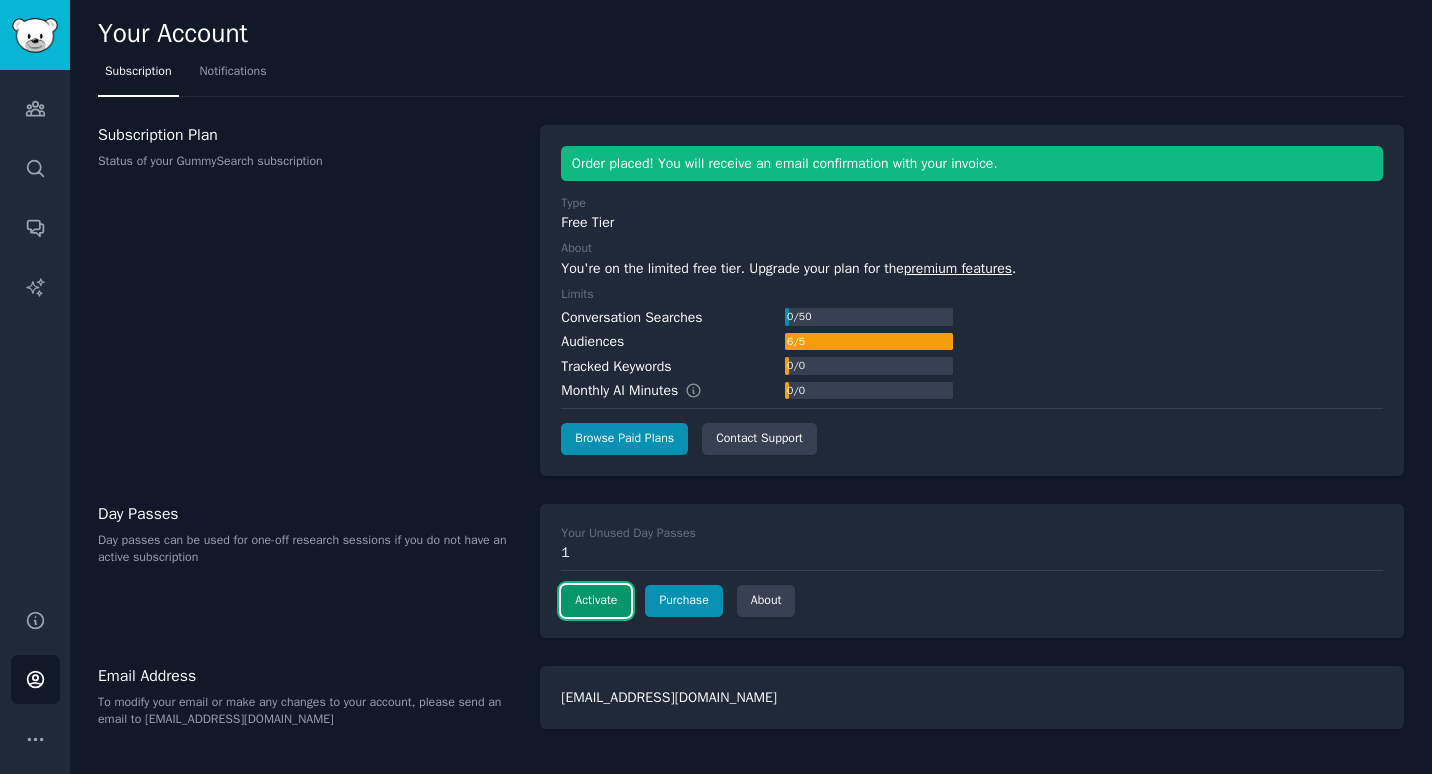 click on "Activate" at bounding box center [596, 601] 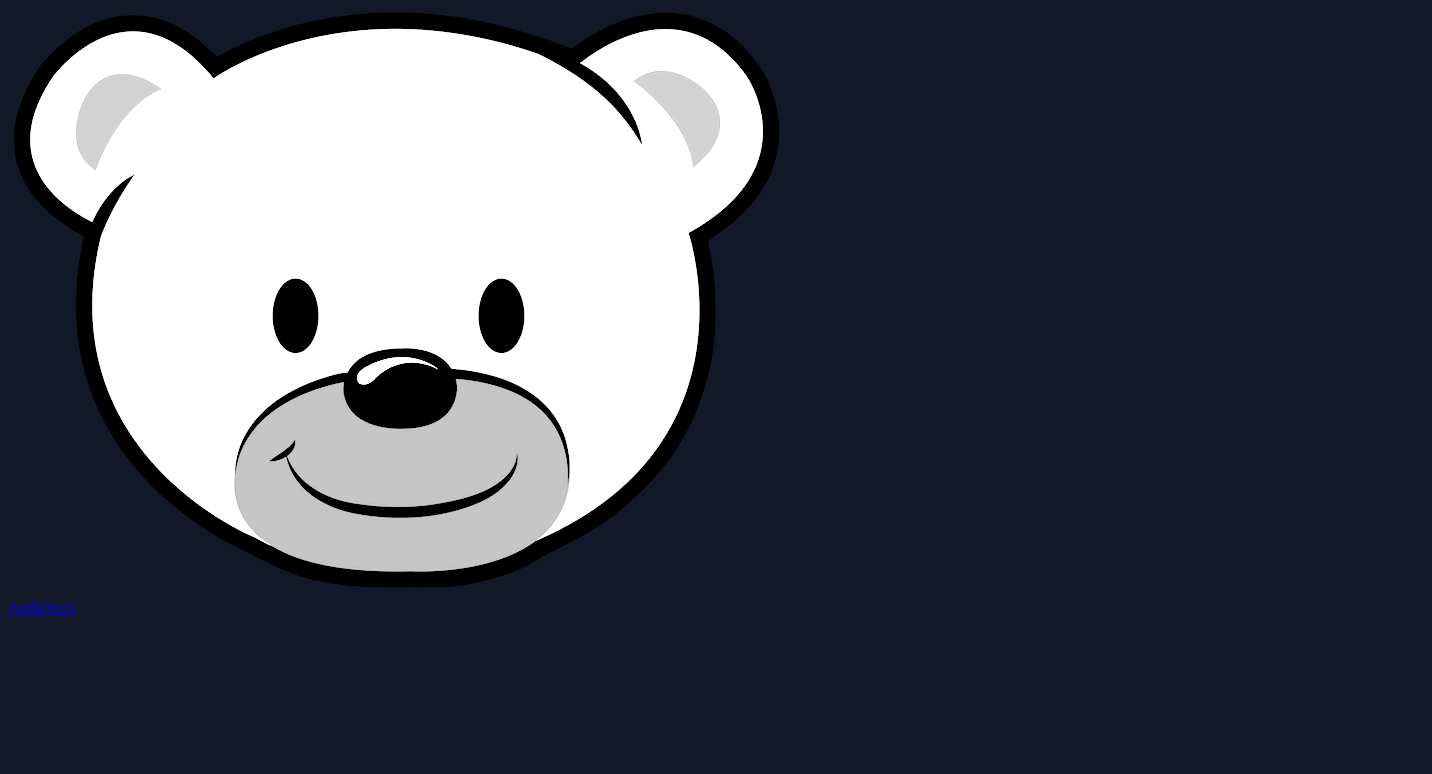 scroll, scrollTop: 0, scrollLeft: 0, axis: both 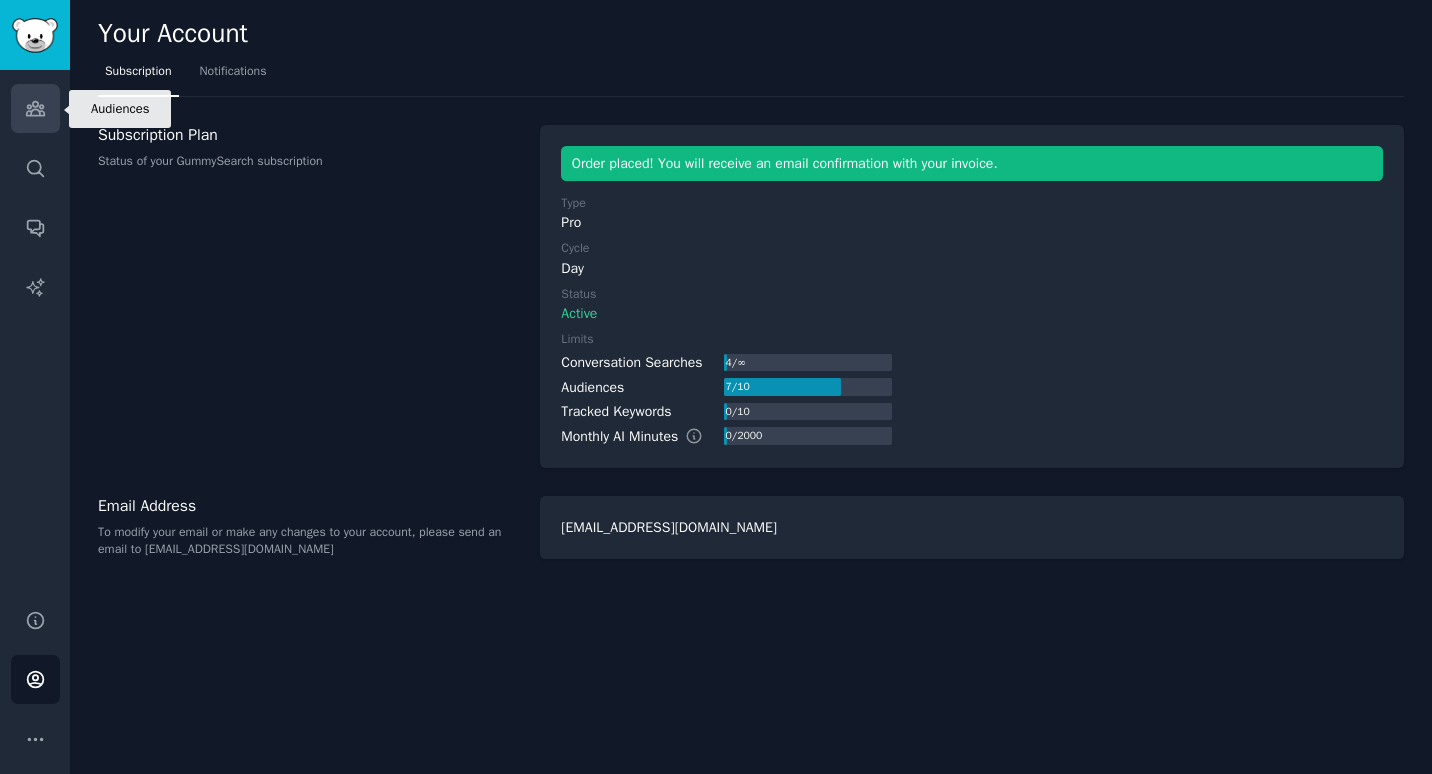 click on "Audiences" at bounding box center [35, 108] 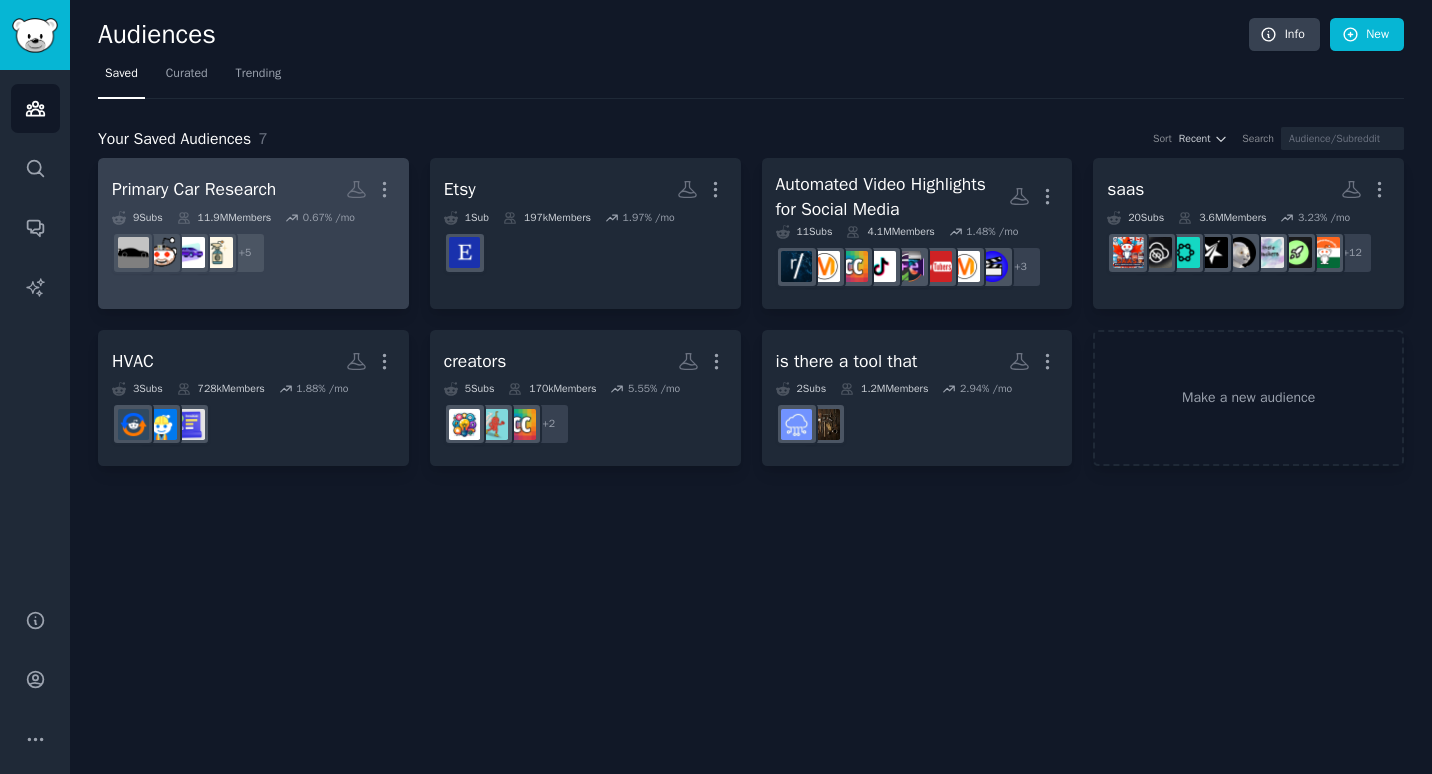 click on "0.67 % /mo" at bounding box center [329, 218] 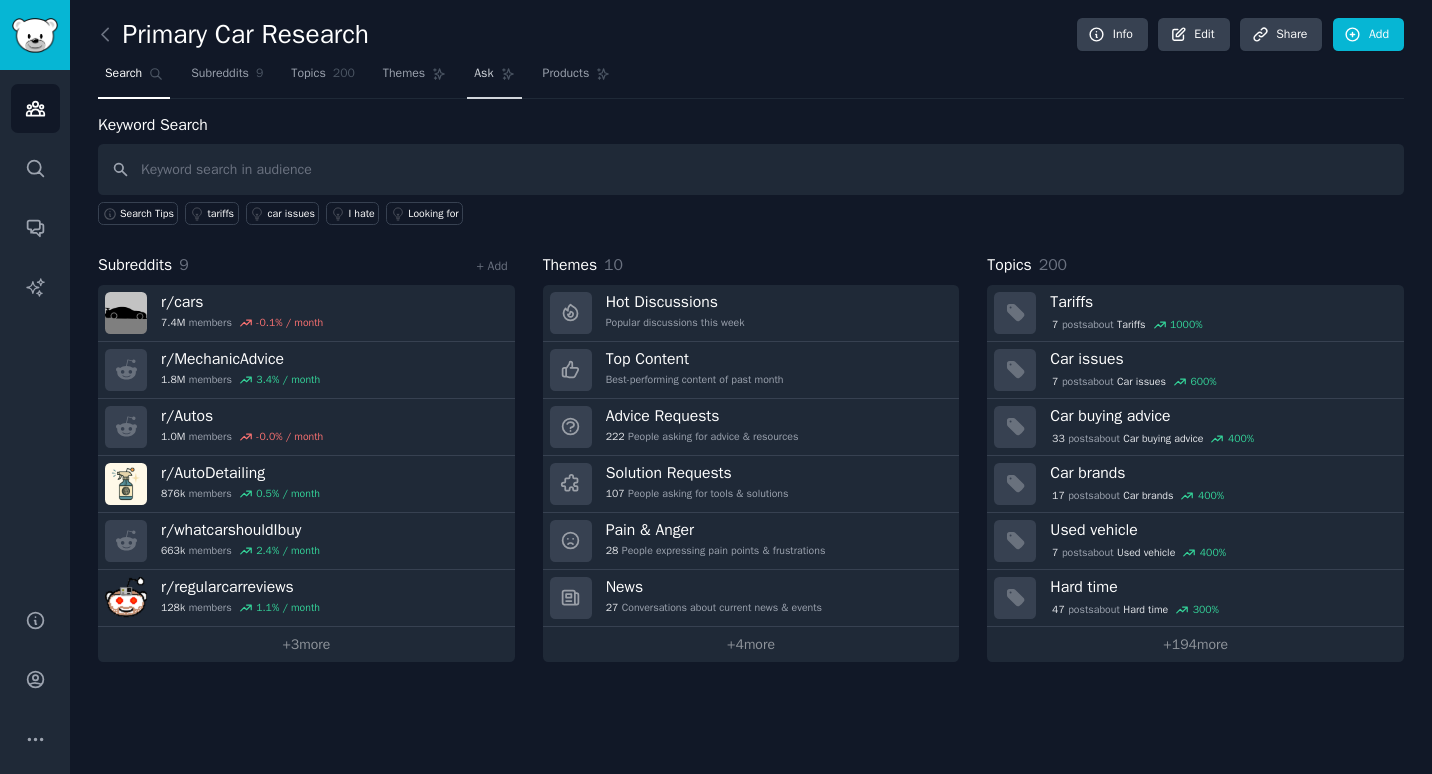 click on "Ask" at bounding box center [494, 78] 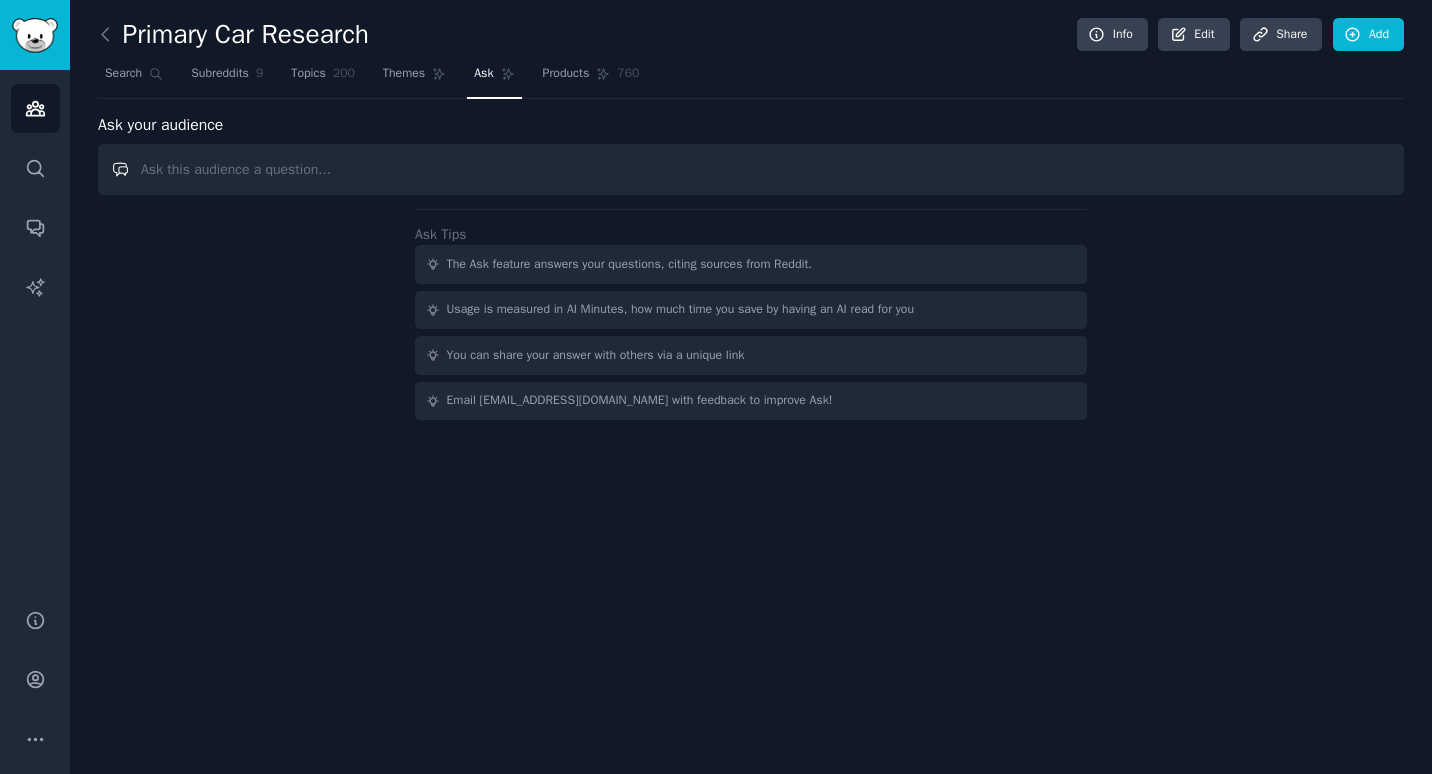 paste on "DAILY SCRAPE SETTINGS: - Time Range: Last 24 hours - Sort By: Hot, Rising, Top - Minimum Upvotes: 50+ (indicates interest) - Include Comments: Top 10 comments per post - Data Points to Capture:   * Post title   * Upvote count   * Comment count   * Top keywords in comments   * Post flair/category   * Time posted   * Engagement rate" 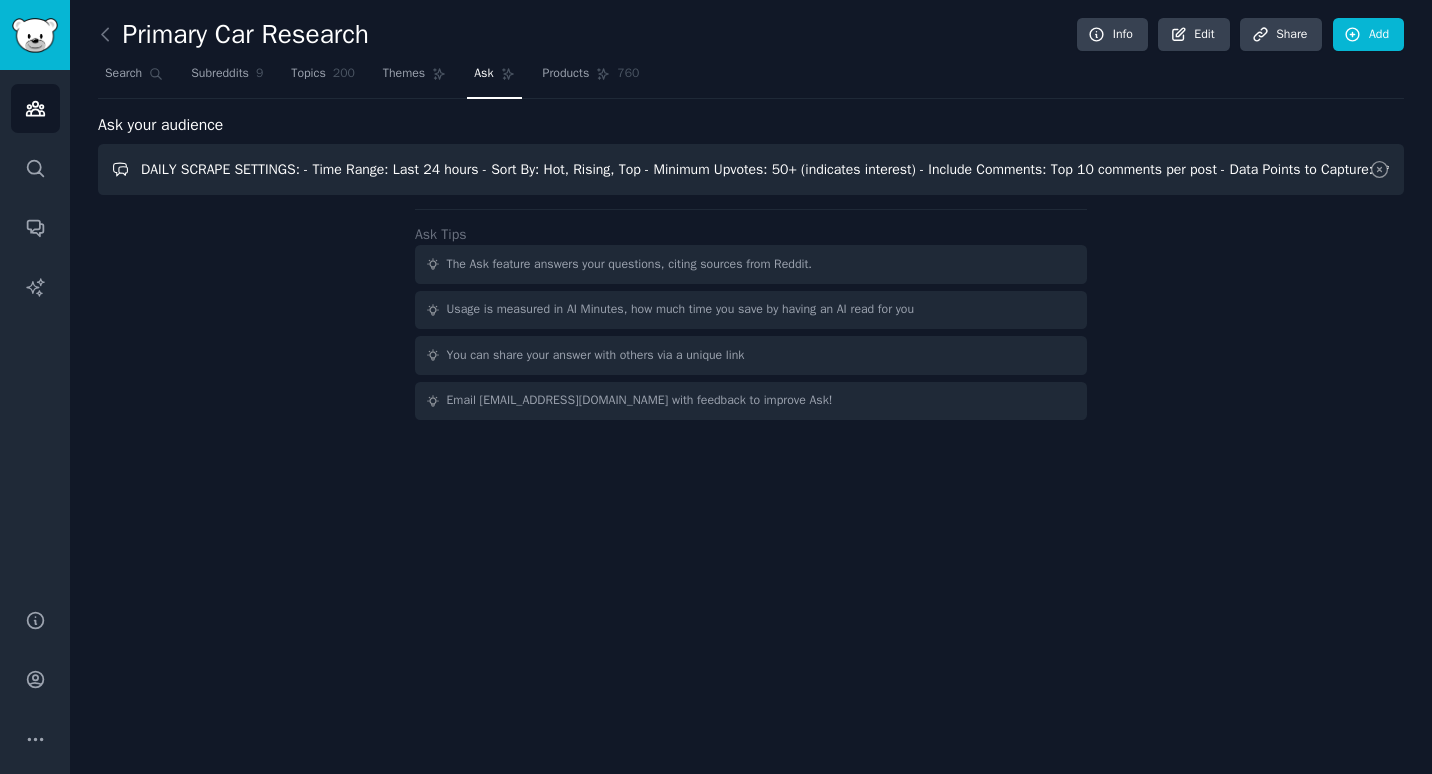 scroll, scrollTop: 0, scrollLeft: 824, axis: horizontal 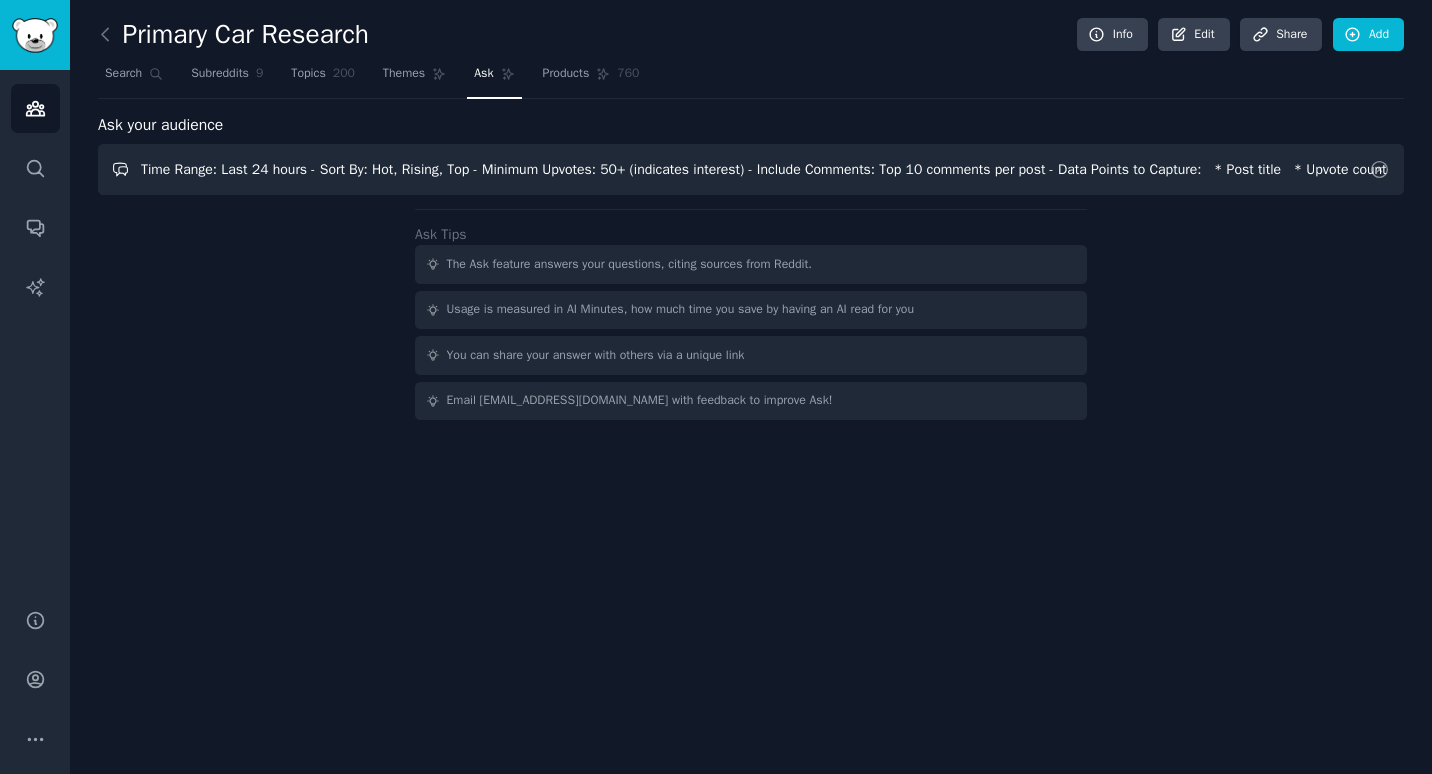 type on "Time Range: Last 24 hours - Sort By: Hot, Rising, Top - Minimum Upvotes: 50+ (indicates interest) - Include Comments: Top 10 comments per post - Data Points to Capture:   * Post title   * Upvote count   * Comment count   * Top keywords in comments   * Post flair/category   * Time posted   * Engagement rate" 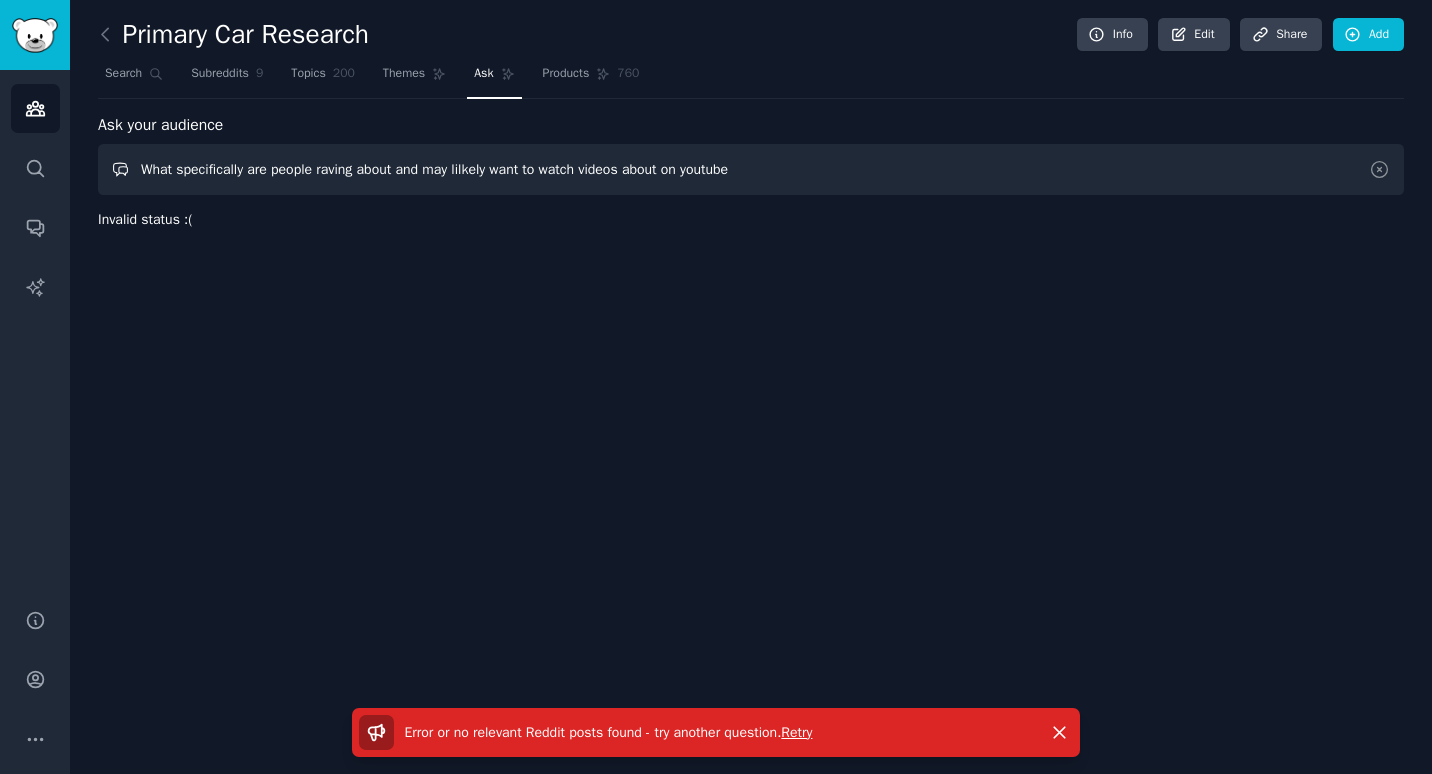 type on "What specifically are people raving about and may lilkely want to watch videos about on youtube" 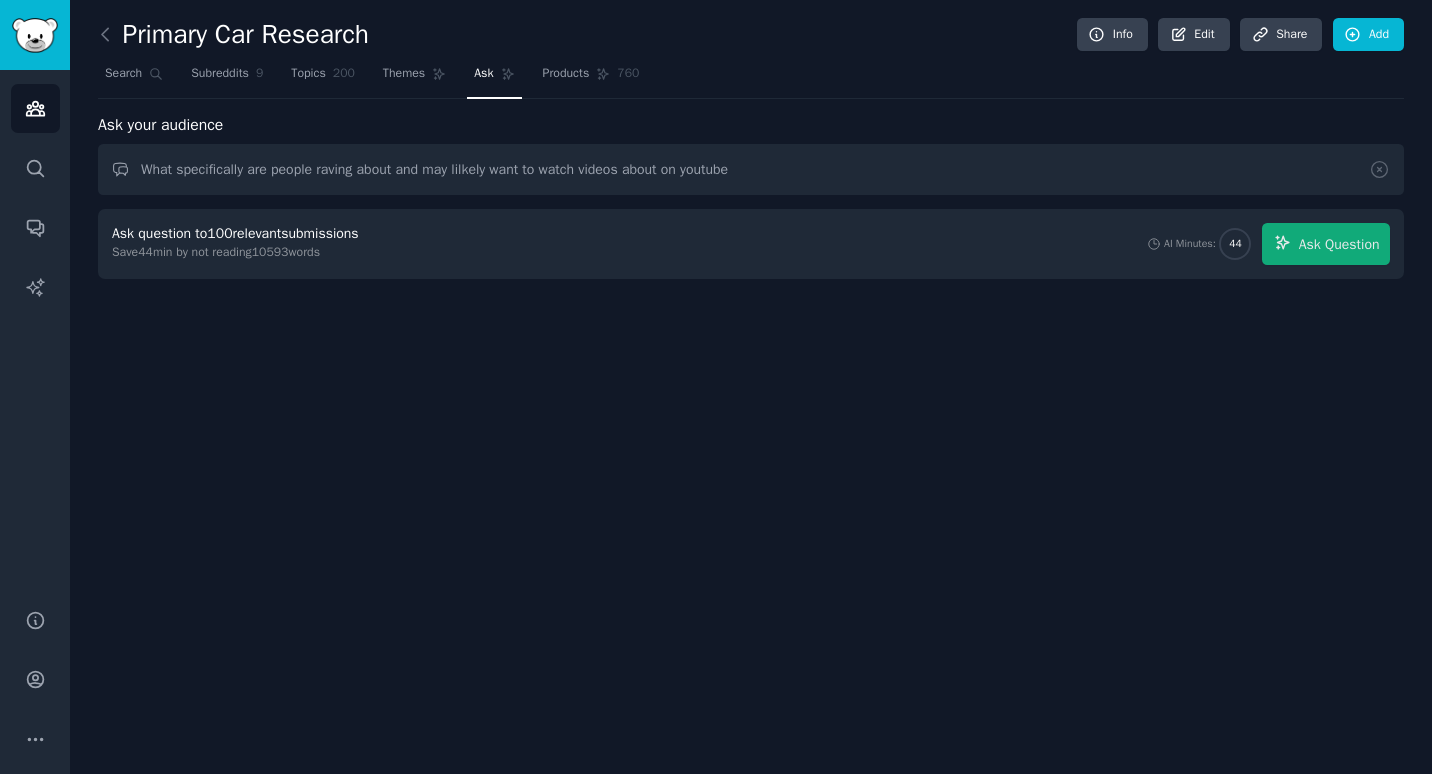 click on "Primary Car Research Info Edit Share Add Search Subreddits 9 Topics 200 Themes Ask Products 760 Ask your audience What specifically are people raving about and may lilkely want to watch videos about on youtube Ask question to  100  relevant  submissions Save  44  min by not reading  10593  words AI Minutes:  44 Ask Question" 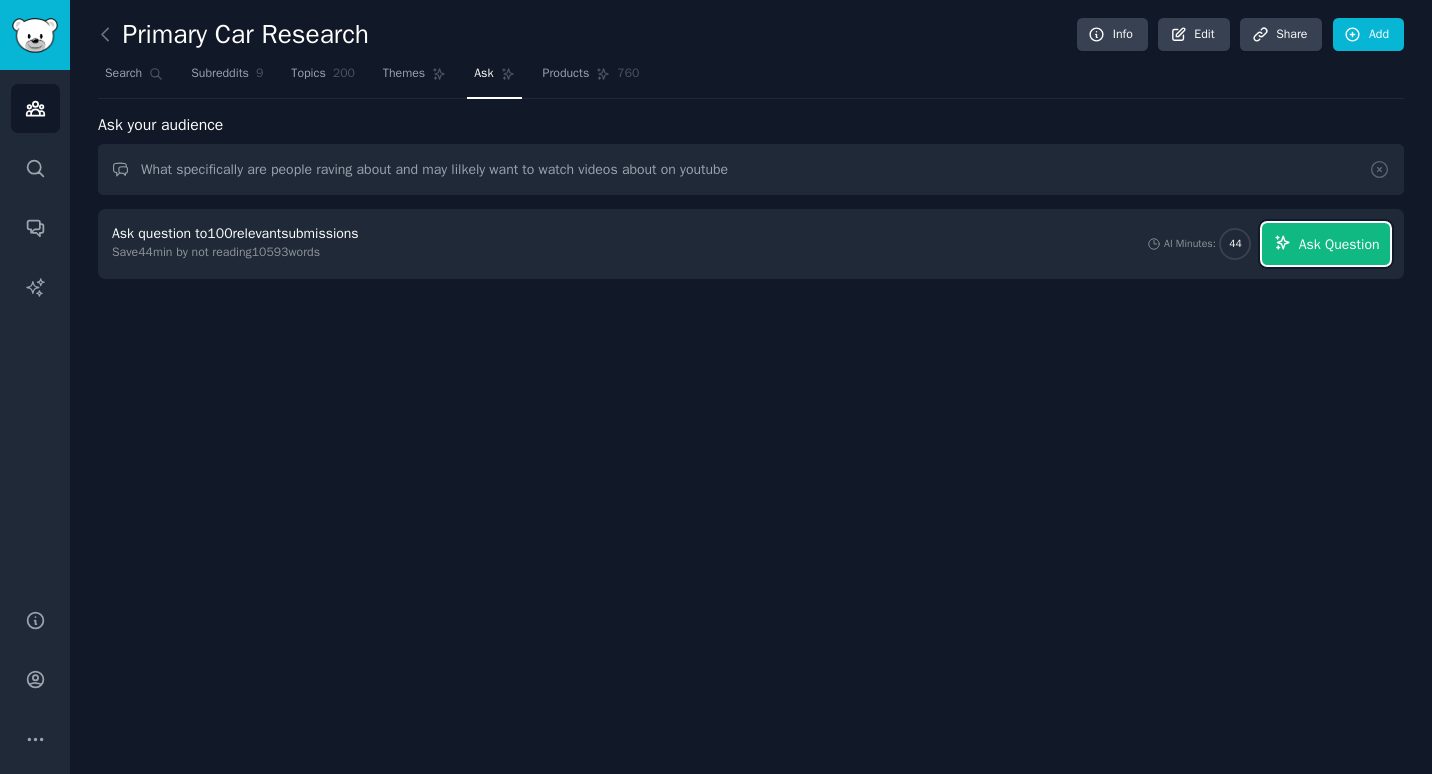 click on "Ask Question" at bounding box center [1339, 244] 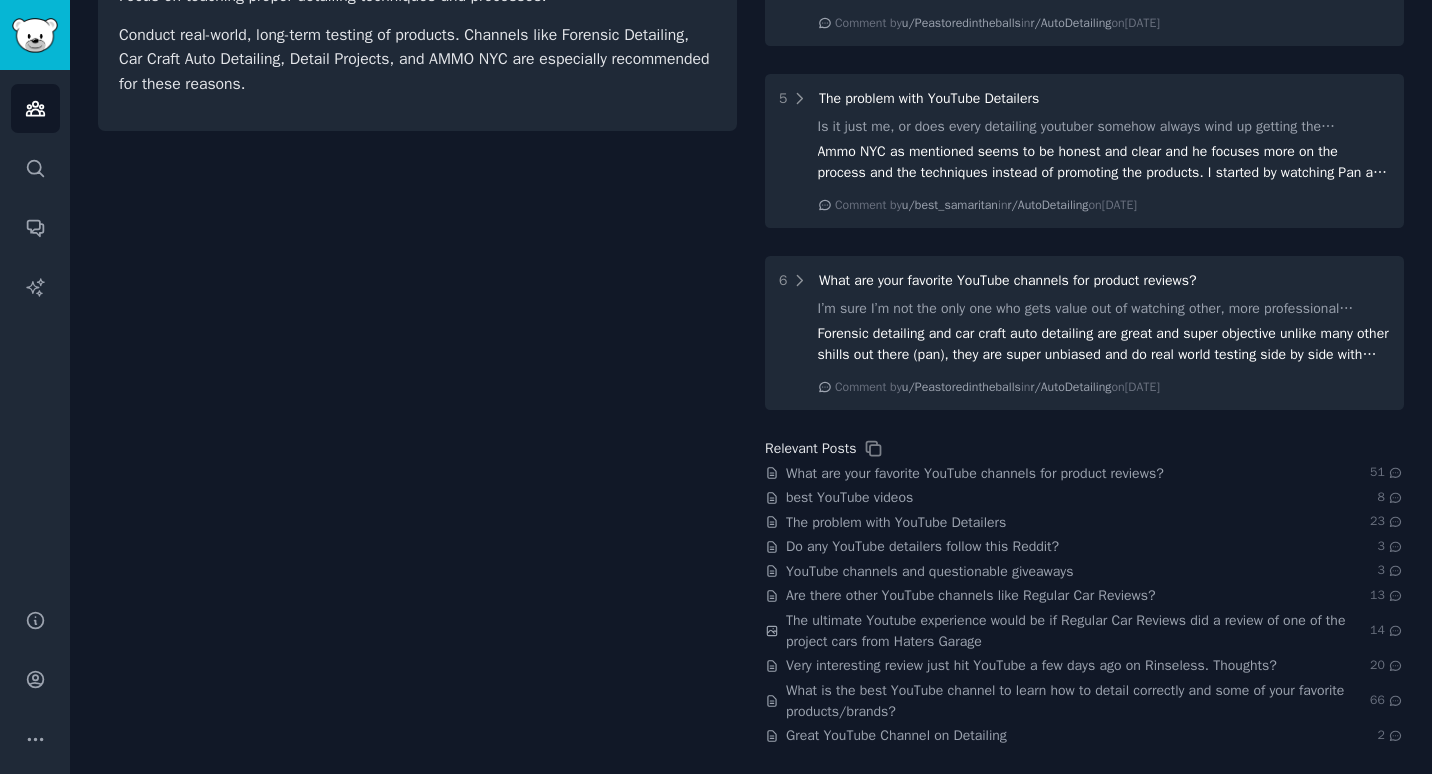 scroll, scrollTop: 0, scrollLeft: 0, axis: both 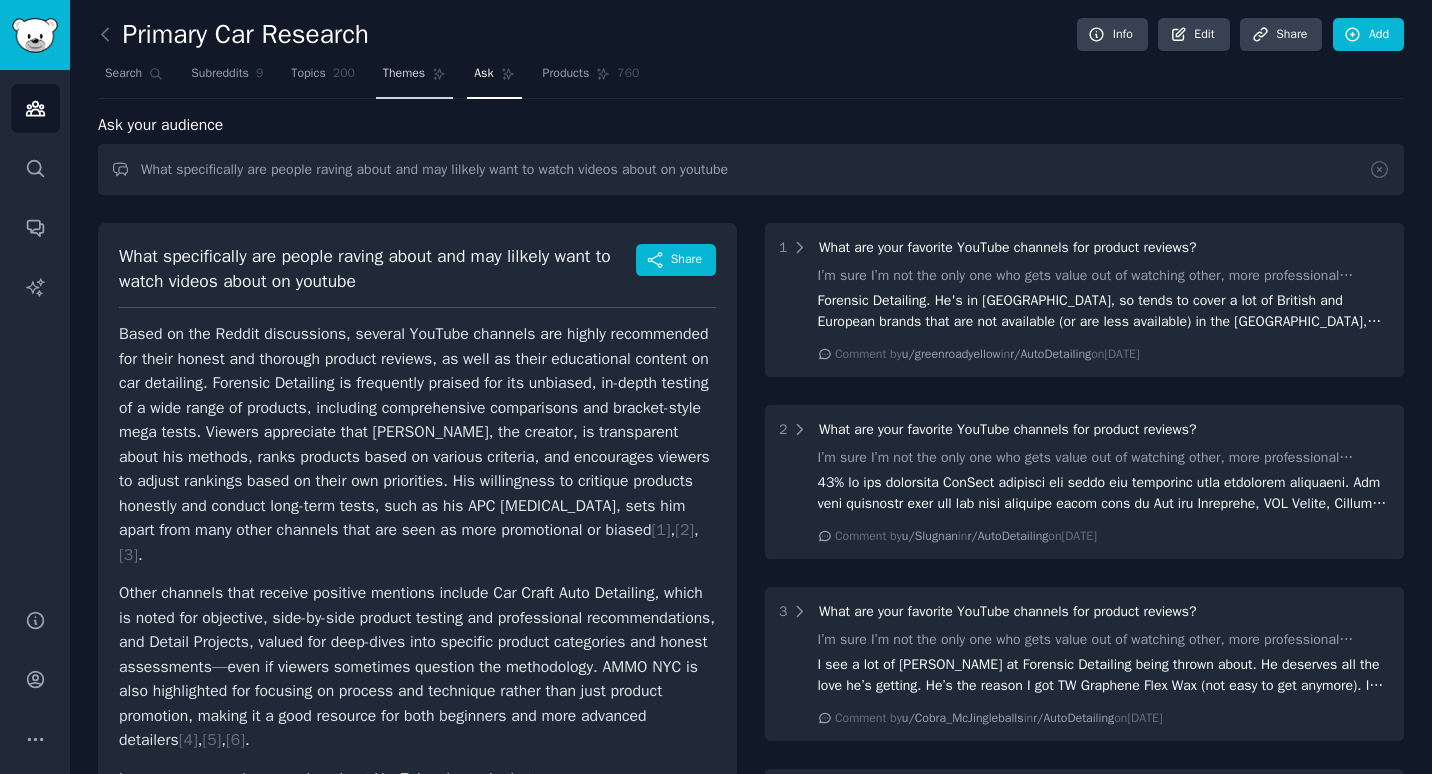 click on "Themes" at bounding box center (414, 78) 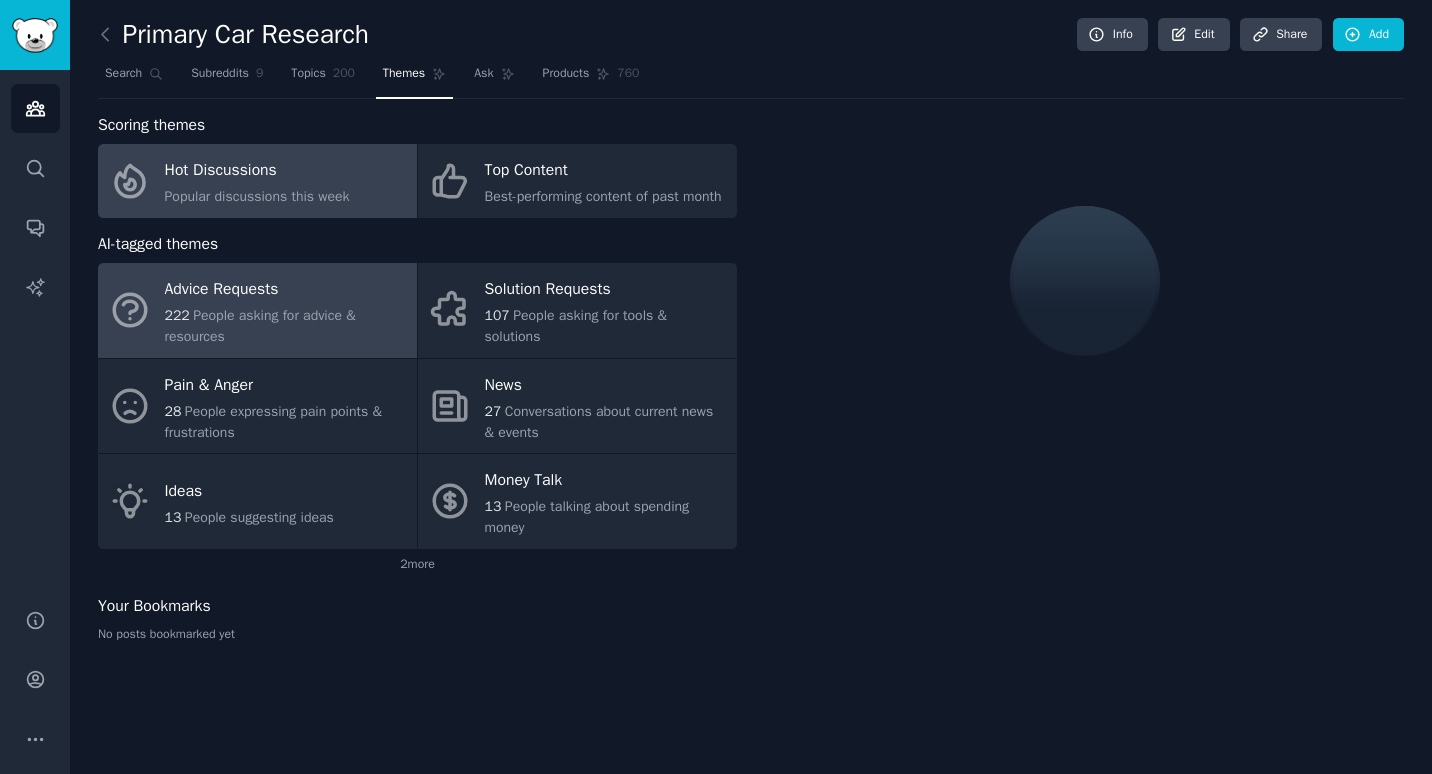 click on "Advice Requests" at bounding box center (286, 290) 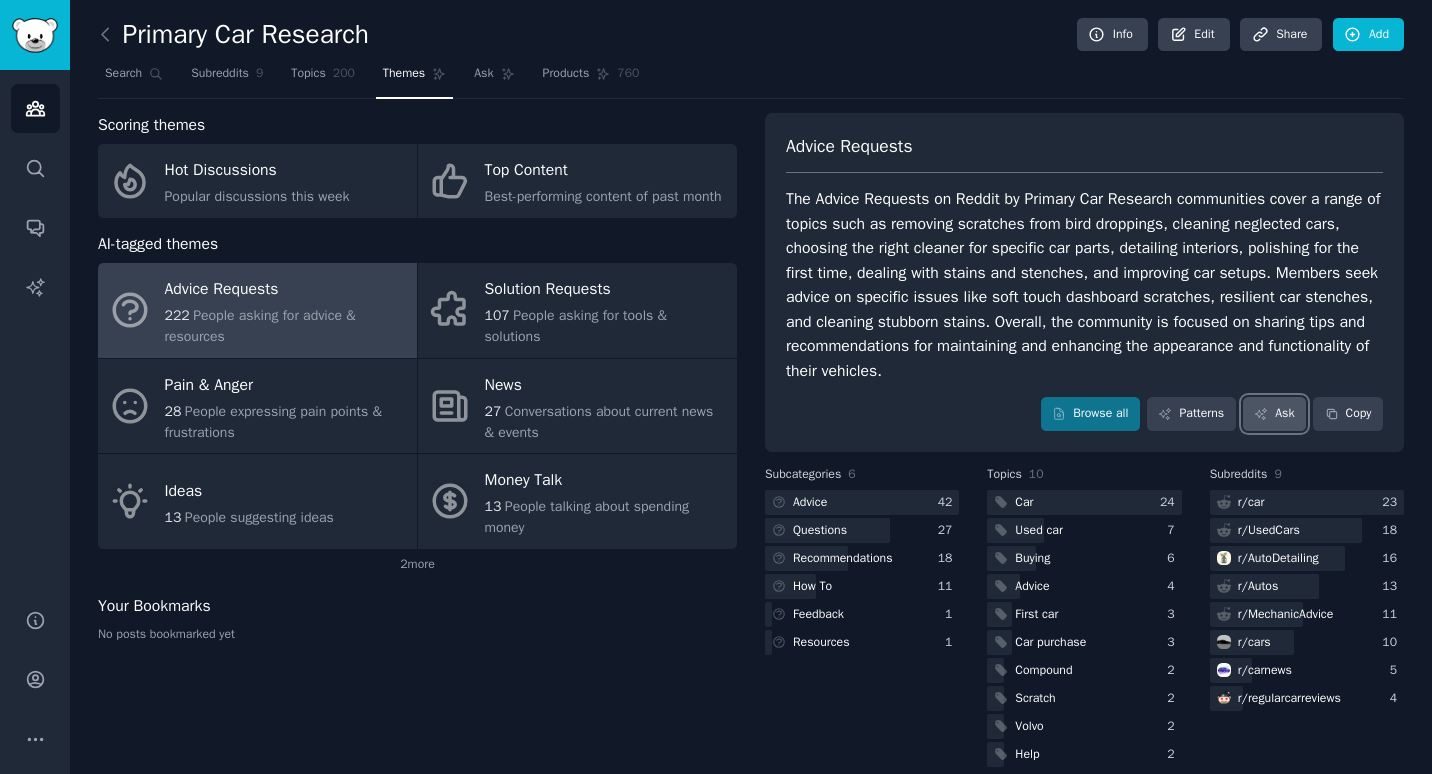 click on "Ask" at bounding box center (1274, 414) 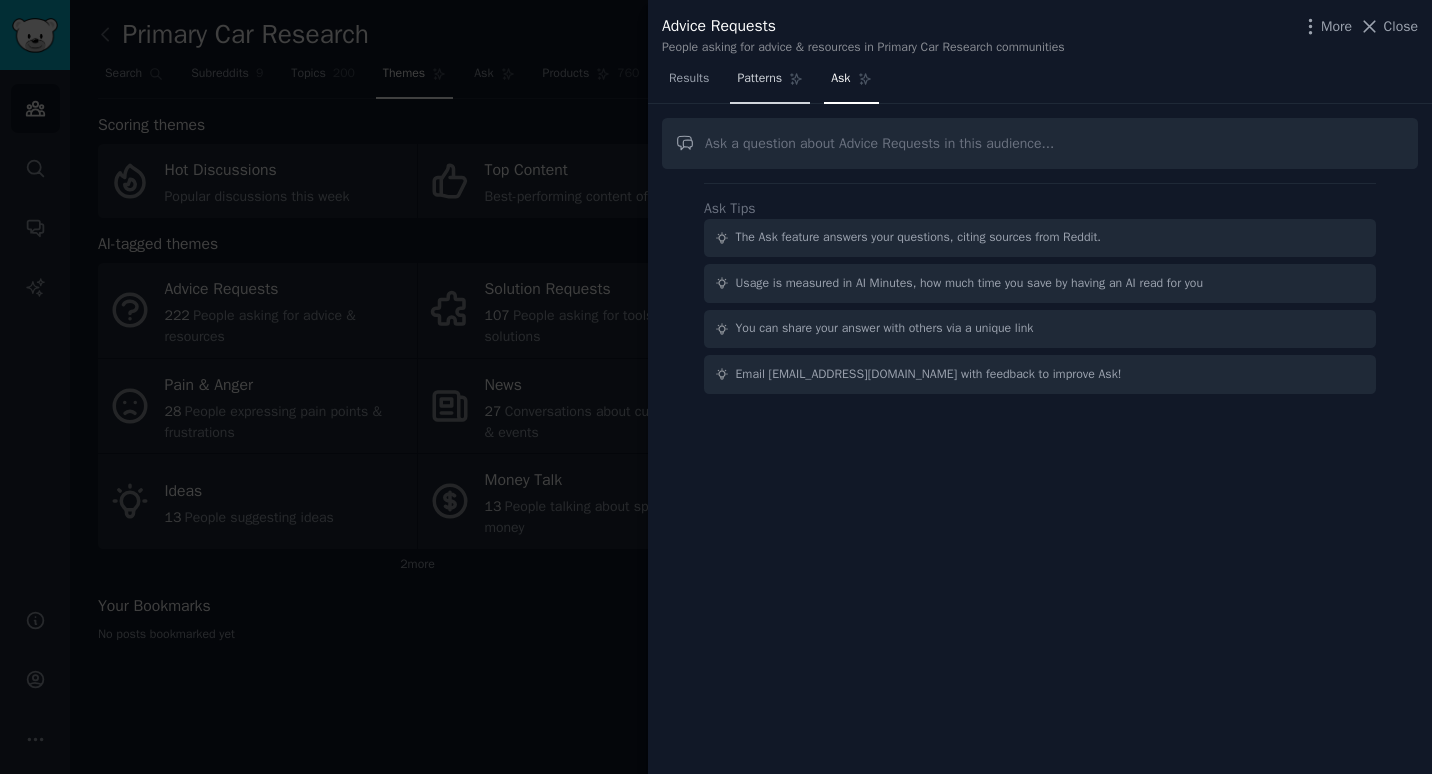 click on "Patterns" at bounding box center [759, 79] 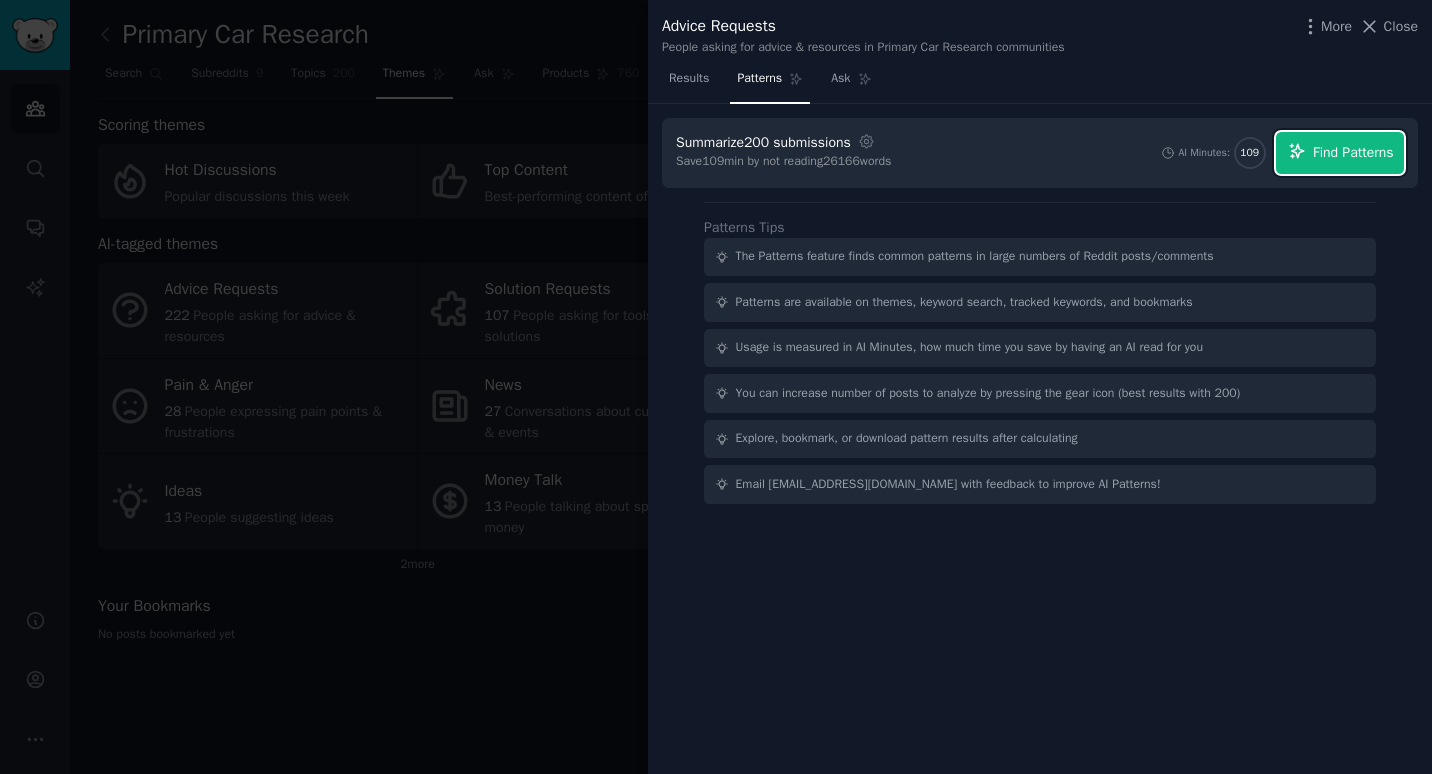 click on "Find Patterns" at bounding box center [1353, 152] 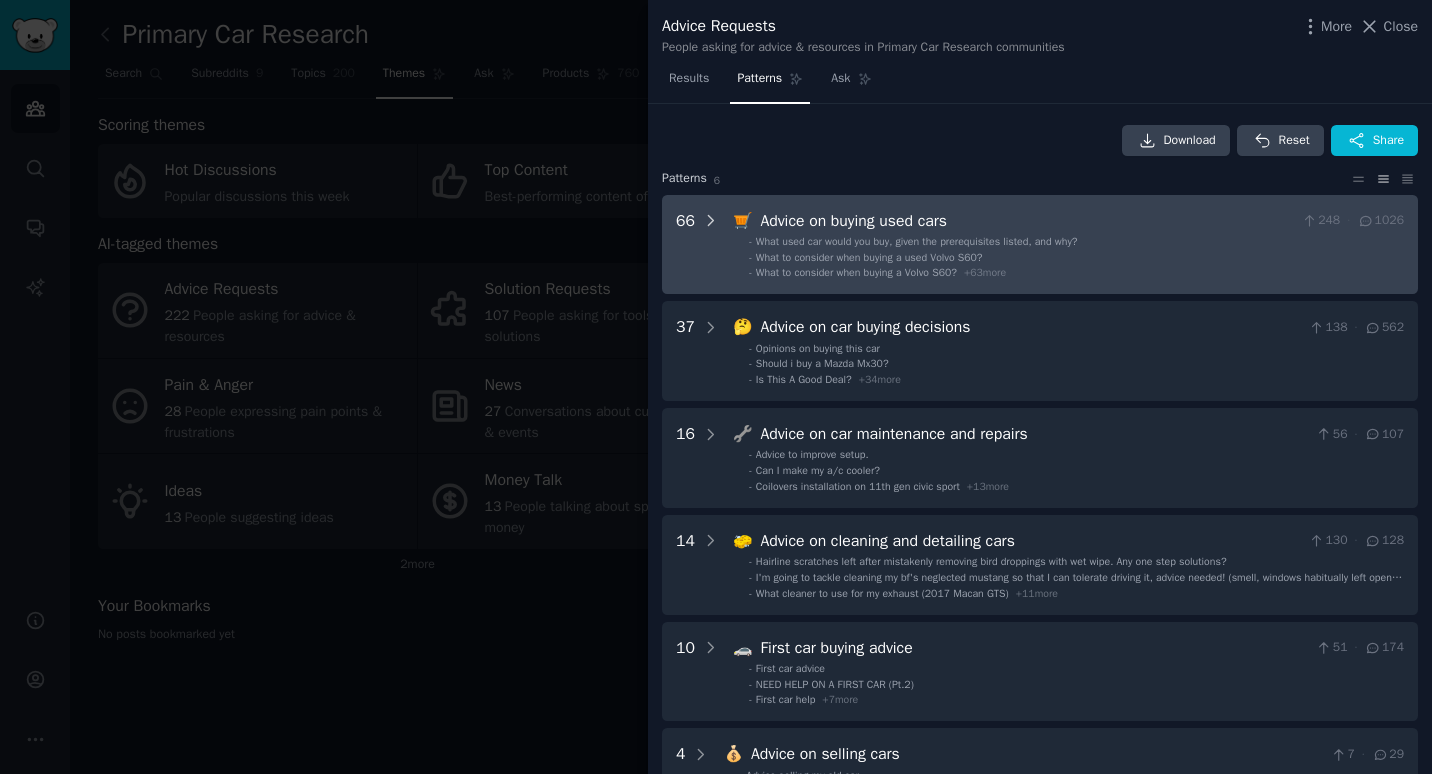 click 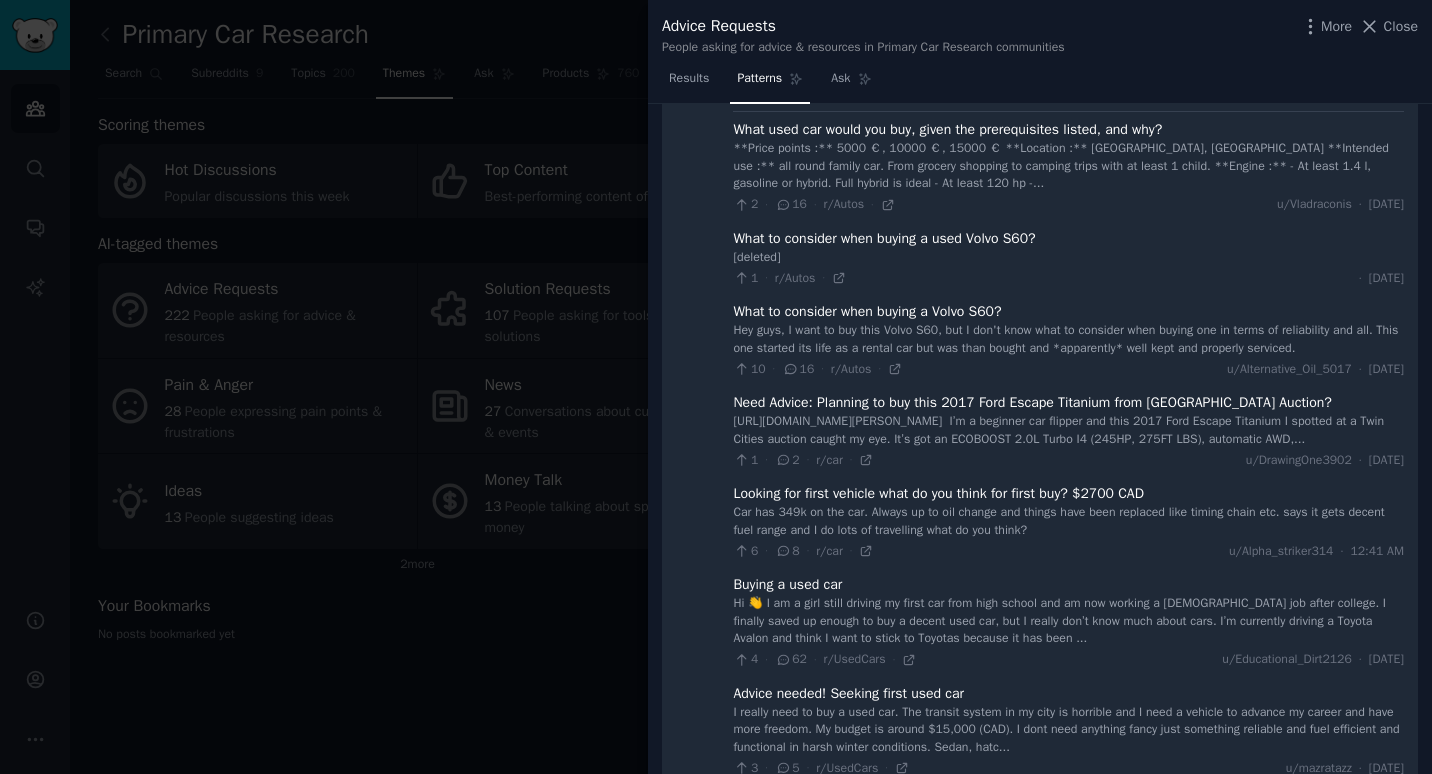 scroll, scrollTop: 0, scrollLeft: 0, axis: both 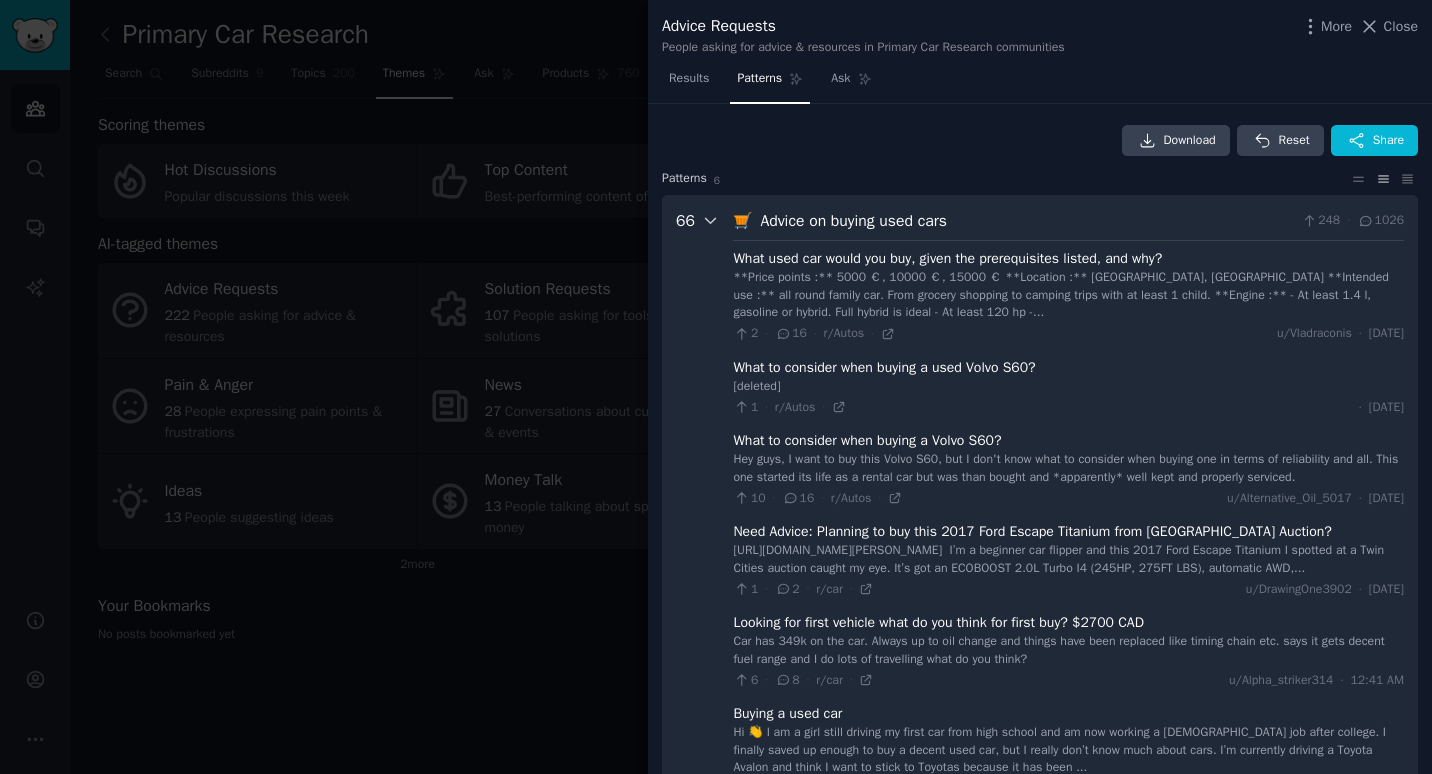 click 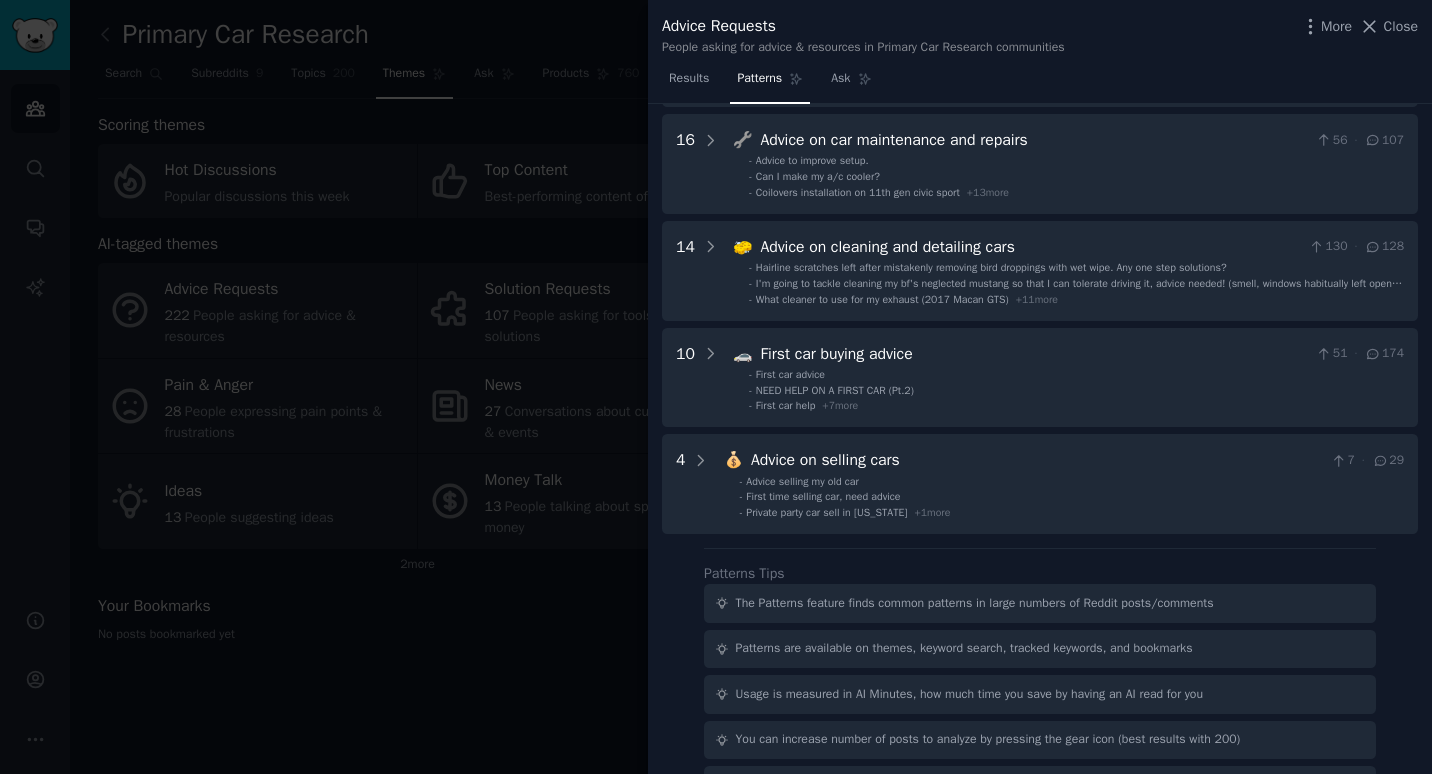 scroll, scrollTop: 0, scrollLeft: 0, axis: both 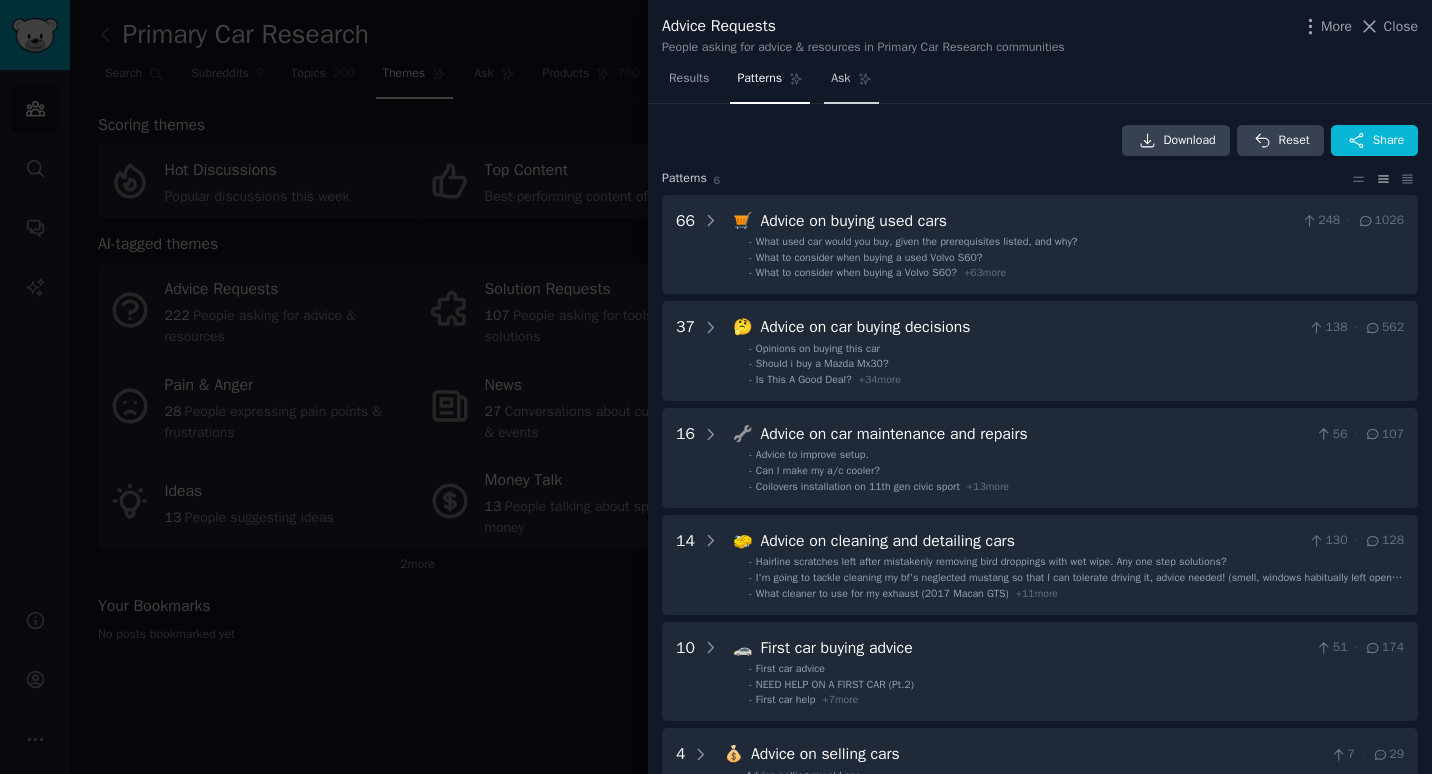 click on "Ask" at bounding box center (851, 83) 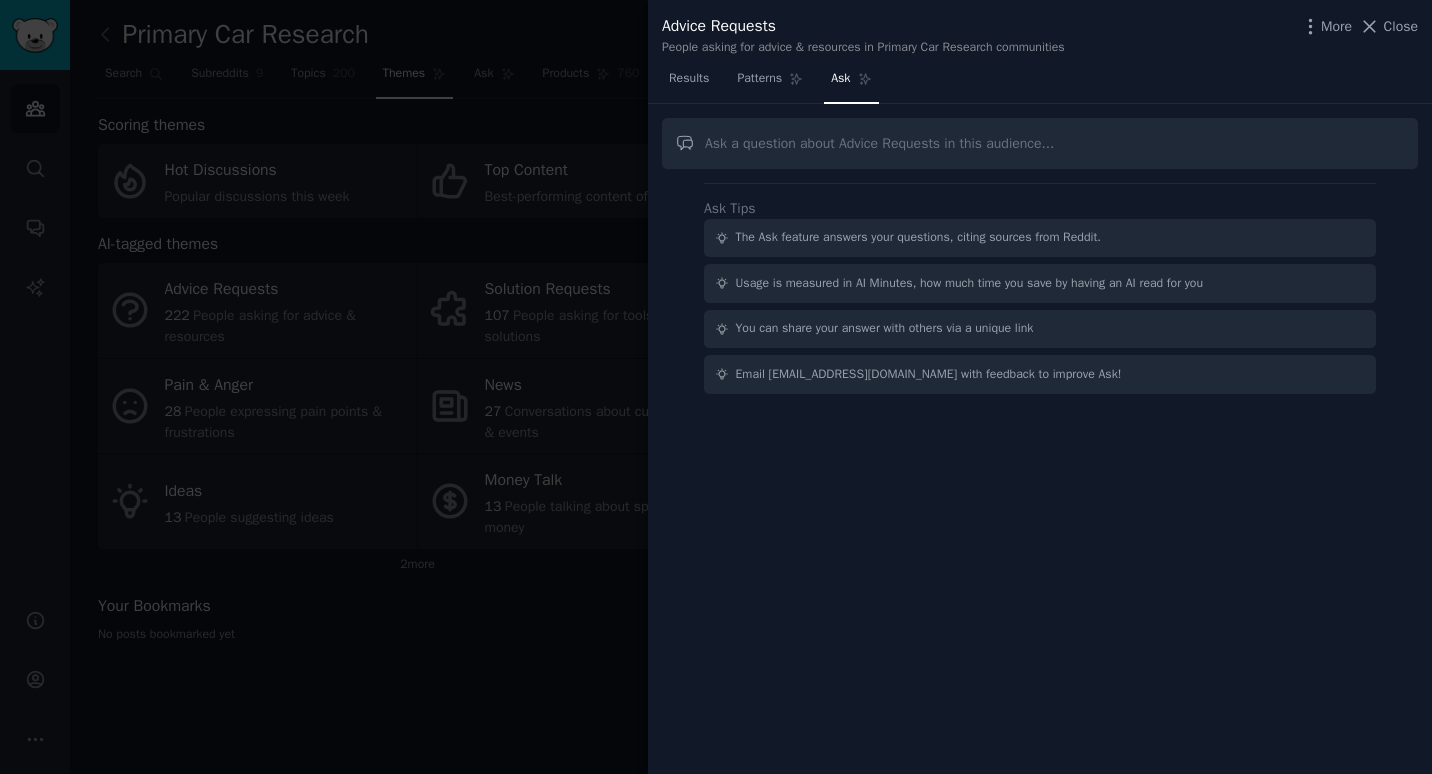 click at bounding box center (716, 387) 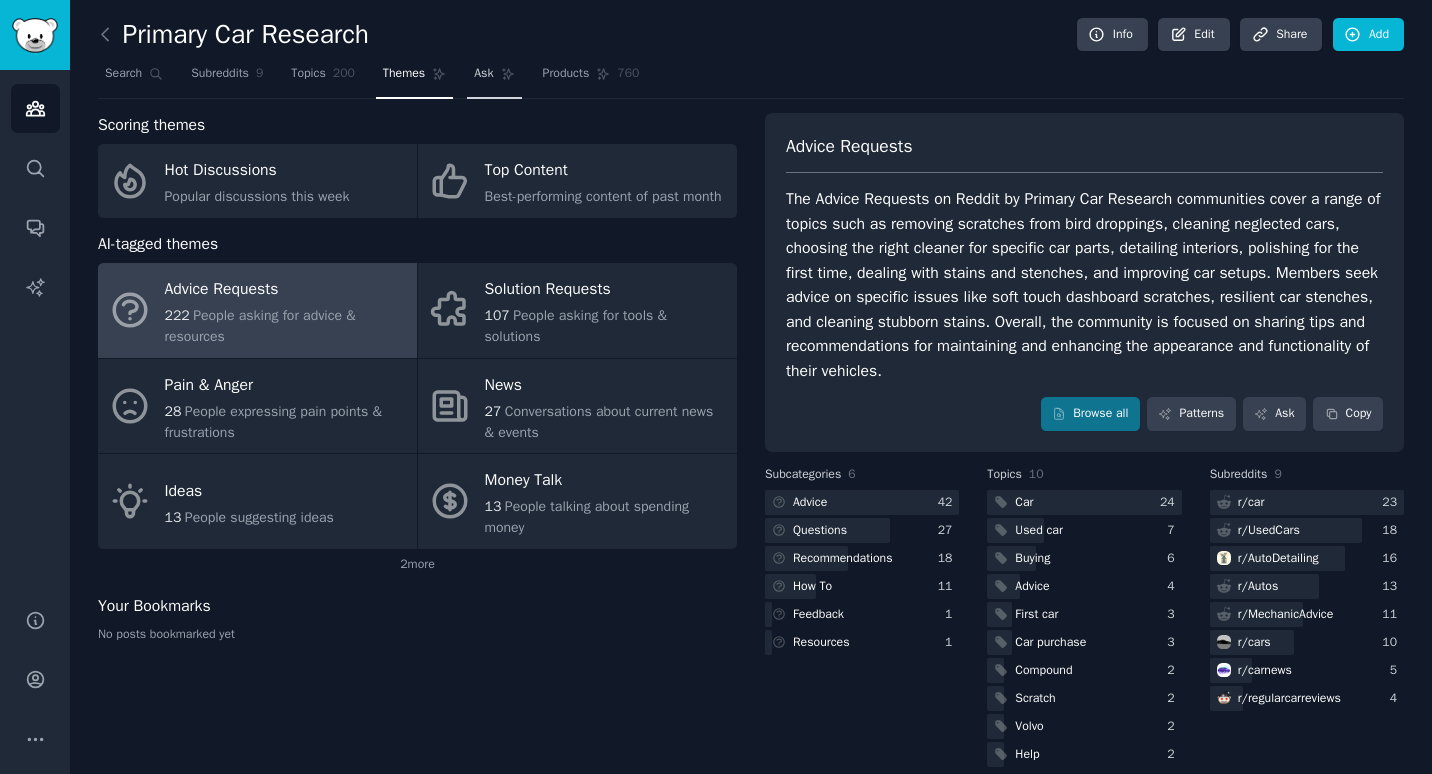 click on "Ask" at bounding box center [494, 78] 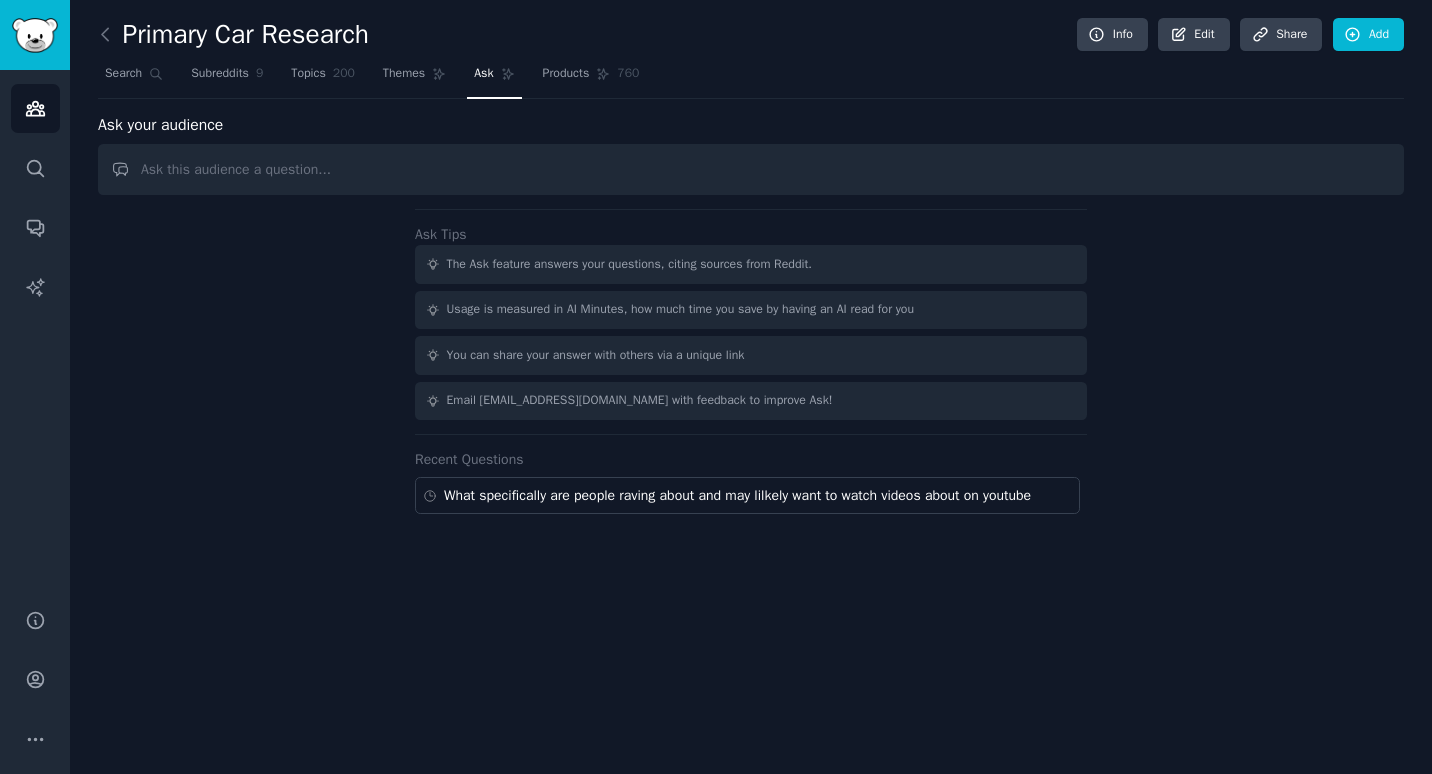 click at bounding box center [751, 169] 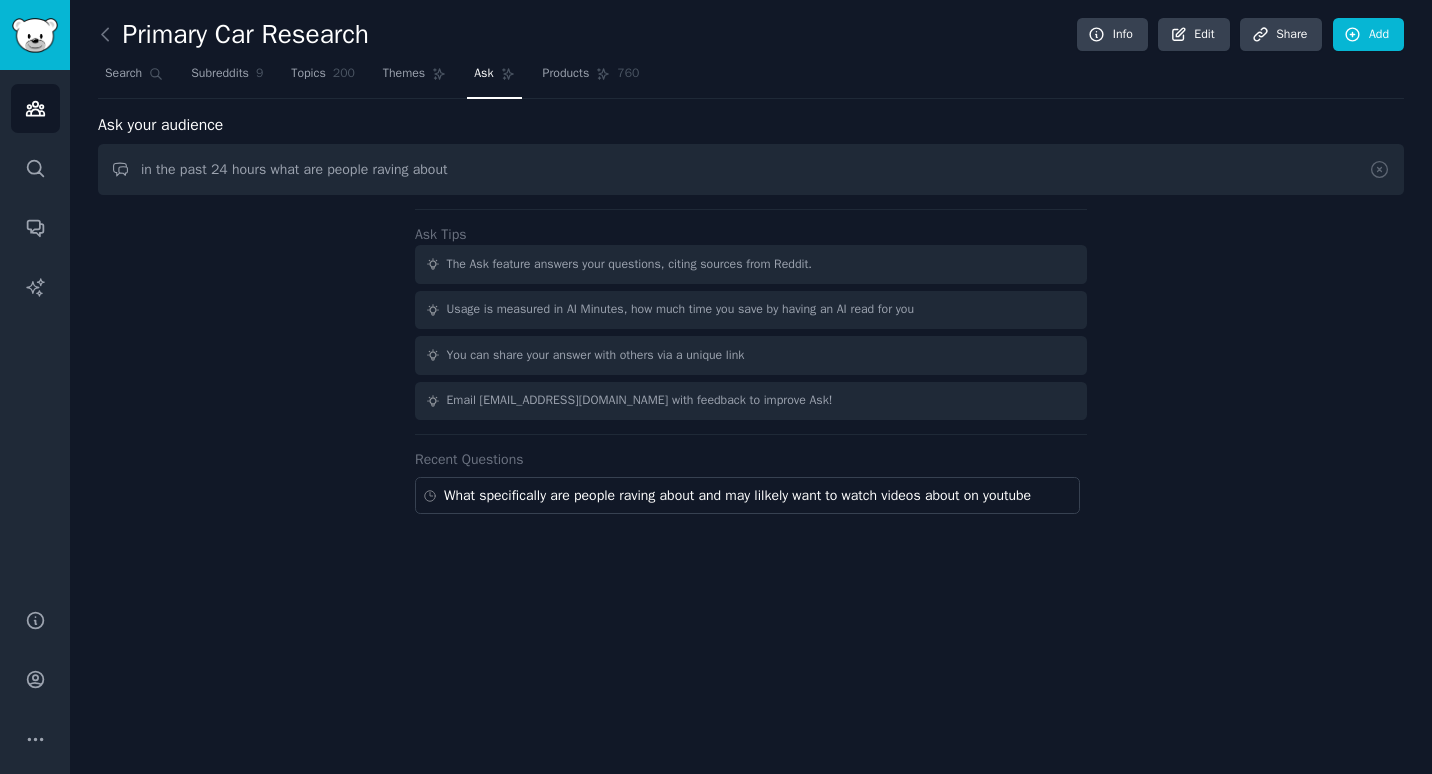 type on "in the past 24 hours what are people raving about" 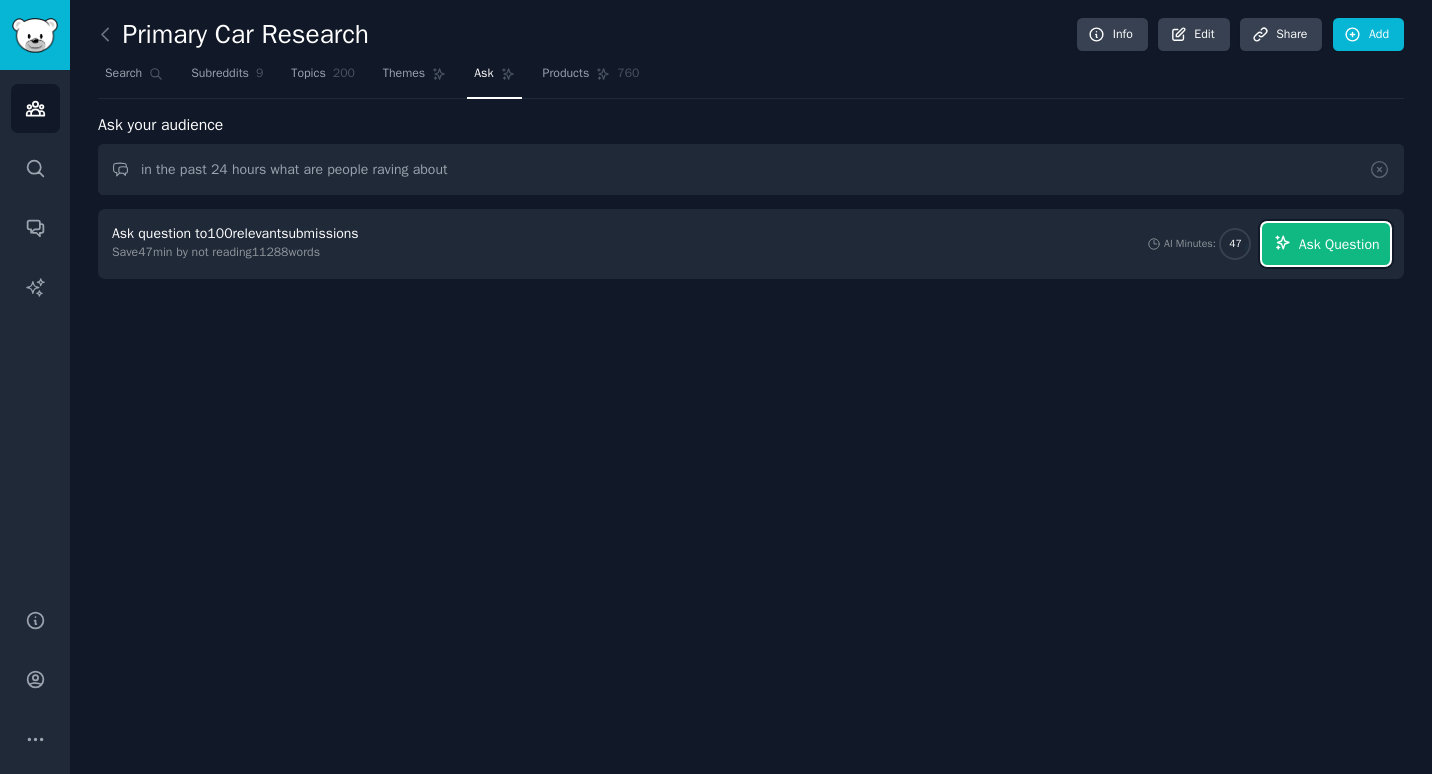 click on "Ask Question" at bounding box center (1339, 244) 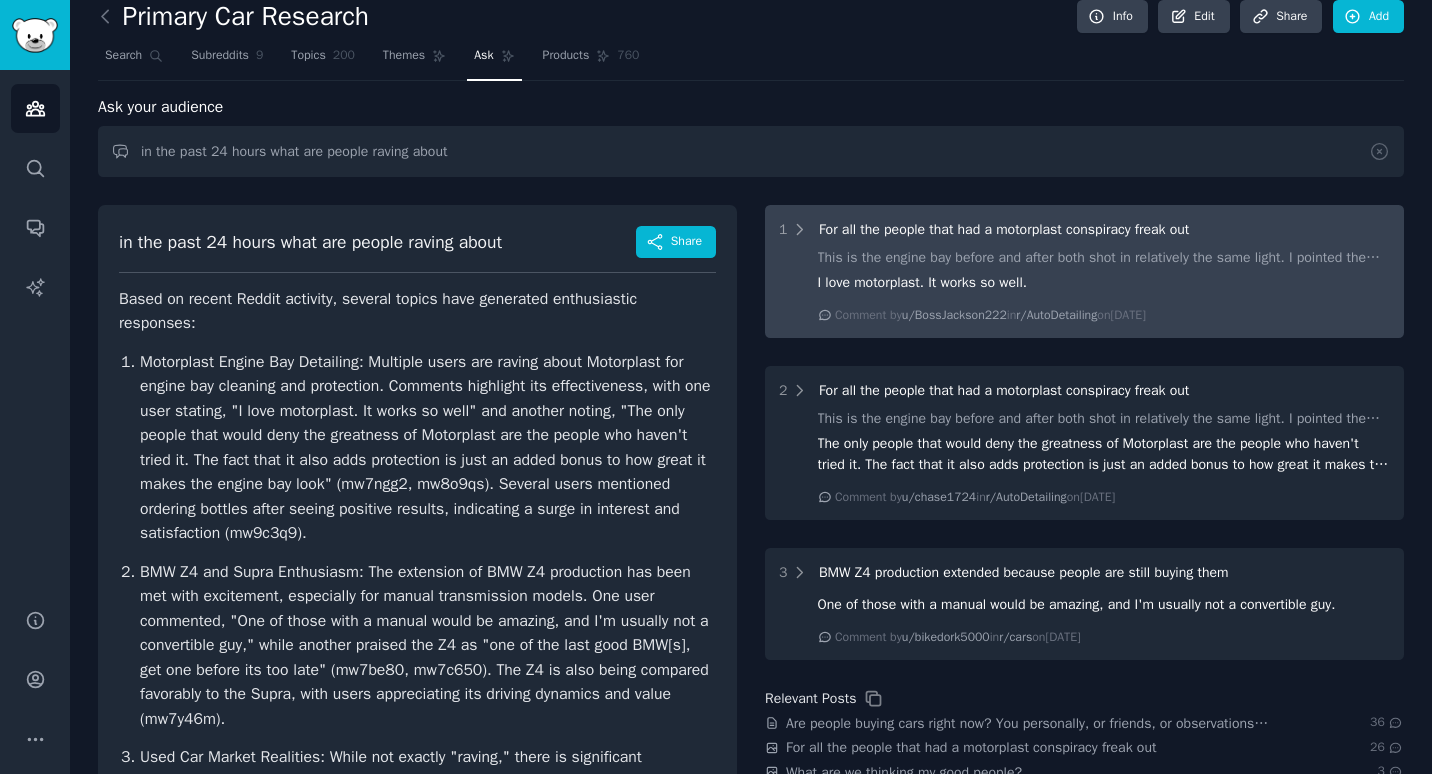 scroll, scrollTop: 0, scrollLeft: 0, axis: both 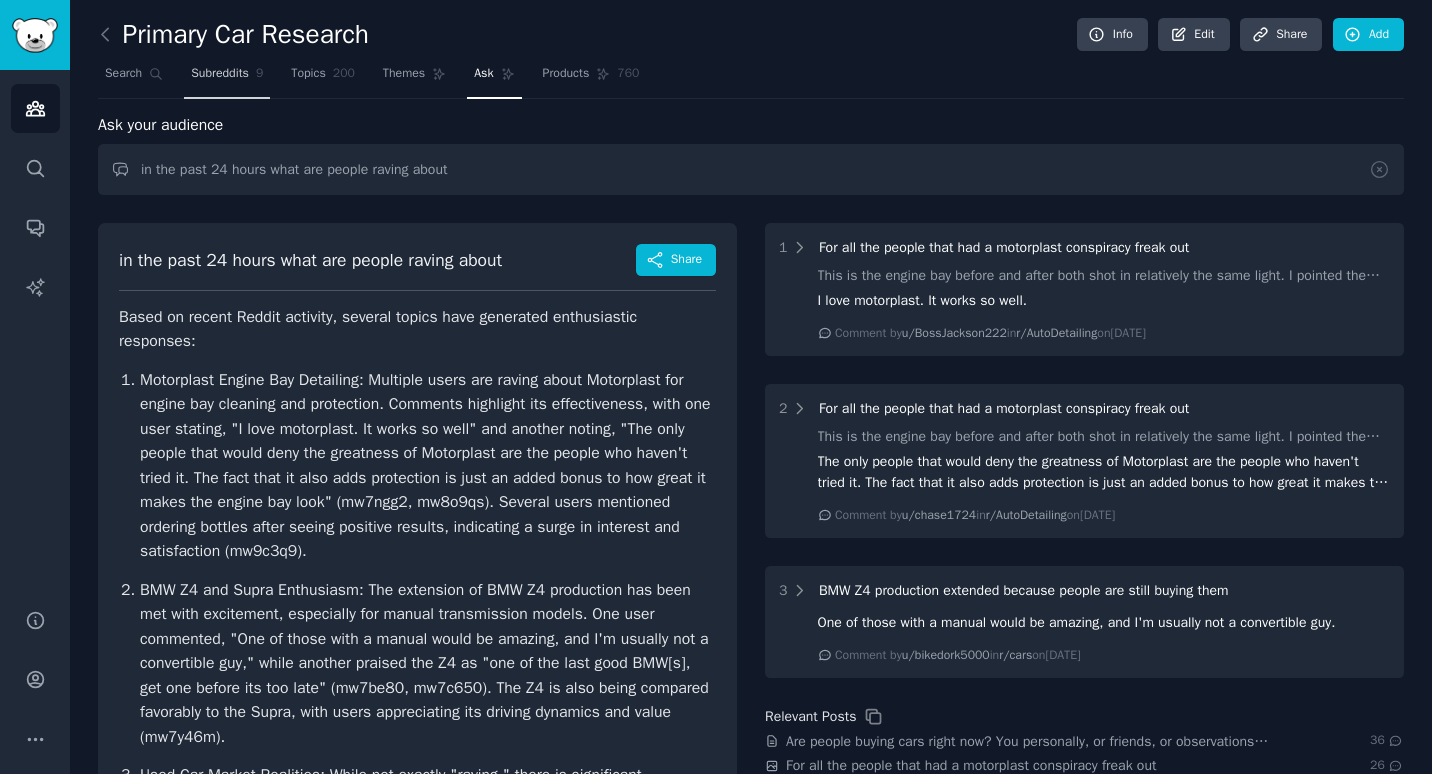 click on "Subreddits" at bounding box center (220, 74) 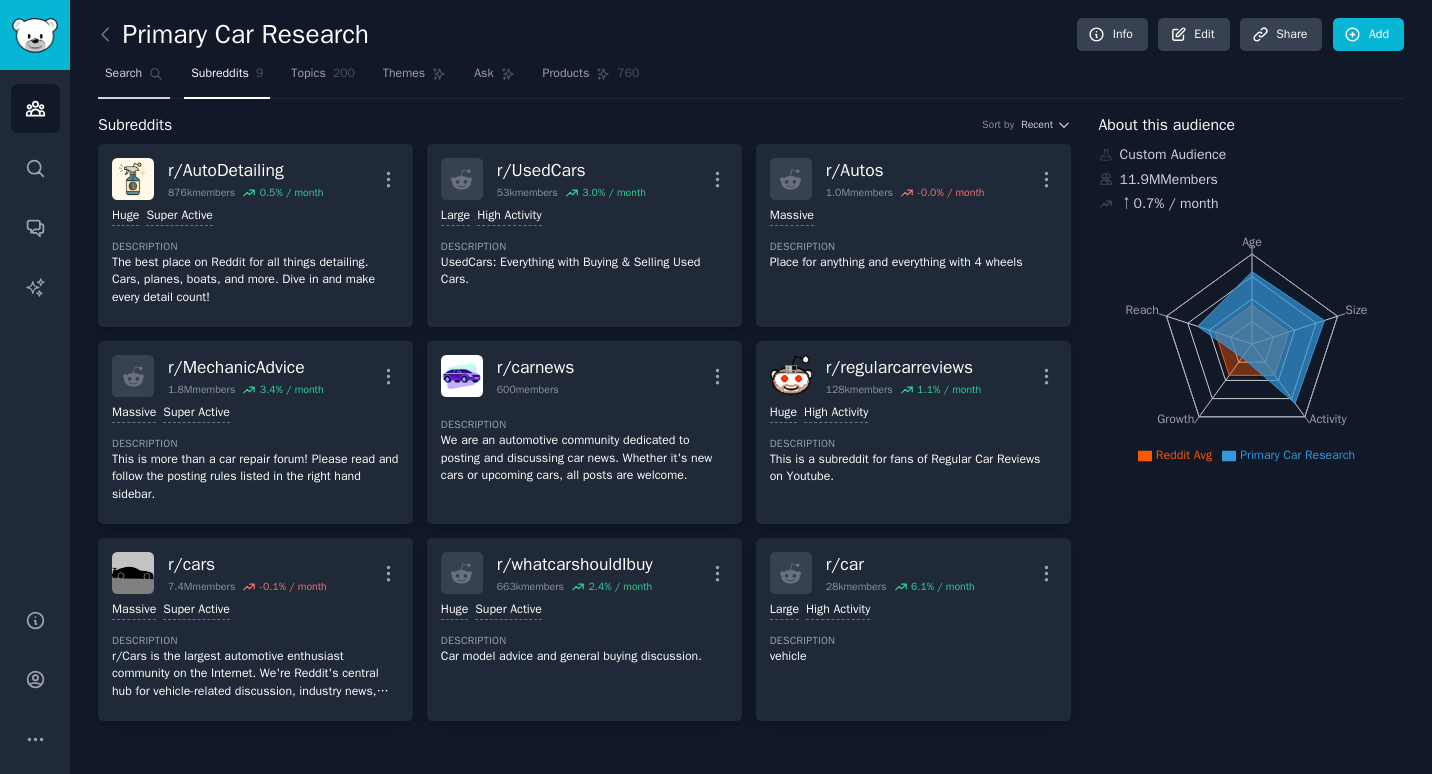 click on "Search" at bounding box center [134, 78] 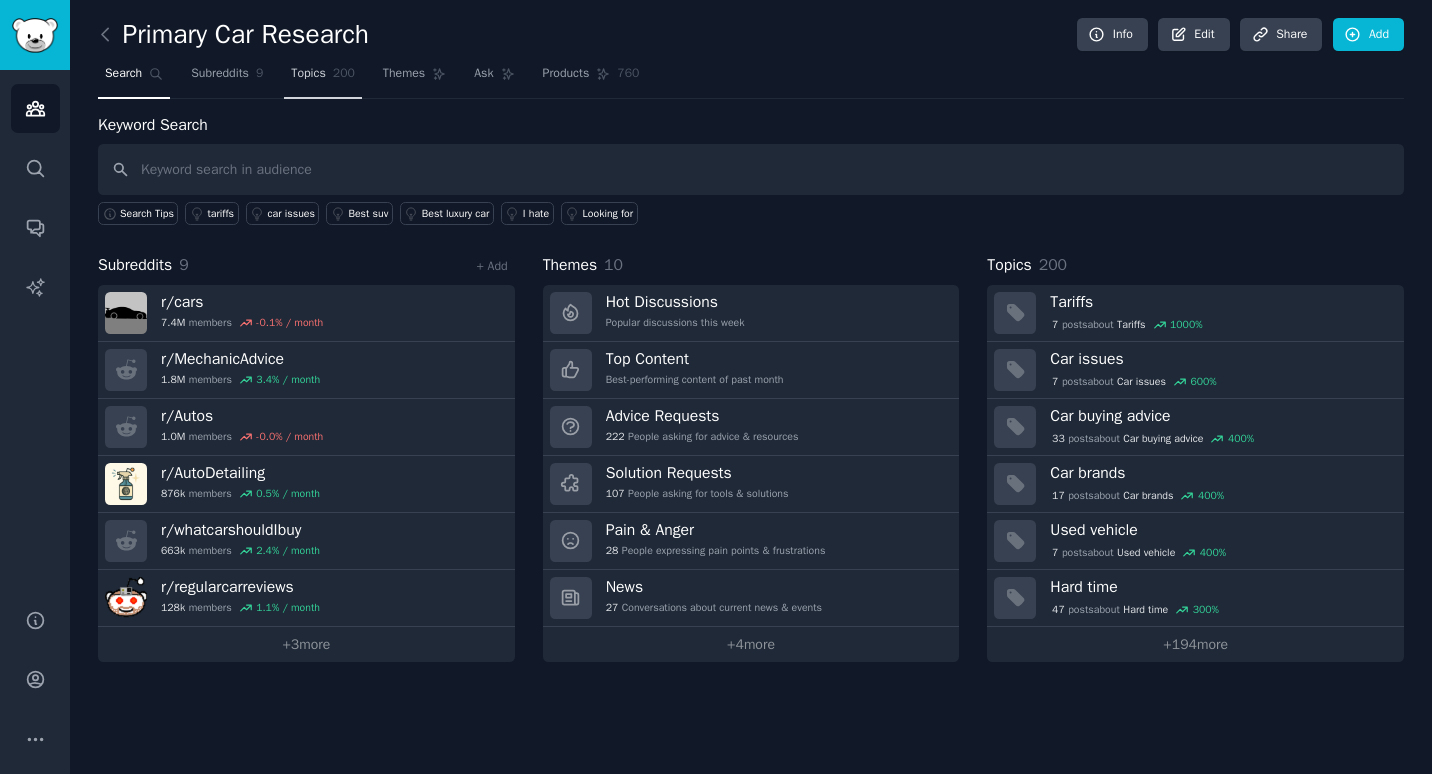 click on "Topics 200" at bounding box center [323, 78] 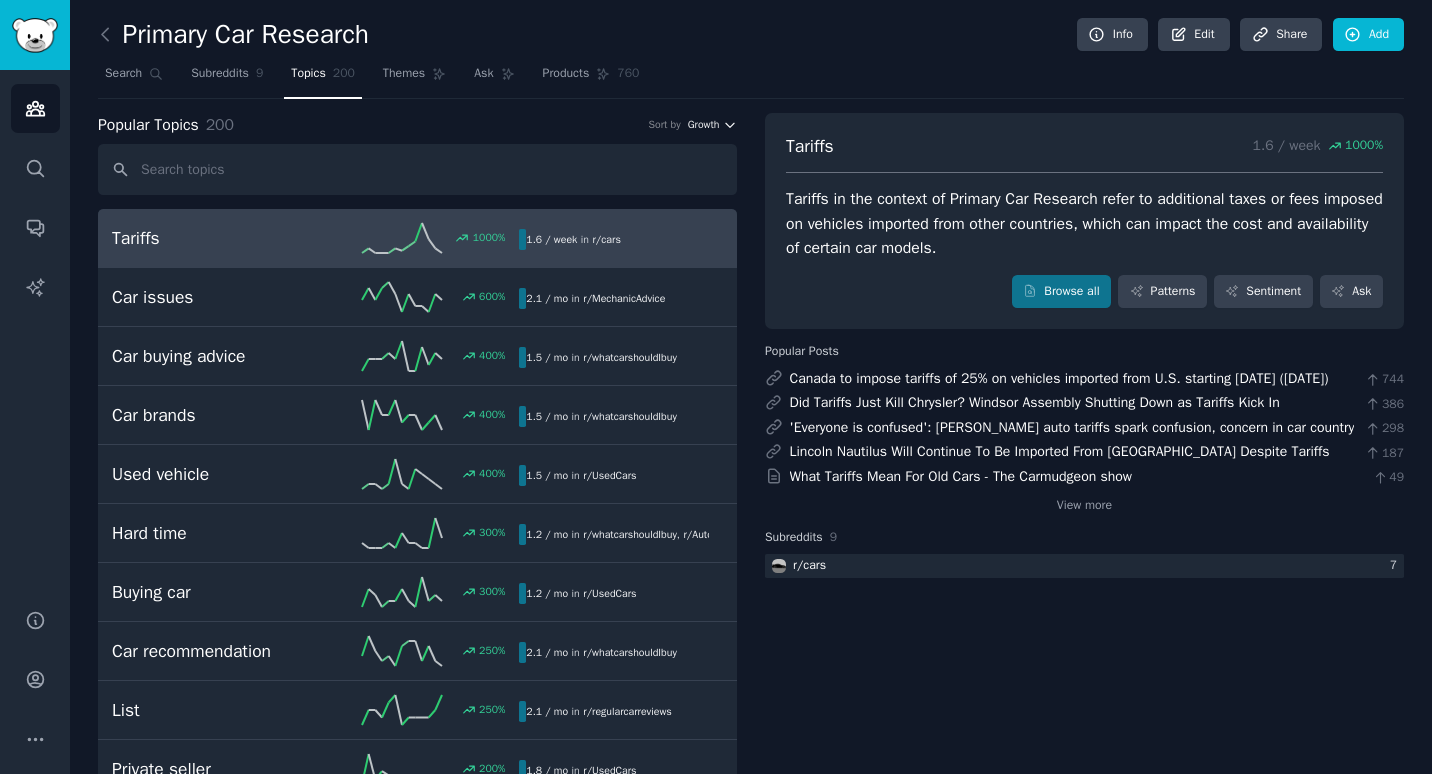 drag, startPoint x: 711, startPoint y: 144, endPoint x: 718, endPoint y: 127, distance: 18.384777 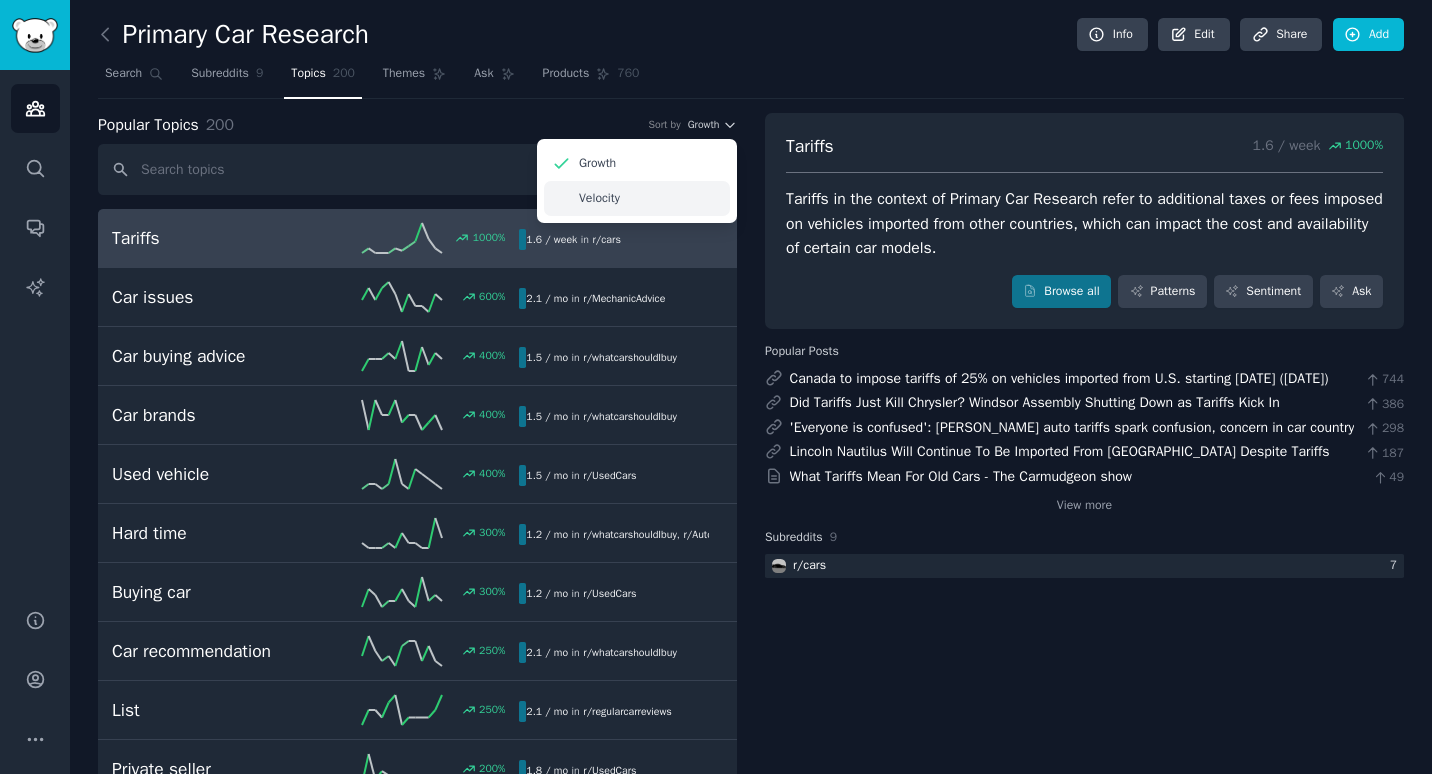 click on "Velocity" at bounding box center (637, 198) 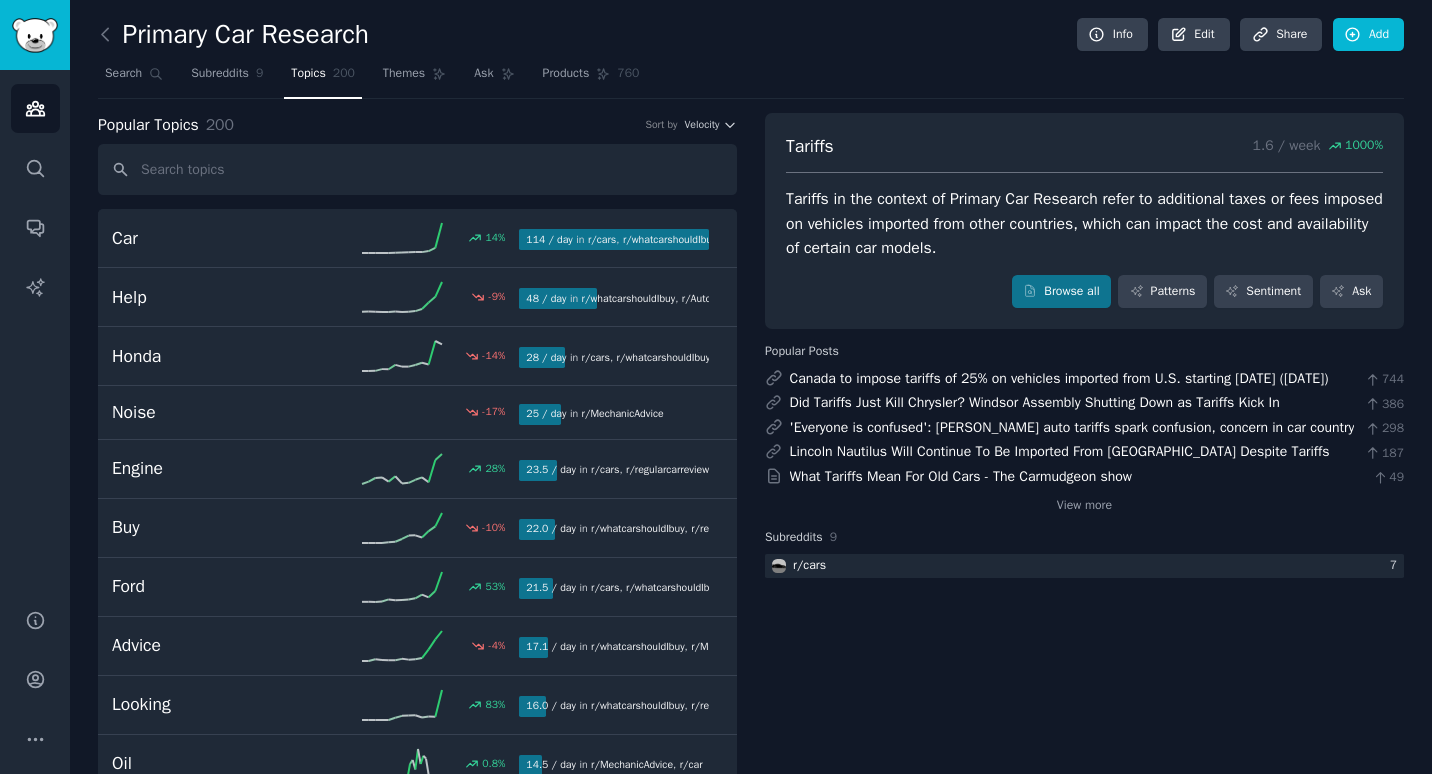 click on "Popular Topics 200 Sort by Velocity Car 14 % 114 / day  in    r/ cars ,  r/ whatcarshouldIbuy ,   and  6  other s Help -9 % 48 / day  in    r/ whatcarshouldIbuy ,  r/ Autos ,   and  4  other s -9% decrease in mentions recently Honda -14 % 28 / day  in    r/ cars ,  r/ whatcarshouldIbuy ,   and  5  other s -14% decrease in mentions recently Noise -17 % 25 / day  in    r/ MechanicAdvice -17% decrease in mentions recently Engine 28 % 23.5 / day  in    r/ cars ,  r/ regularcarreviews ,   and  2  other s Buy -10 % 22.0 / day  in    r/ whatcarshouldIbuy ,  r/ regularcarreviews ,   and  2  other s Ford 53 % 21.5 / day  in    r/ cars ,  r/ whatcarshouldIbuy ,   and  3  other s Advice -4 % 17.1 / day  in    r/ whatcarshouldIbuy ,  r/ MechanicAdvice ,   and  3  other s Looking 83 % 16.0 / day  in    r/ whatcarshouldIbuy ,  r/ regularcarreviews Oil 0.8 % 14.5 / day  in    r/ MechanicAdvice ,  r/ car Ac 5 % 14.1 / day  in    r/ MechanicAdvice Brake 63 % 14.1 / day  in    r/ MechanicAdvice Good 6 % 13.5 / day  in    r/ ," at bounding box center [417, 6047] 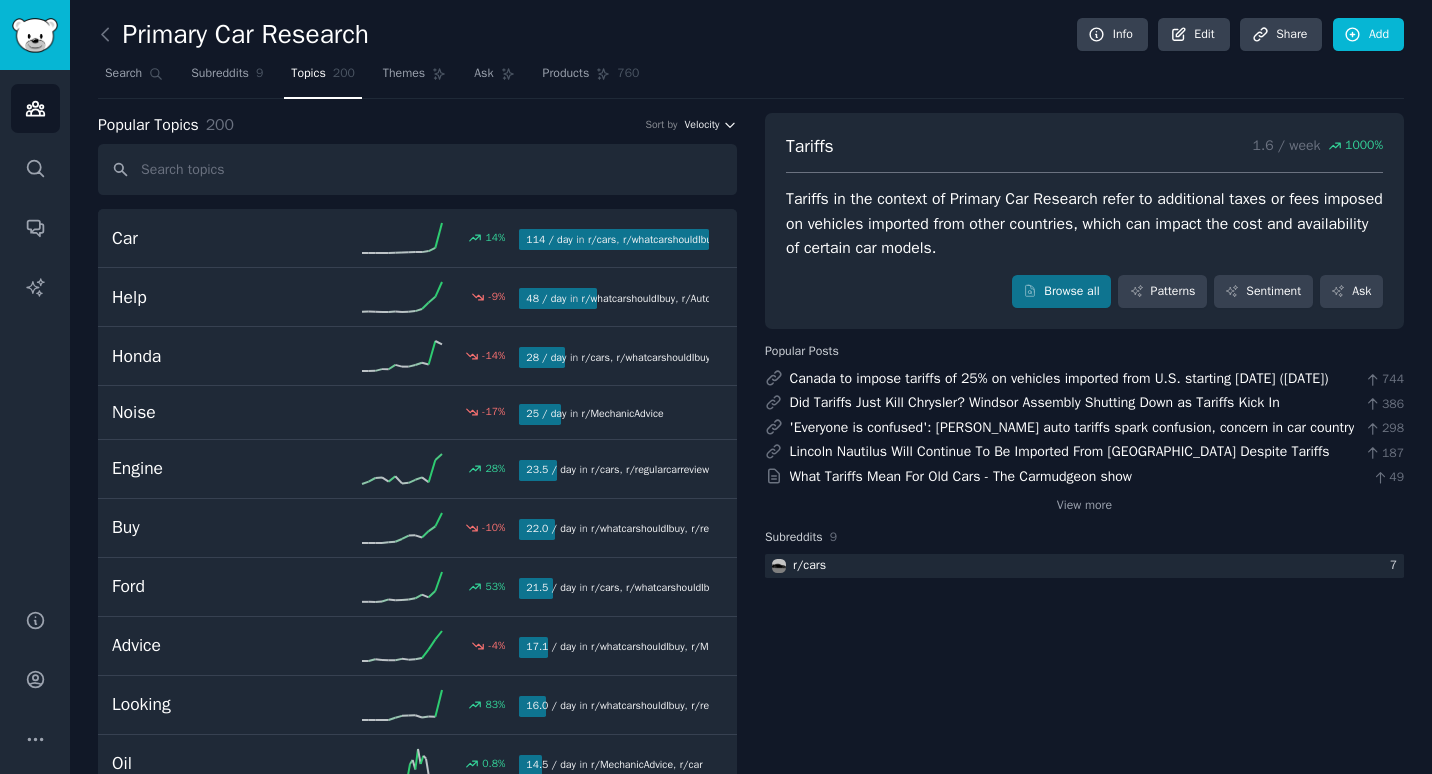 click on "Popular Topics 200 Sort by Velocity" at bounding box center [417, 125] 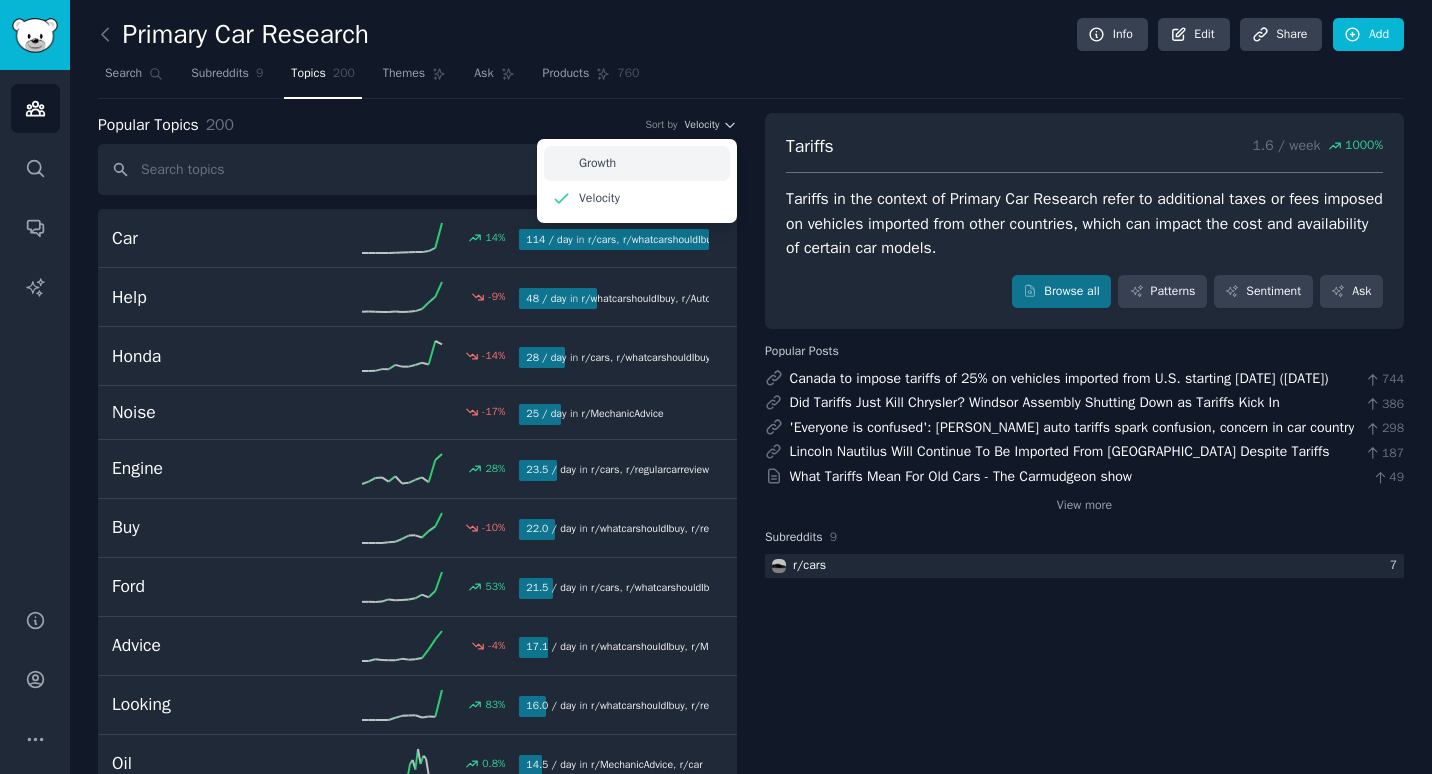 click on "Growth" at bounding box center [637, 163] 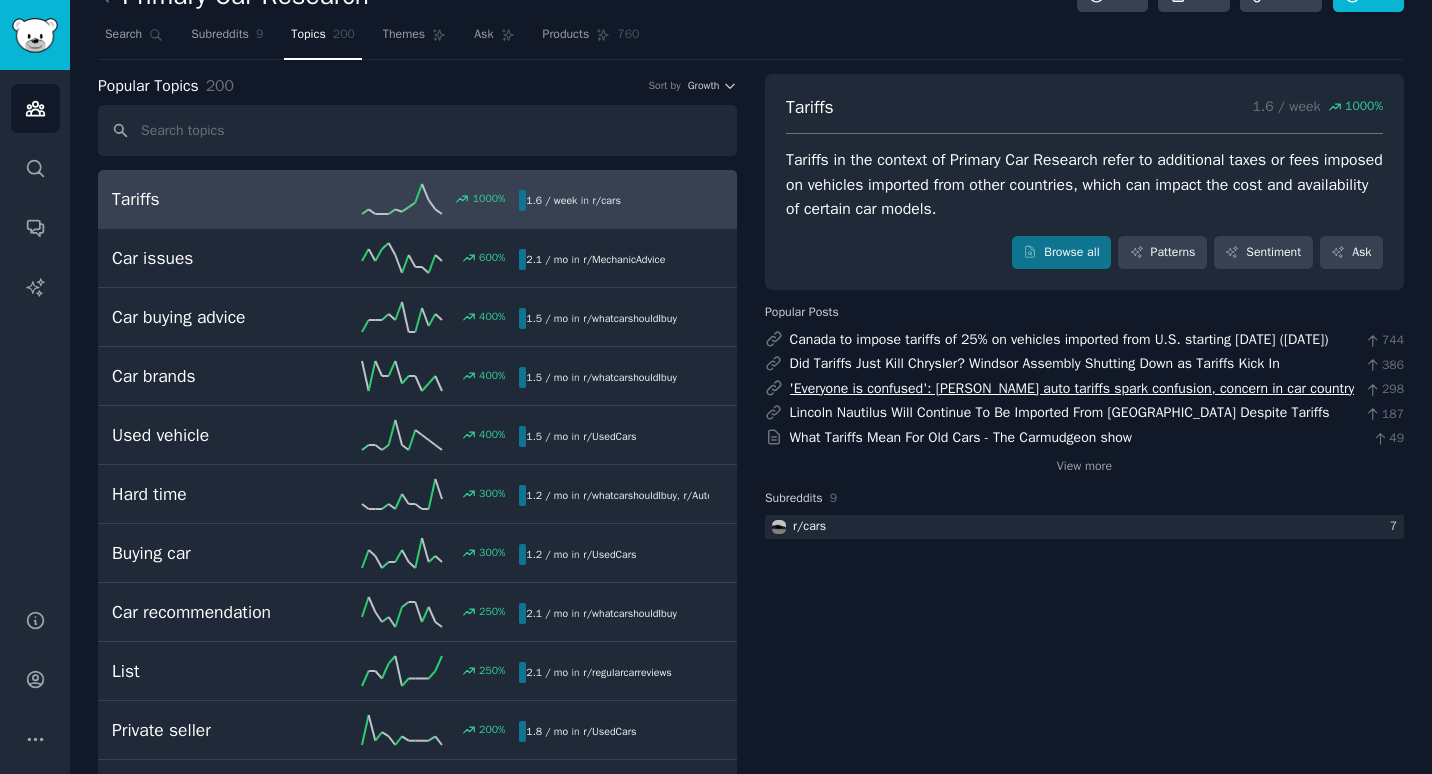 scroll, scrollTop: 40, scrollLeft: 0, axis: vertical 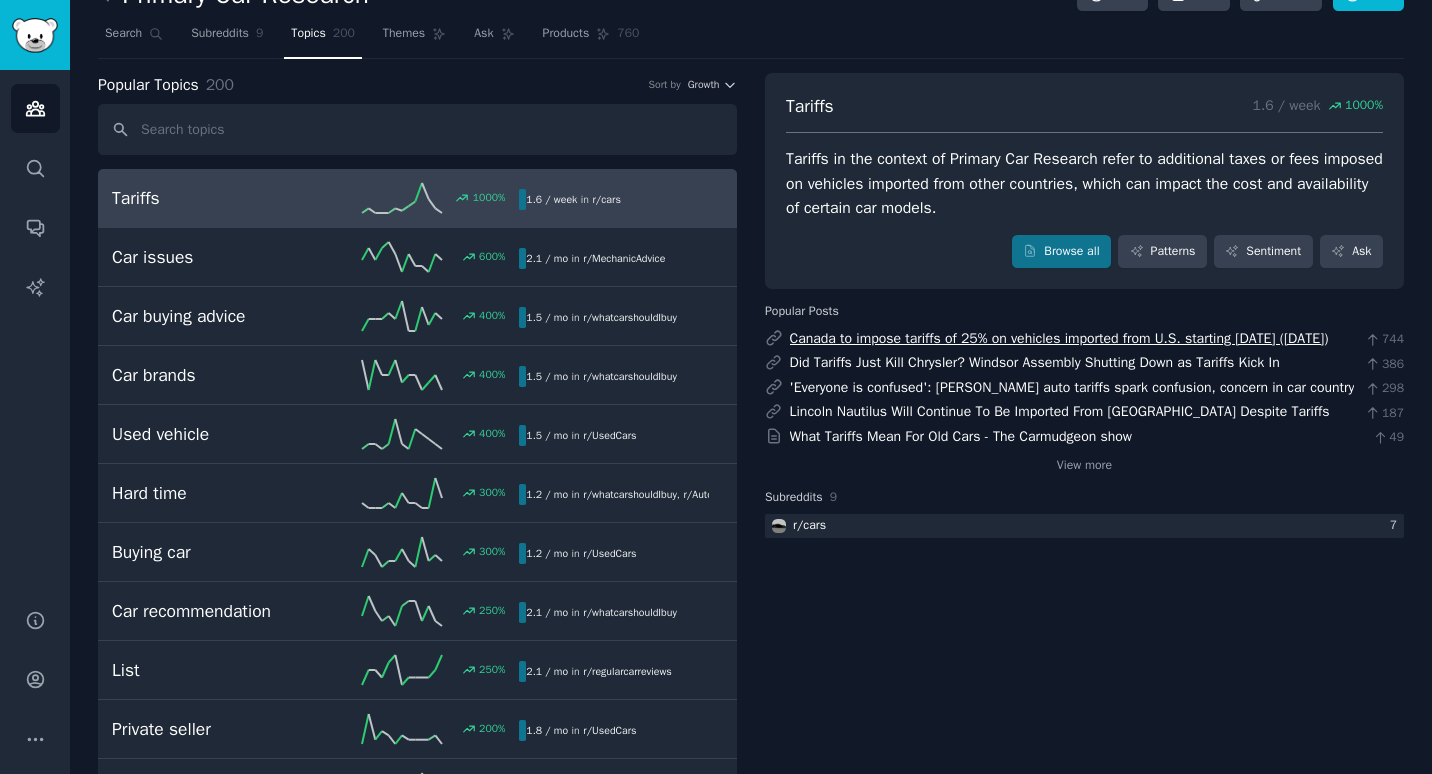 click on "Canada to impose tariffs of 25% on vehicles imported from U.S. starting [DATE] ([DATE])" at bounding box center [1059, 338] 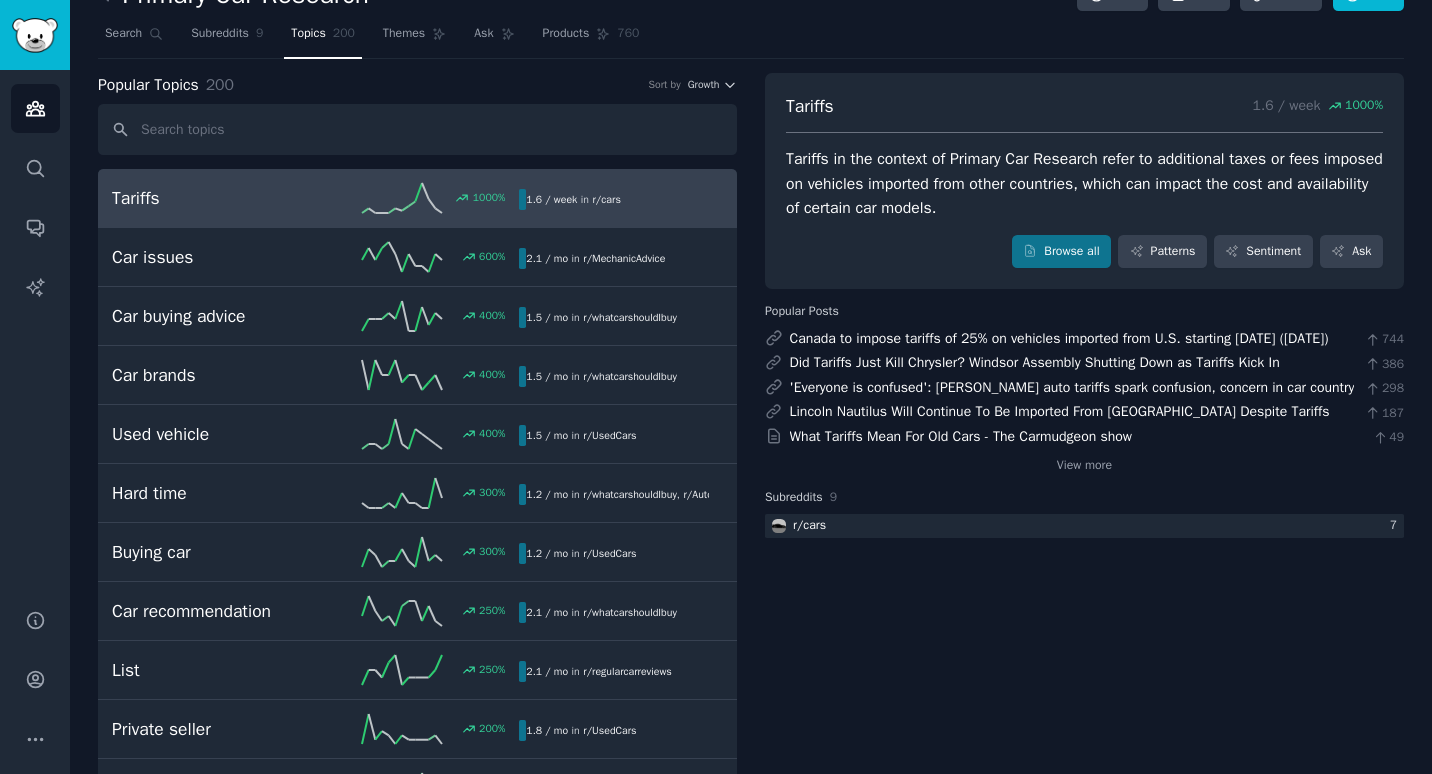 scroll, scrollTop: 0, scrollLeft: 0, axis: both 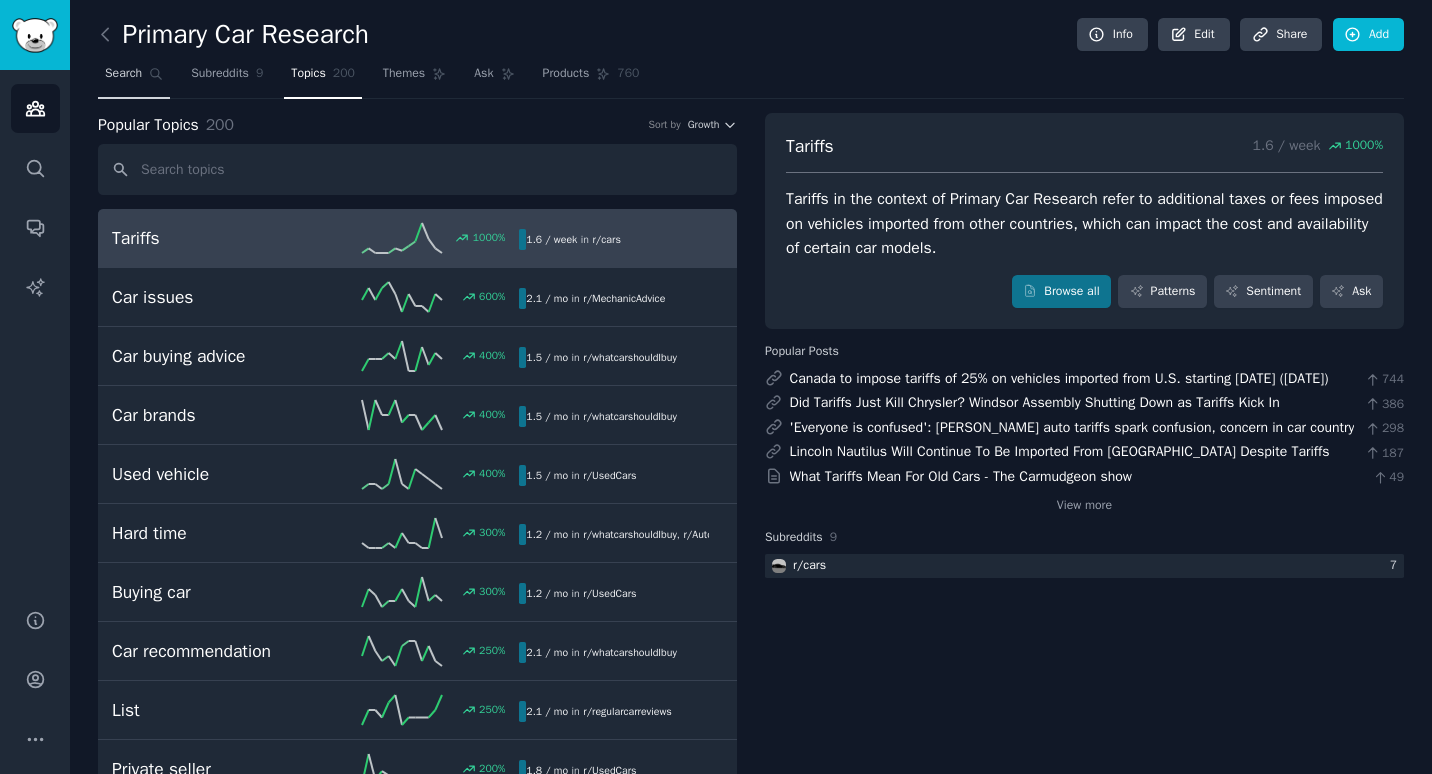 click on "Search" at bounding box center (134, 78) 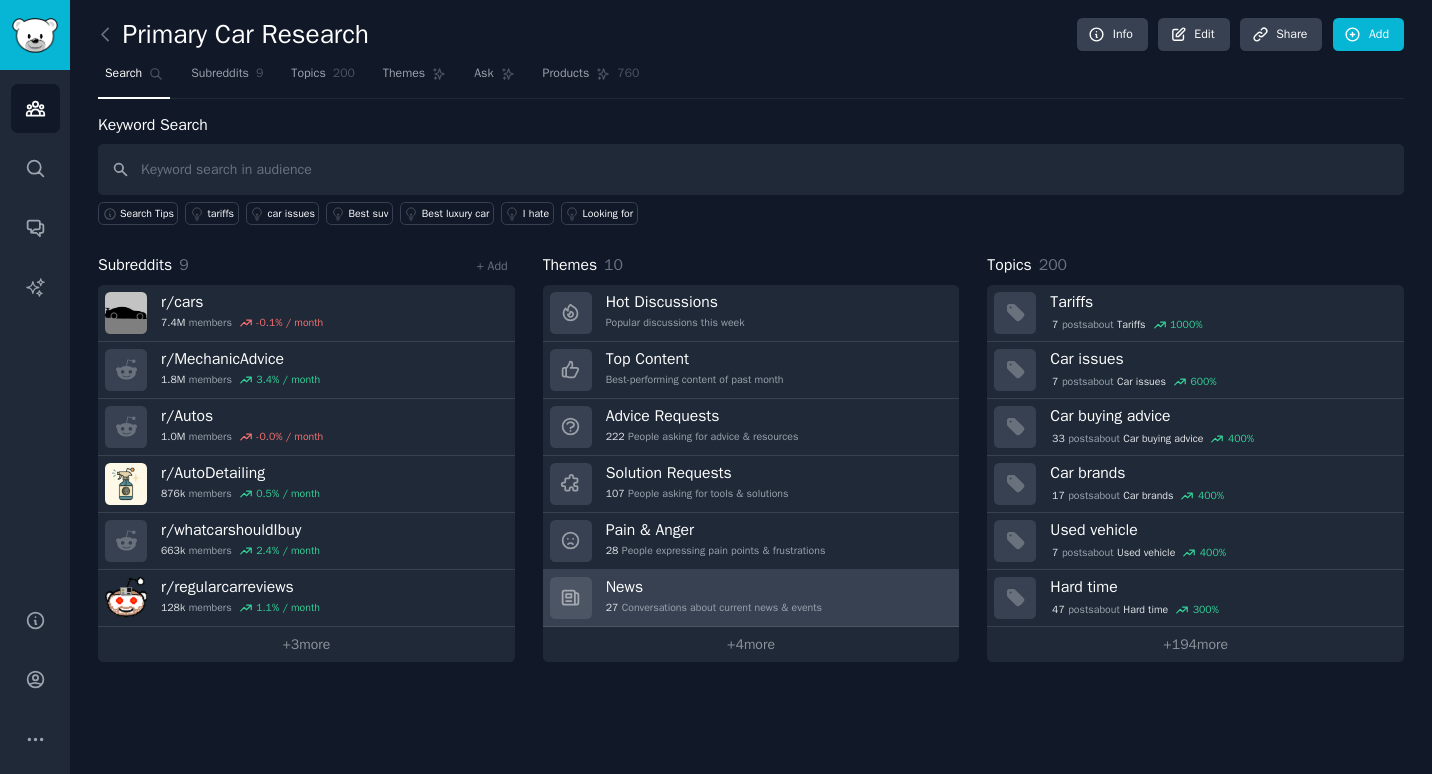 click on "News 27 Conversations about current news & events" at bounding box center (714, 598) 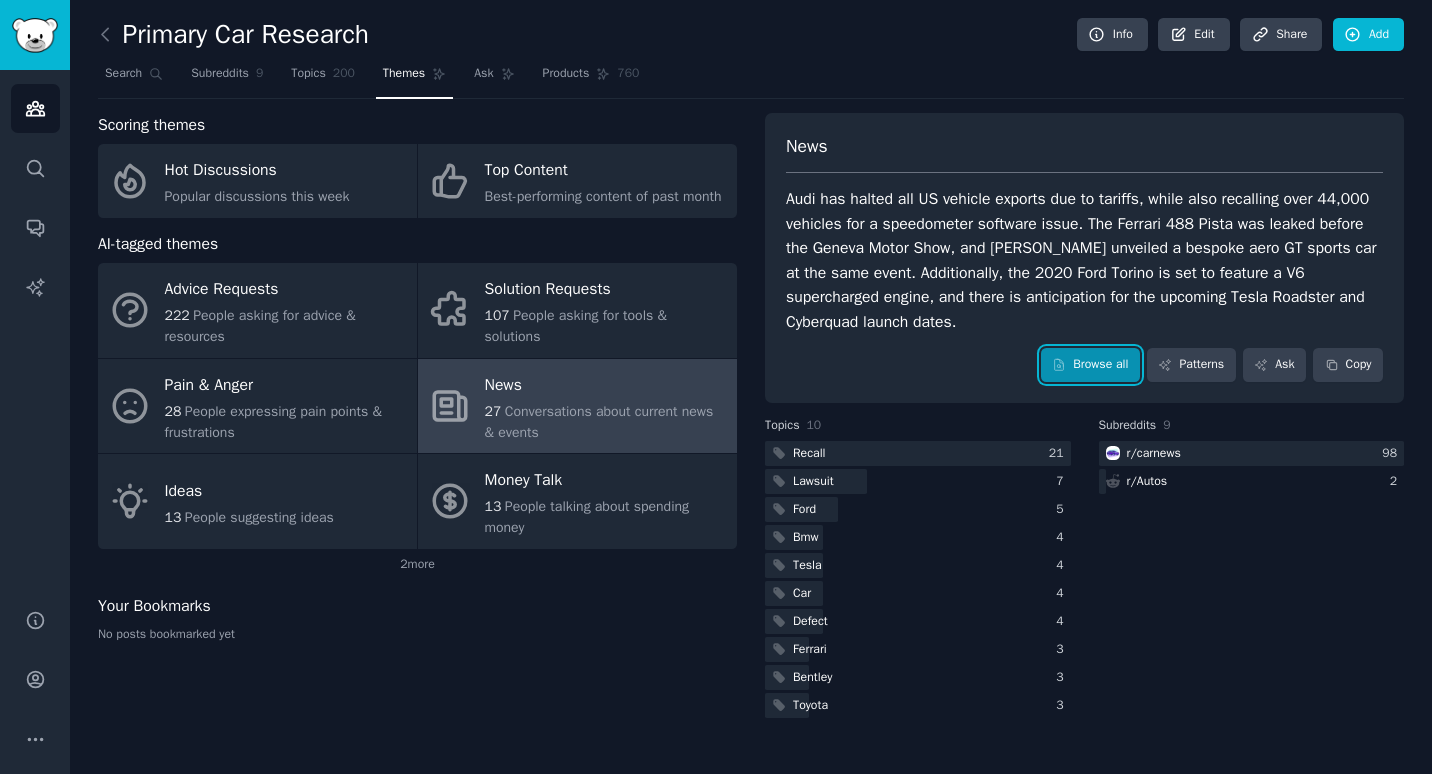 click on "Browse all" at bounding box center (1090, 365) 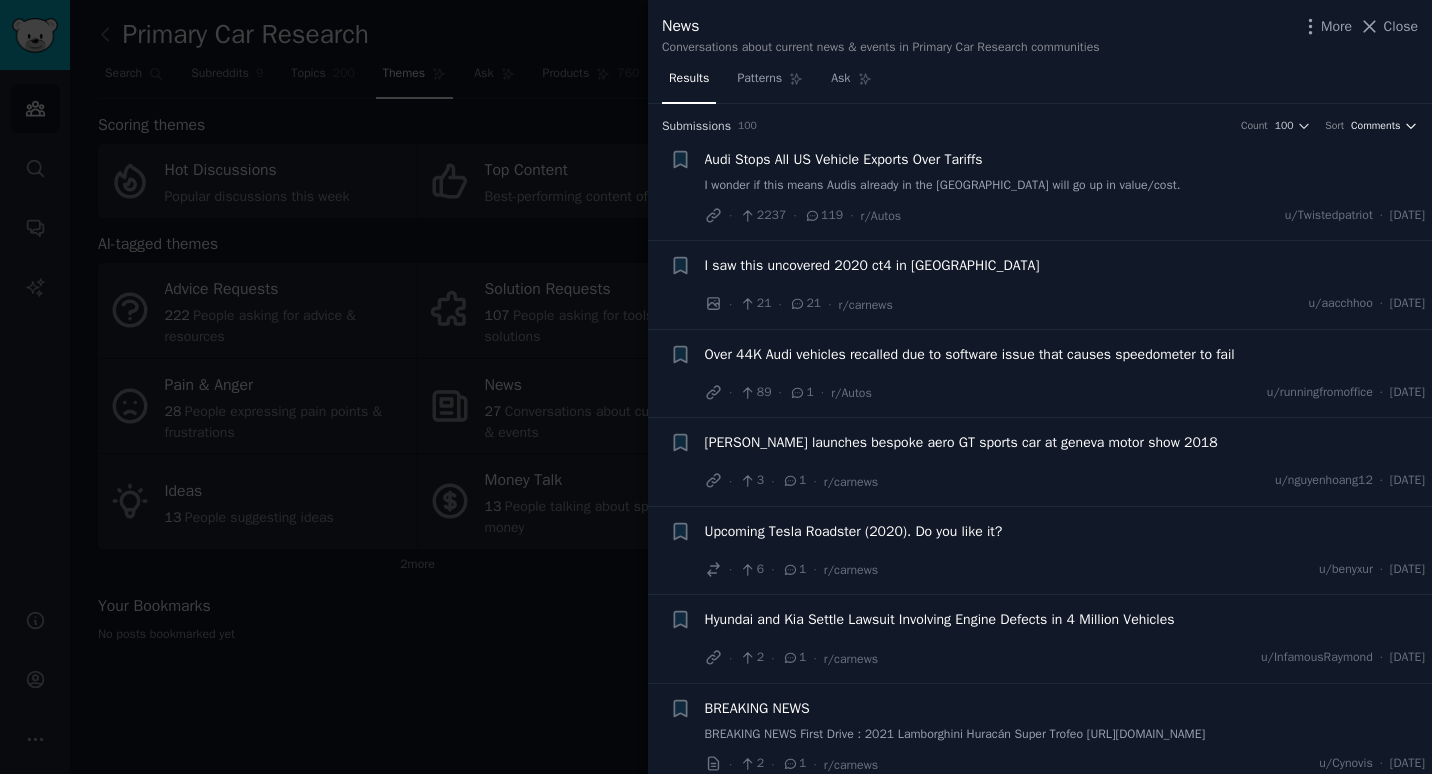 click 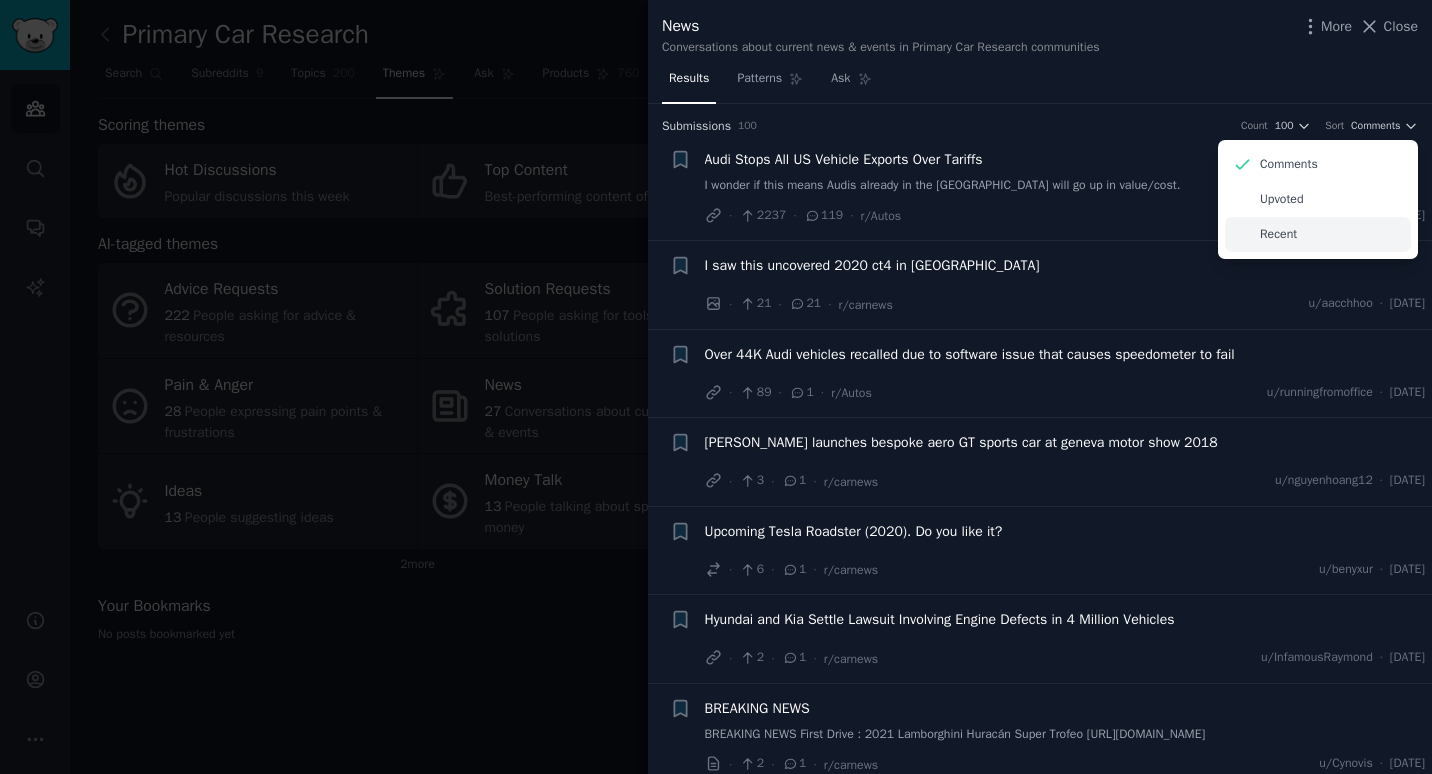 click on "Recent" at bounding box center (1318, 234) 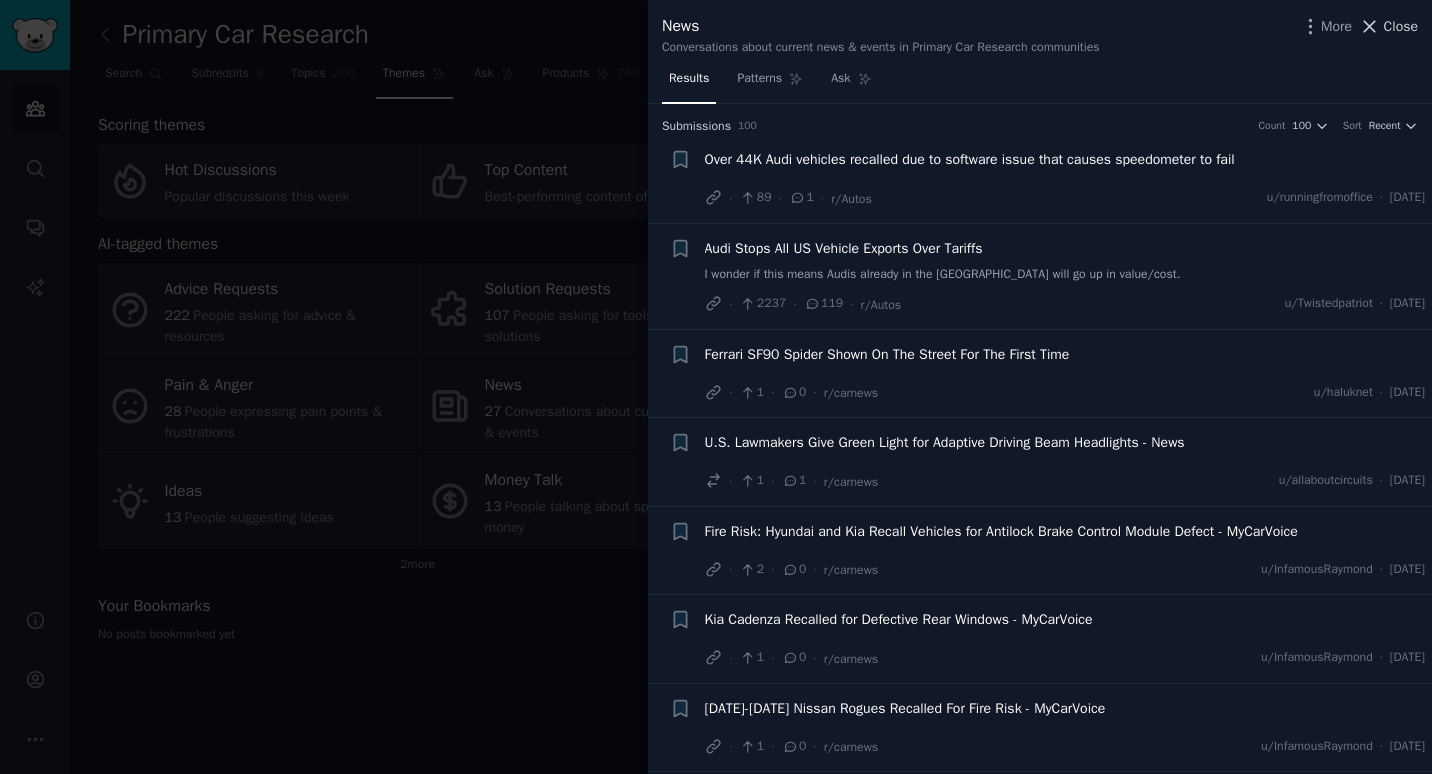 click on "Close" at bounding box center [1401, 26] 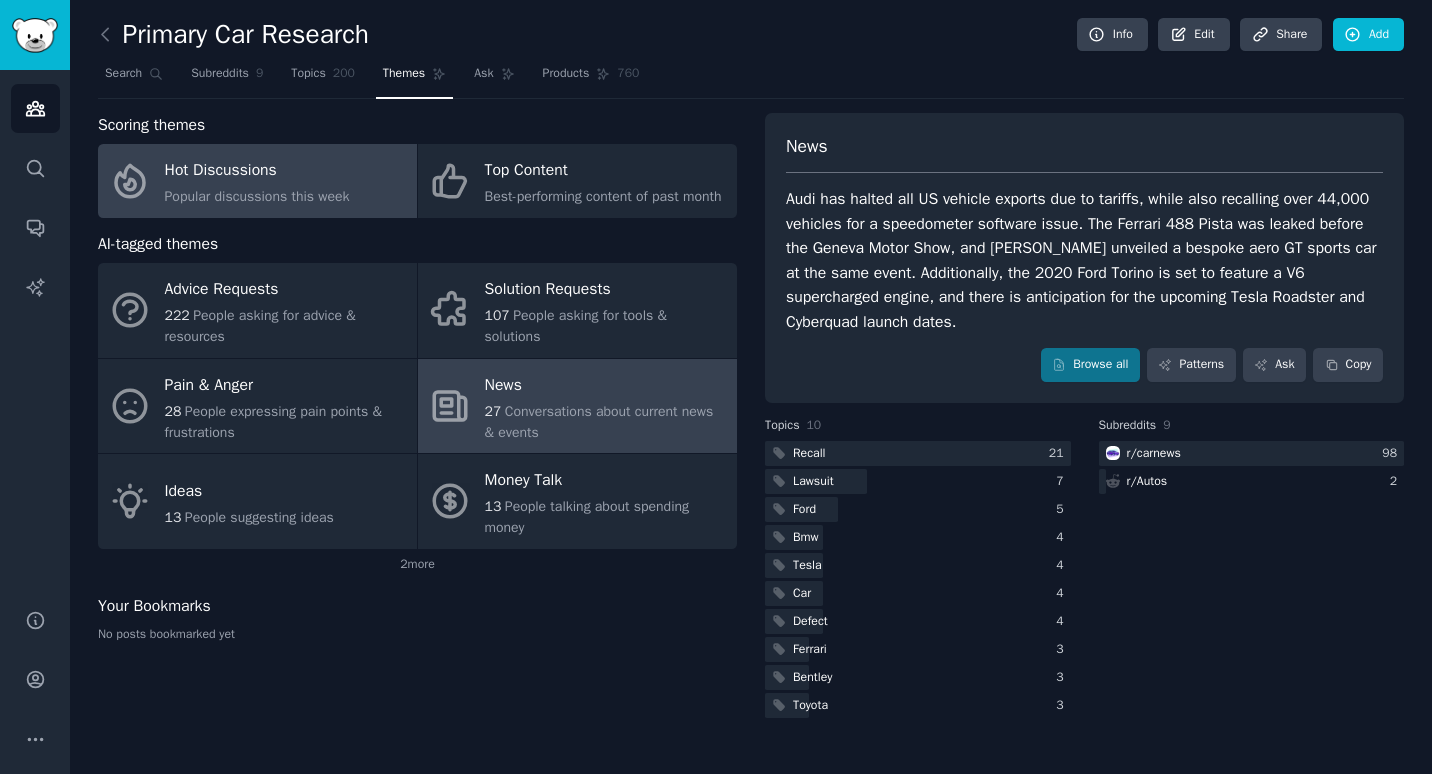 click on "Hot Discussions Popular discussions this week" at bounding box center (257, 181) 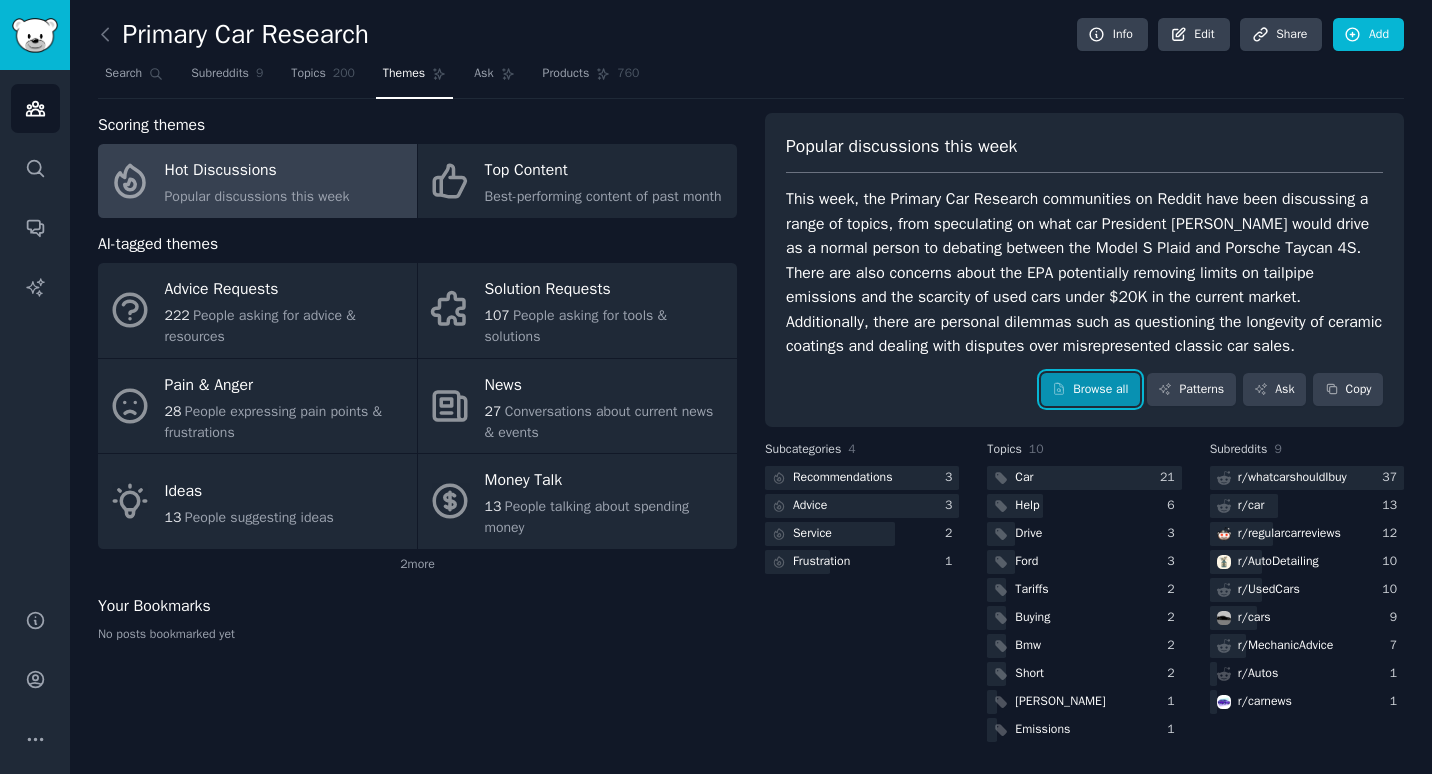 click on "Browse all" at bounding box center [1090, 390] 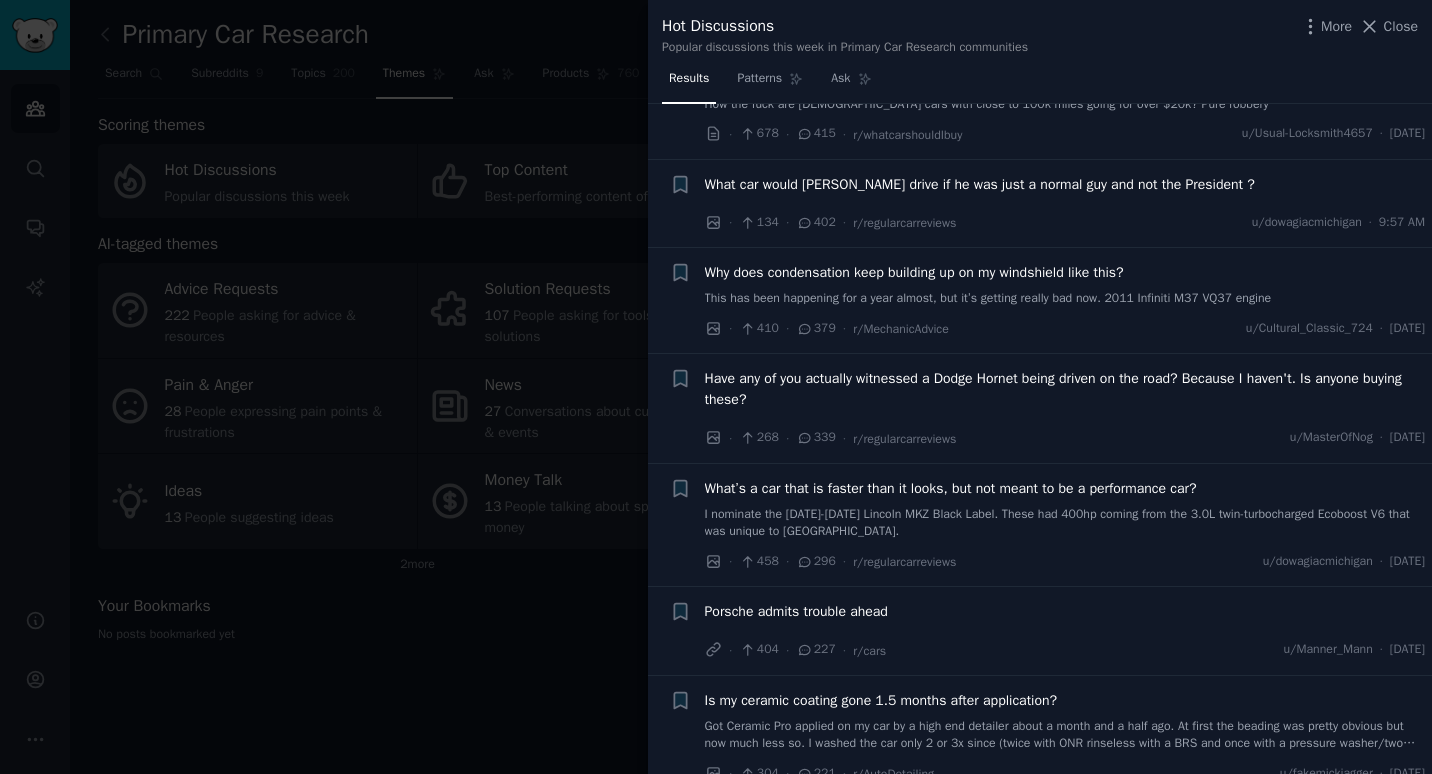 scroll, scrollTop: 477, scrollLeft: 0, axis: vertical 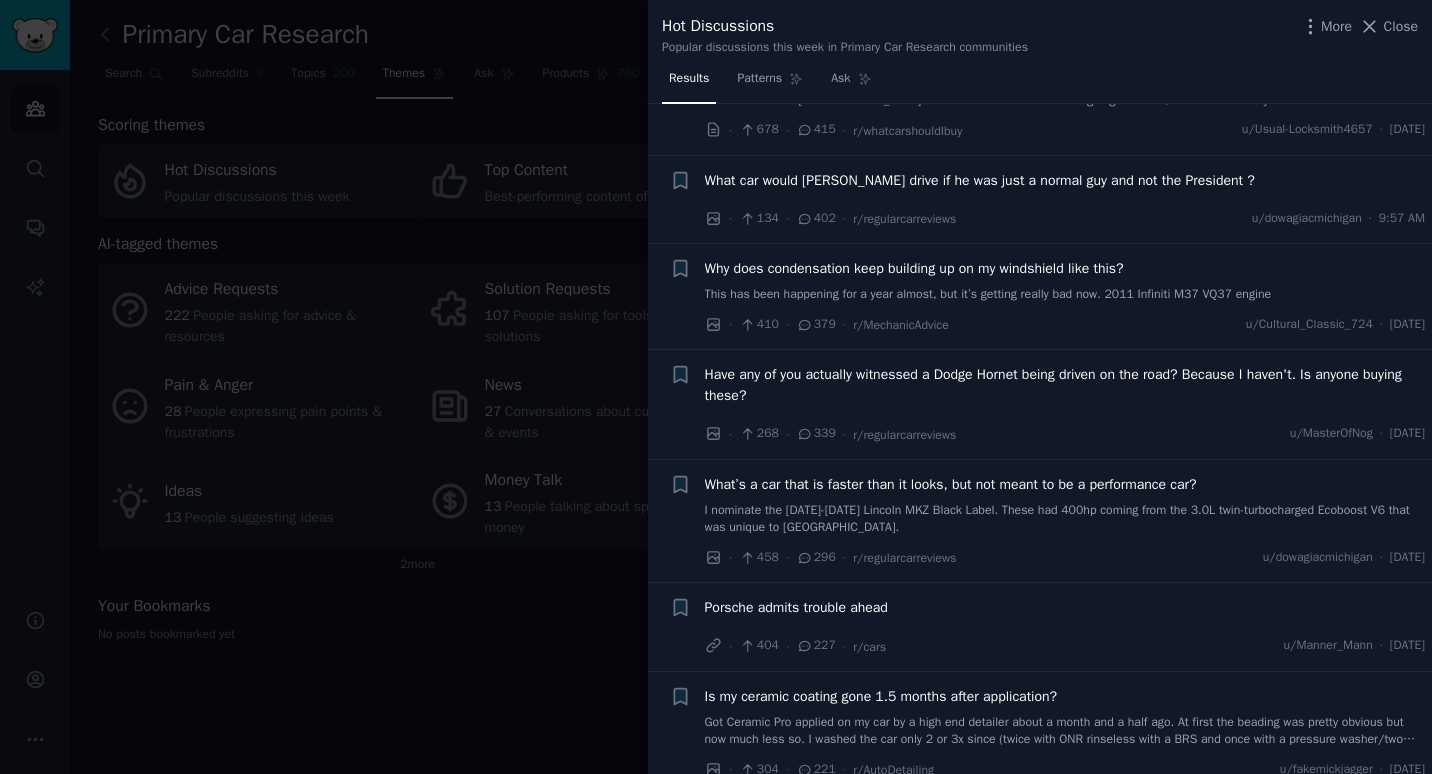 click at bounding box center [716, 387] 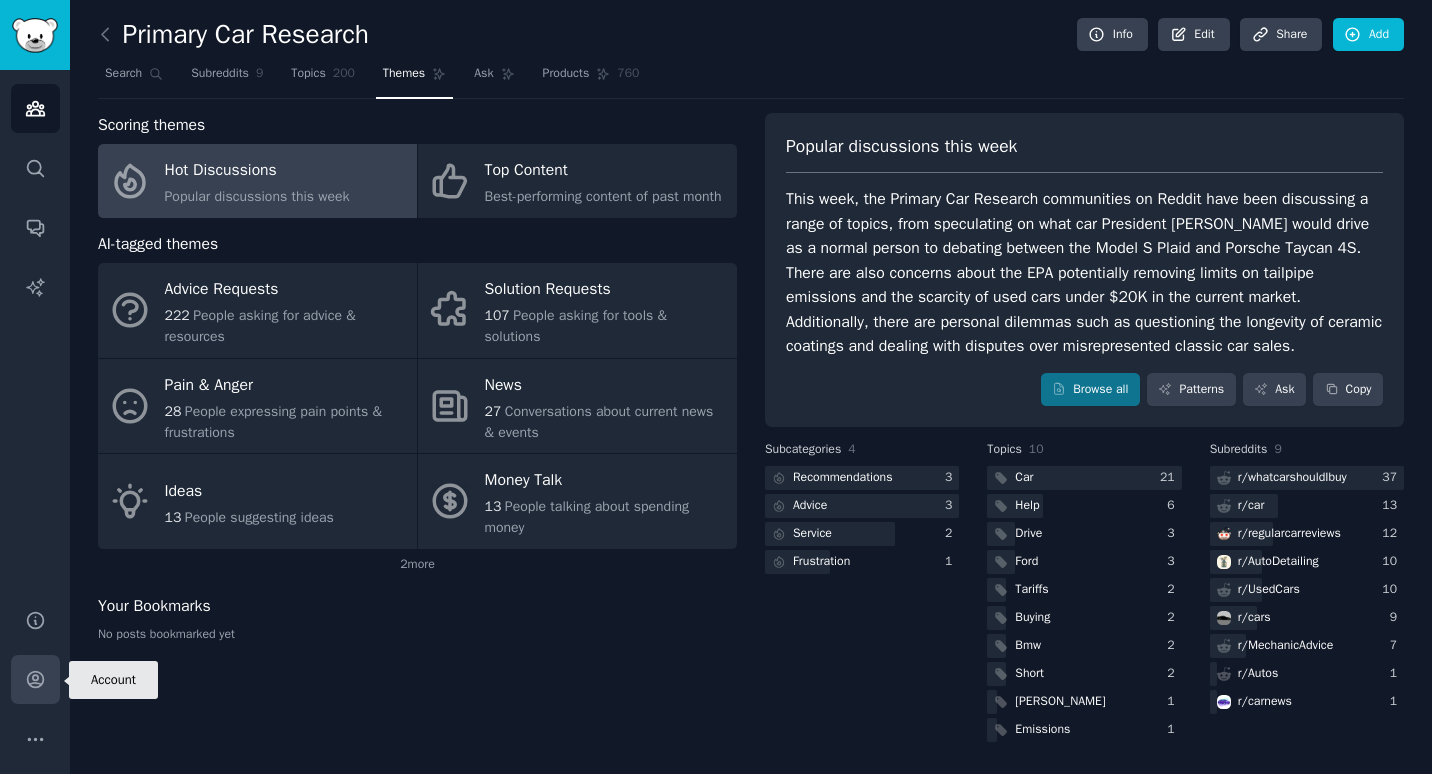 click 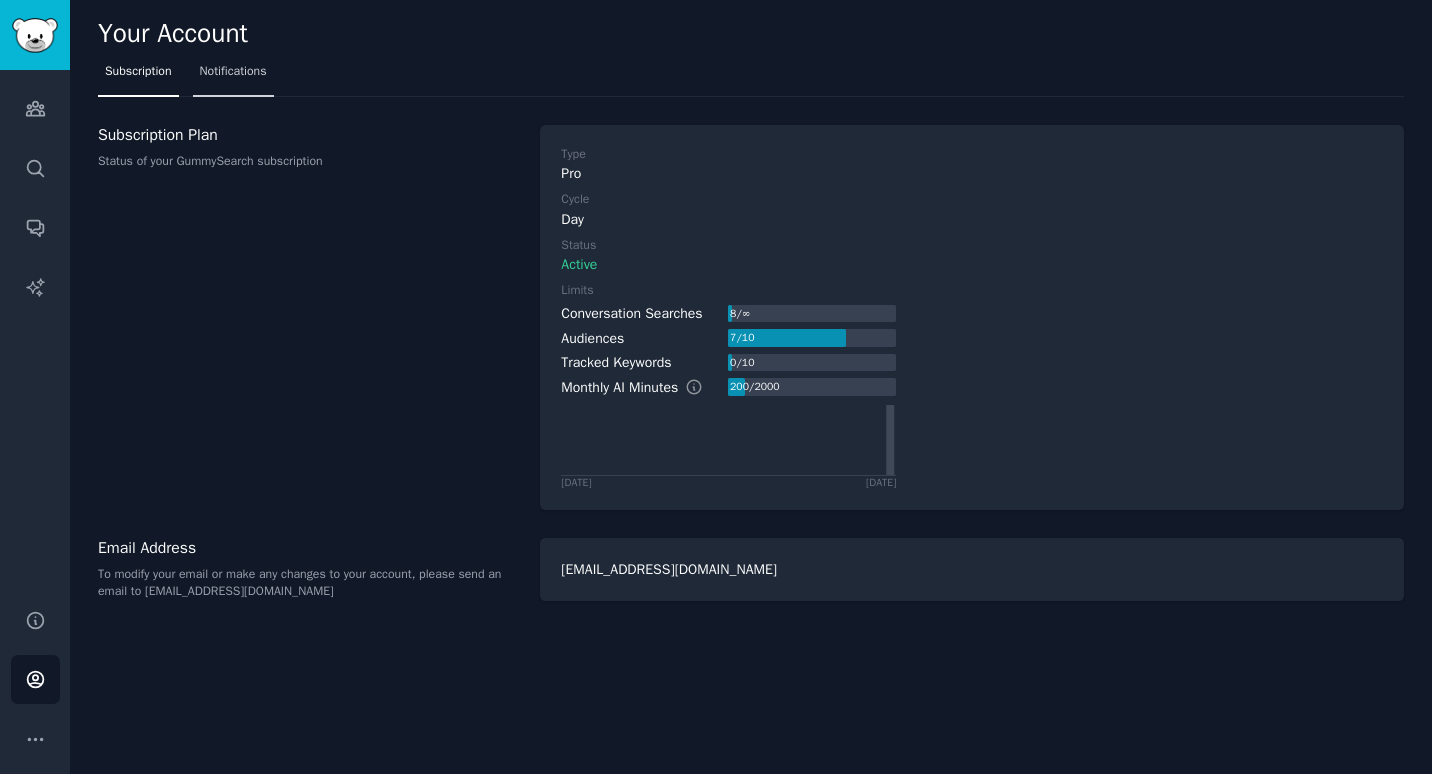 click on "Notifications" at bounding box center (233, 72) 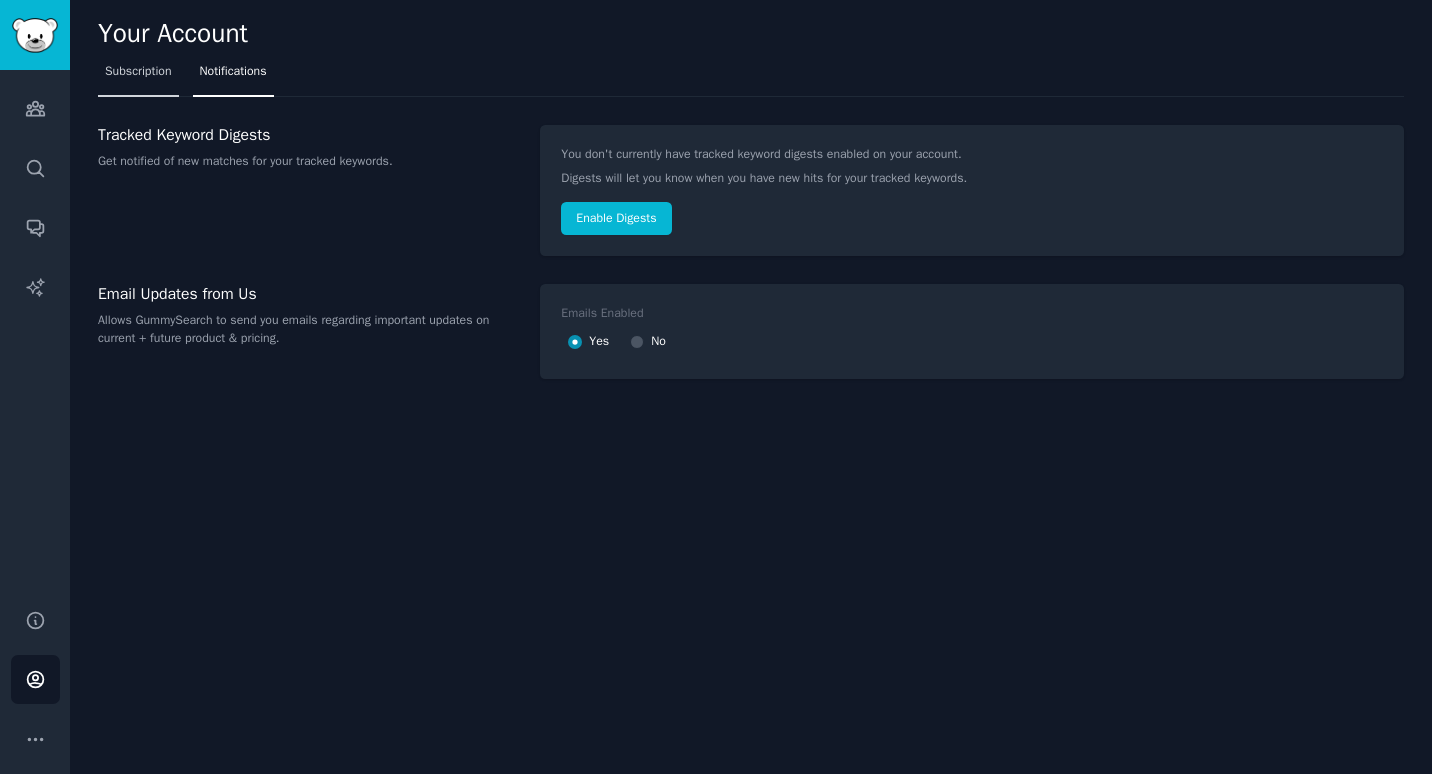 click on "Subscription" at bounding box center [138, 76] 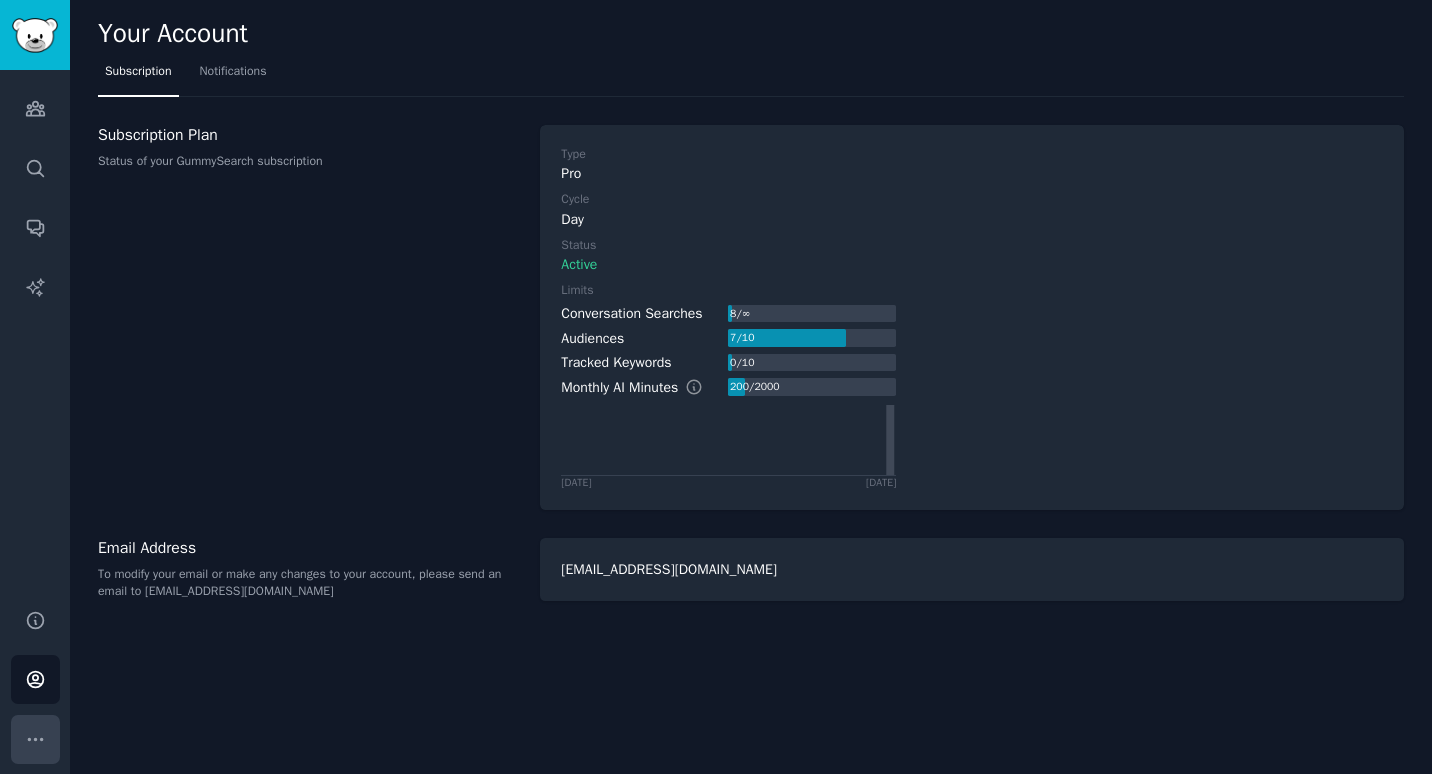 click 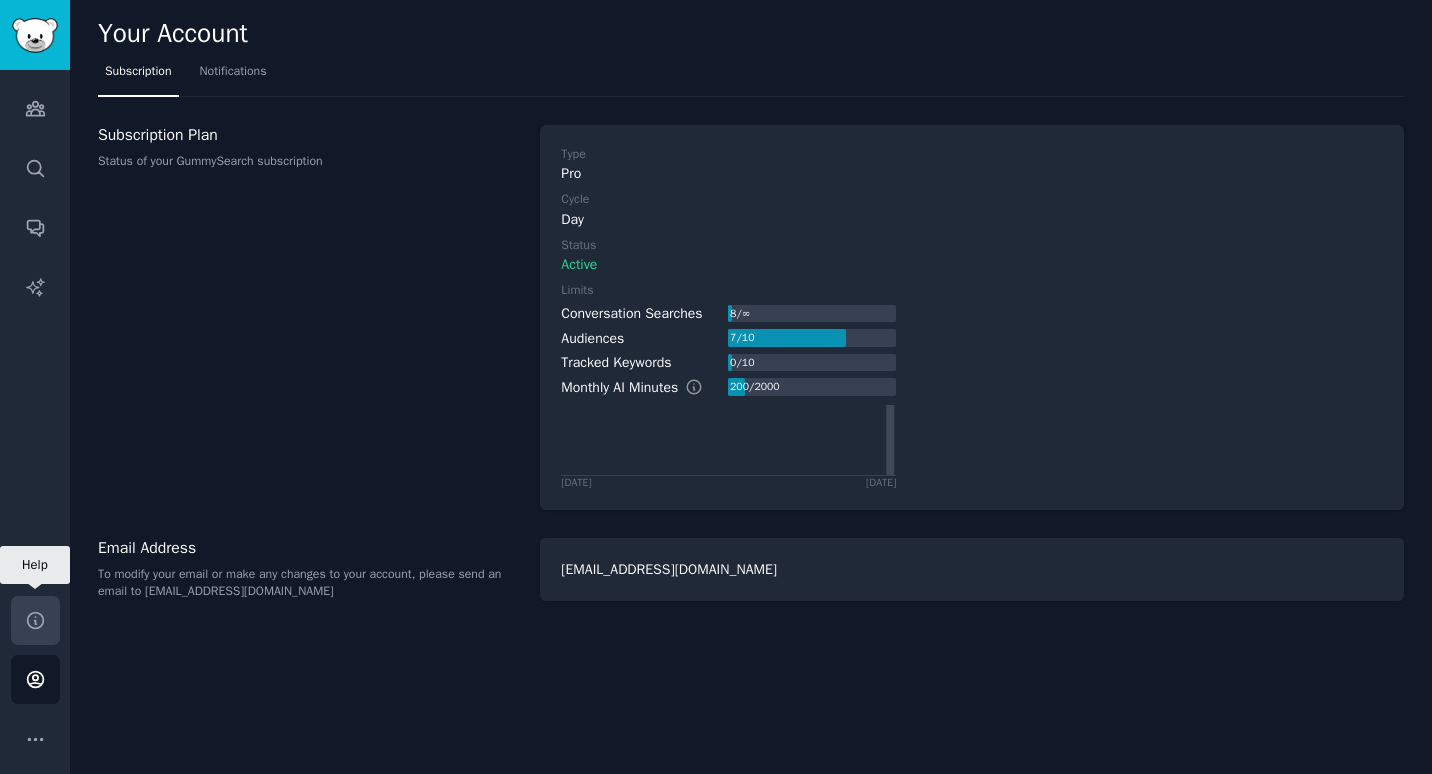 click 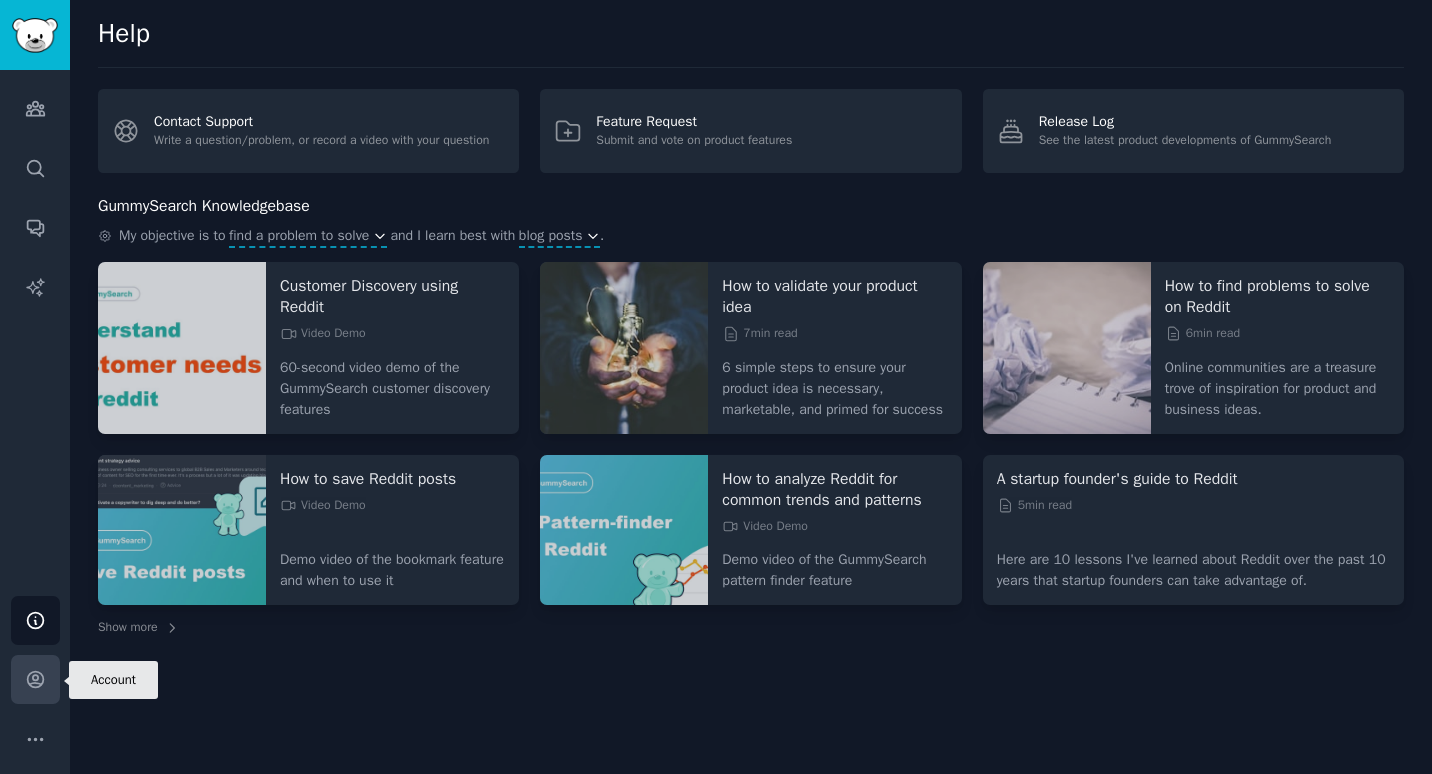 click 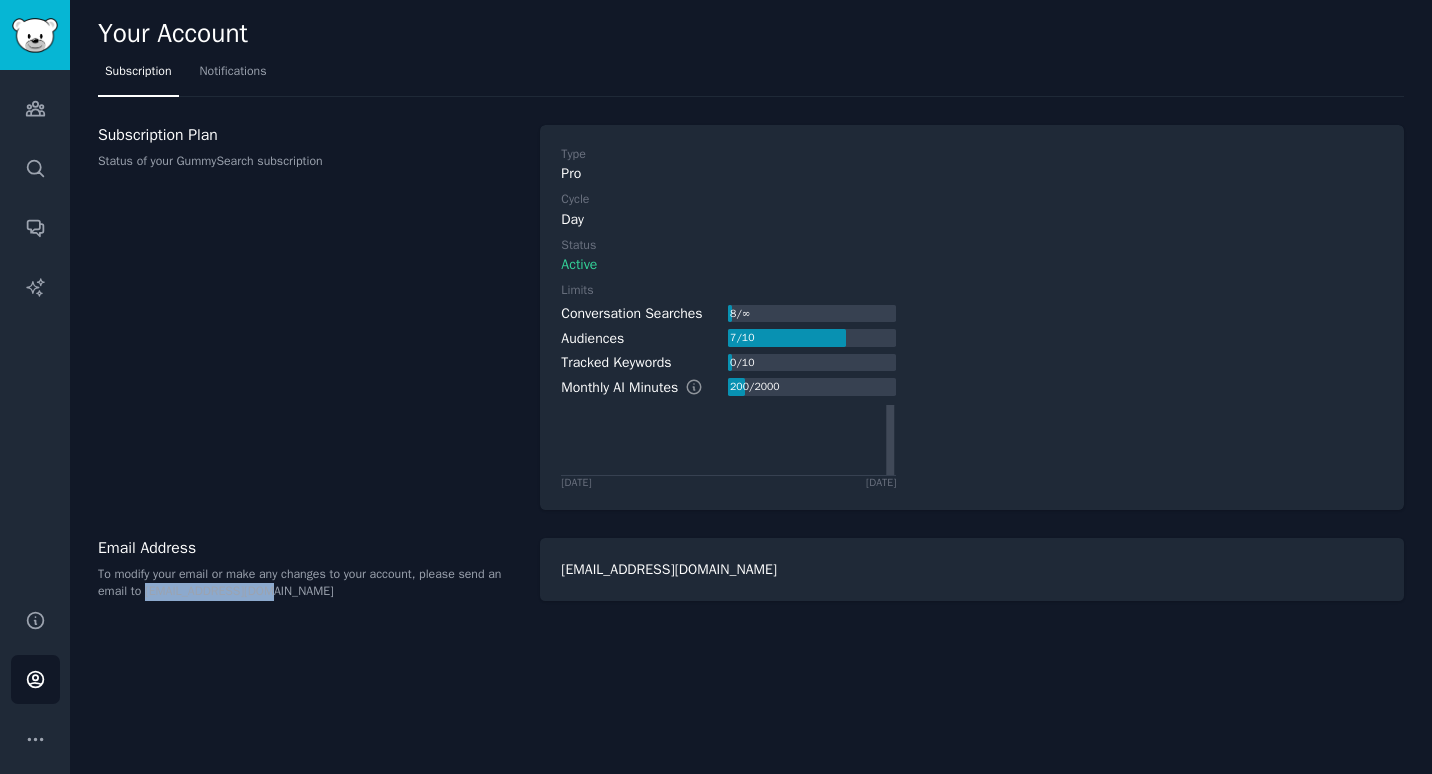 drag, startPoint x: 282, startPoint y: 590, endPoint x: 146, endPoint y: 603, distance: 136.6199 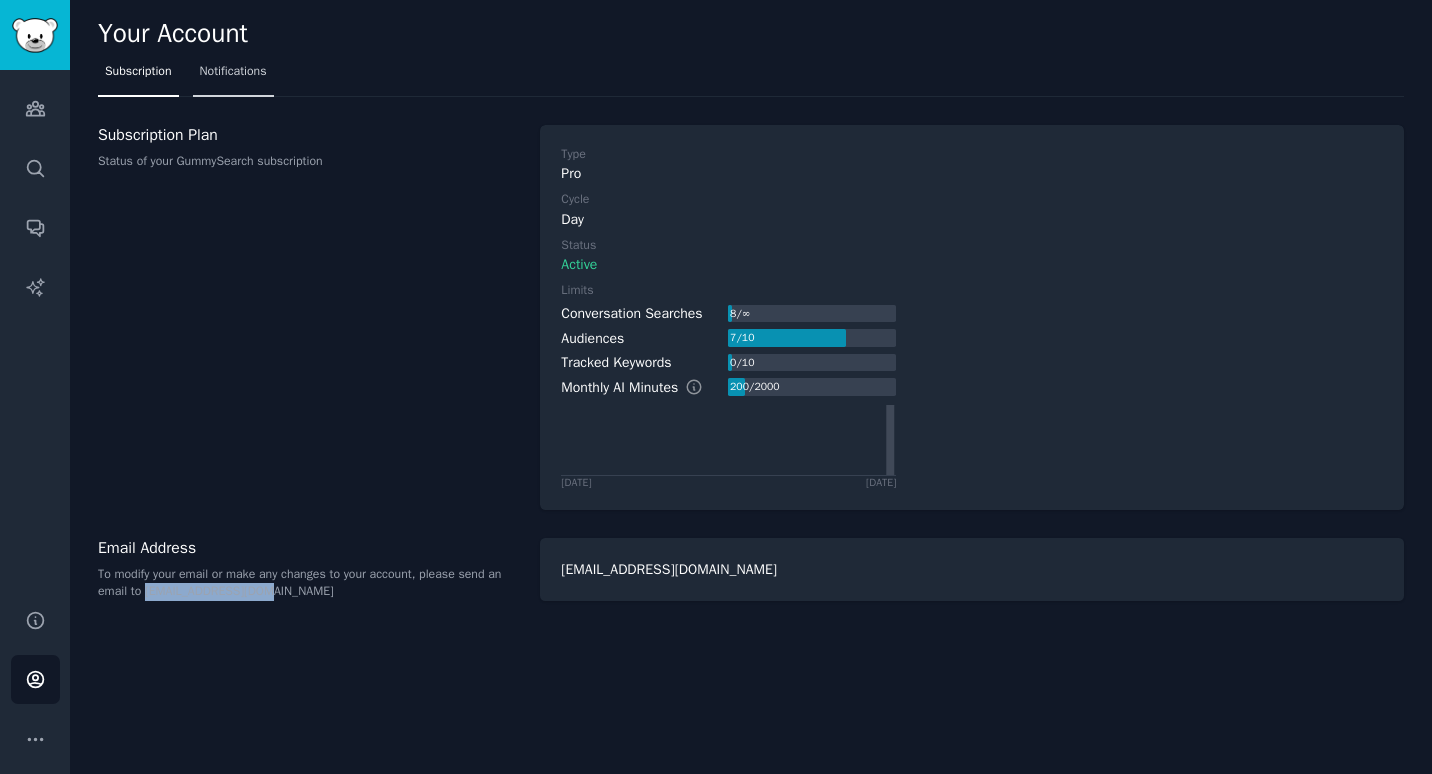click on "Notifications" at bounding box center [233, 72] 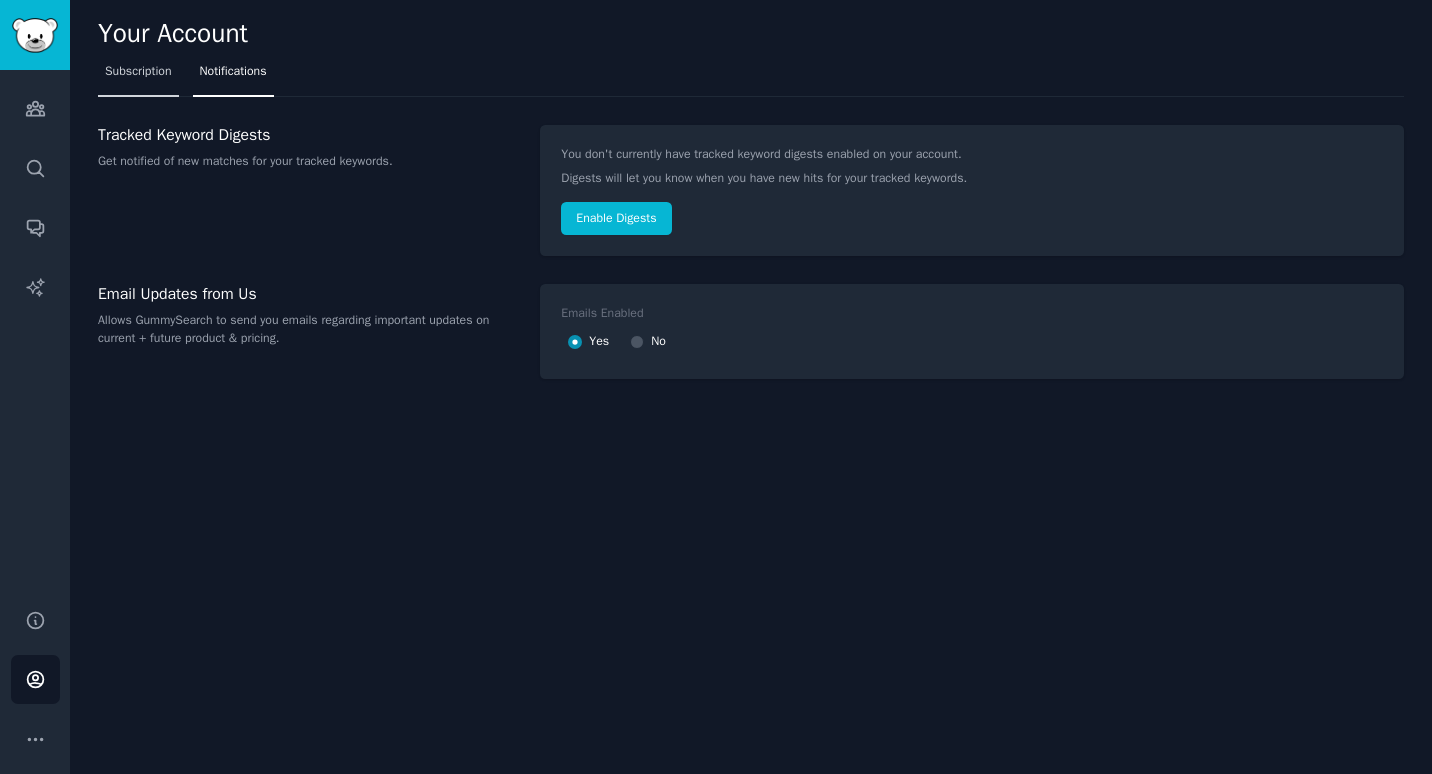 click on "Subscription" at bounding box center [138, 72] 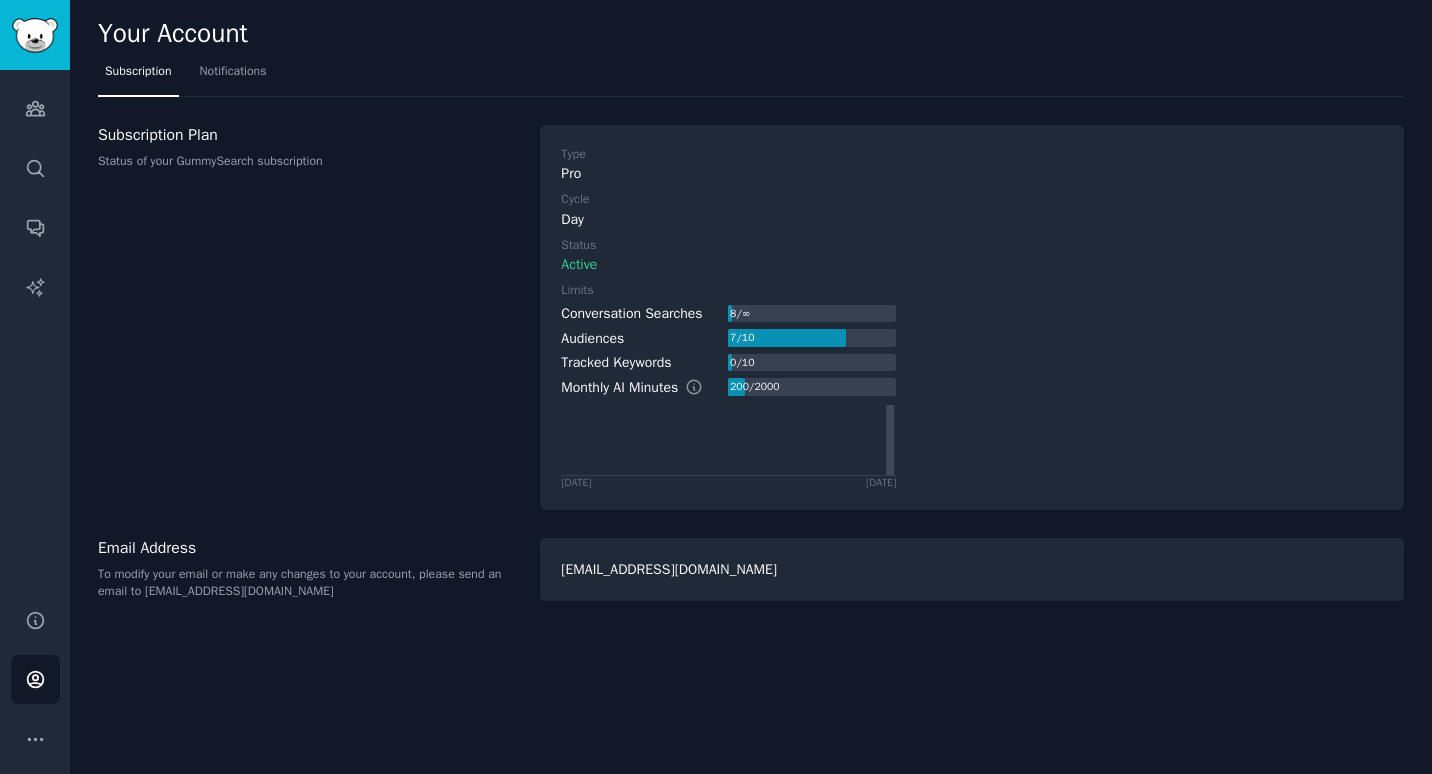 click on "Subscription Plan" at bounding box center [308, 135] 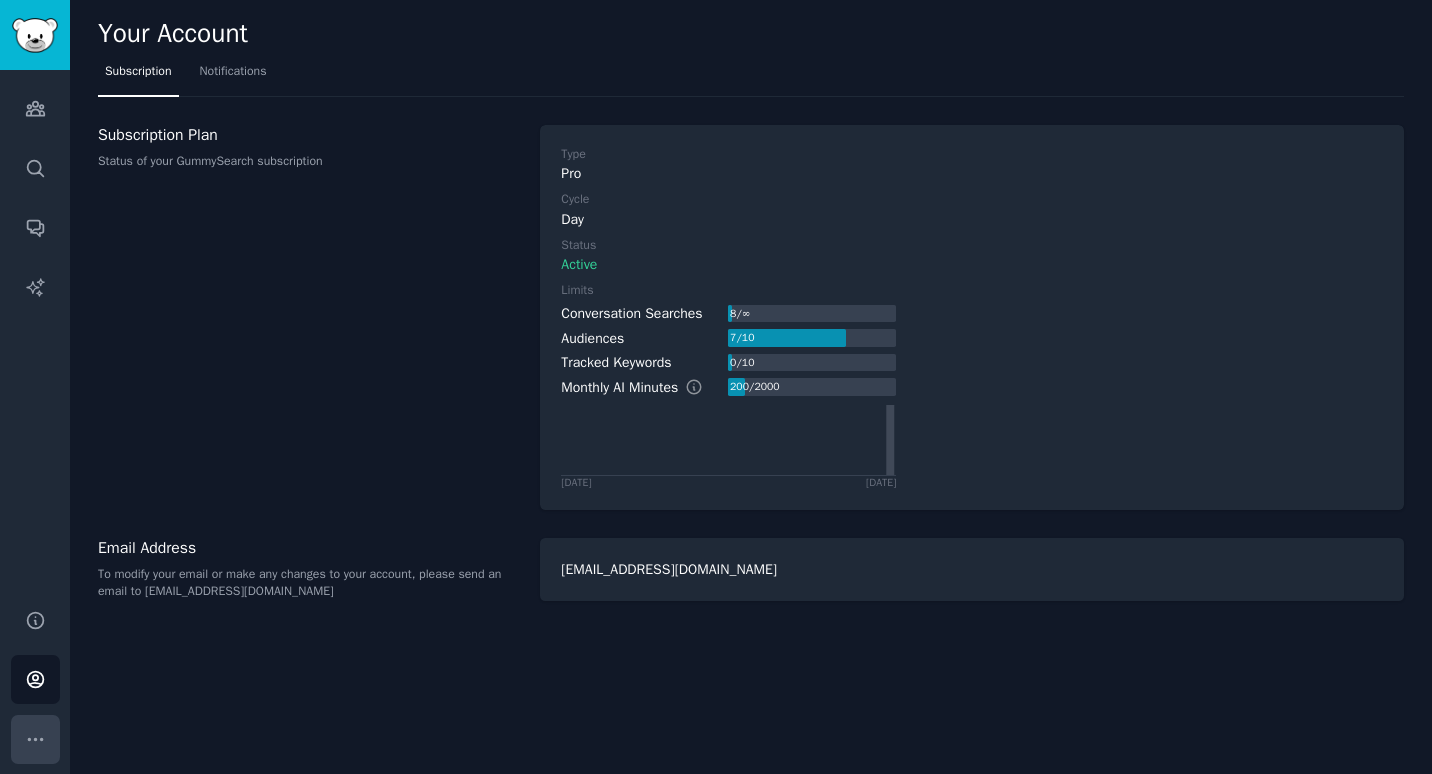 click 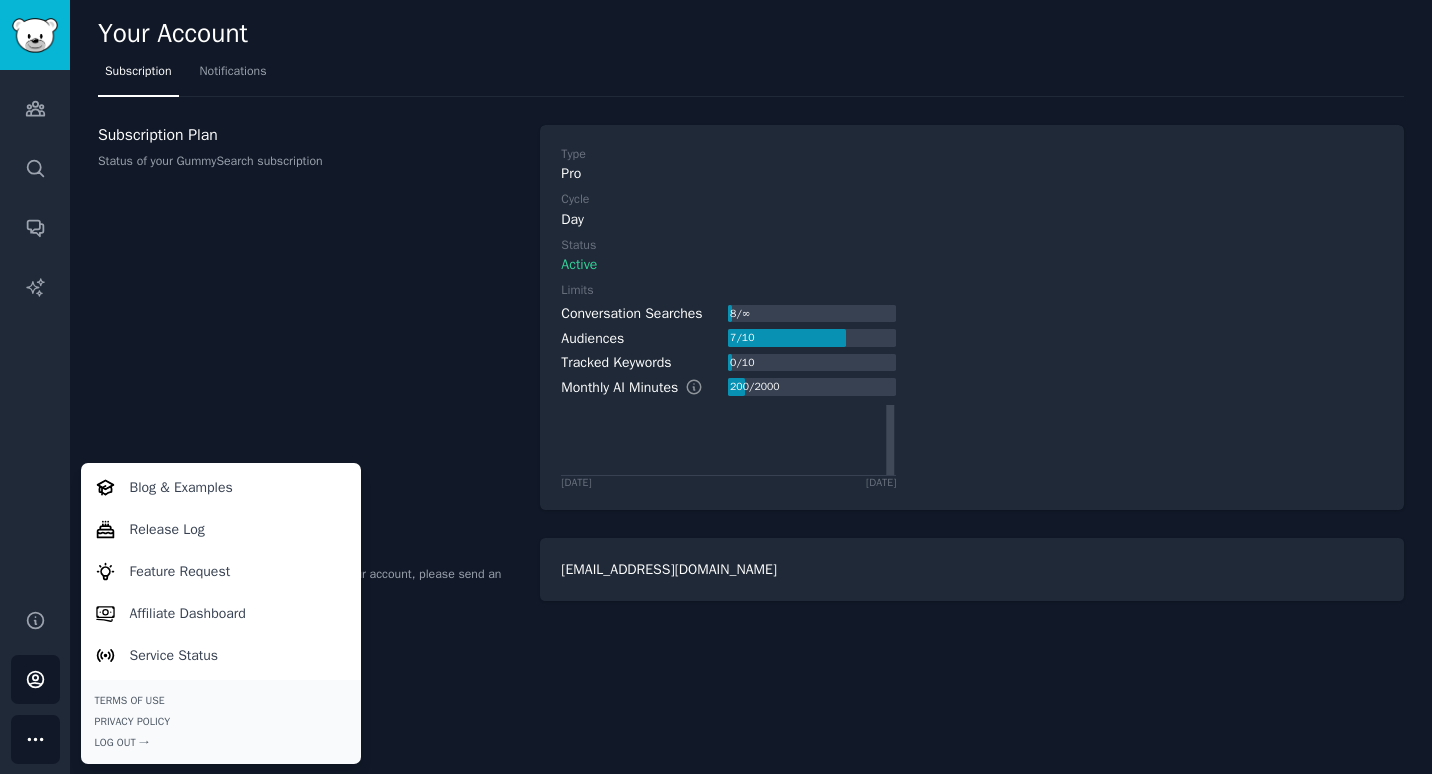 click on "Subscription Plan Status of your GummySearch subscription" at bounding box center [308, 317] 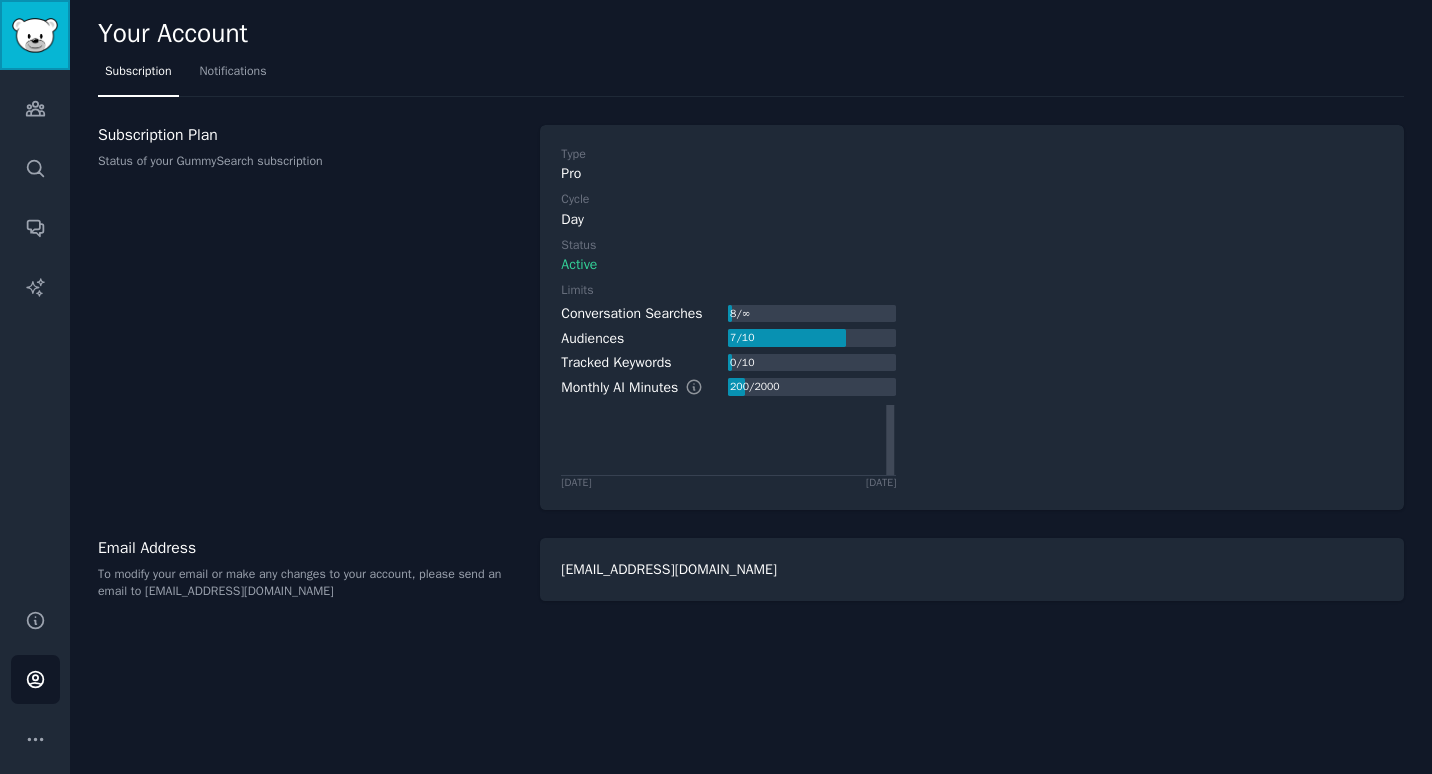 click at bounding box center [35, 35] 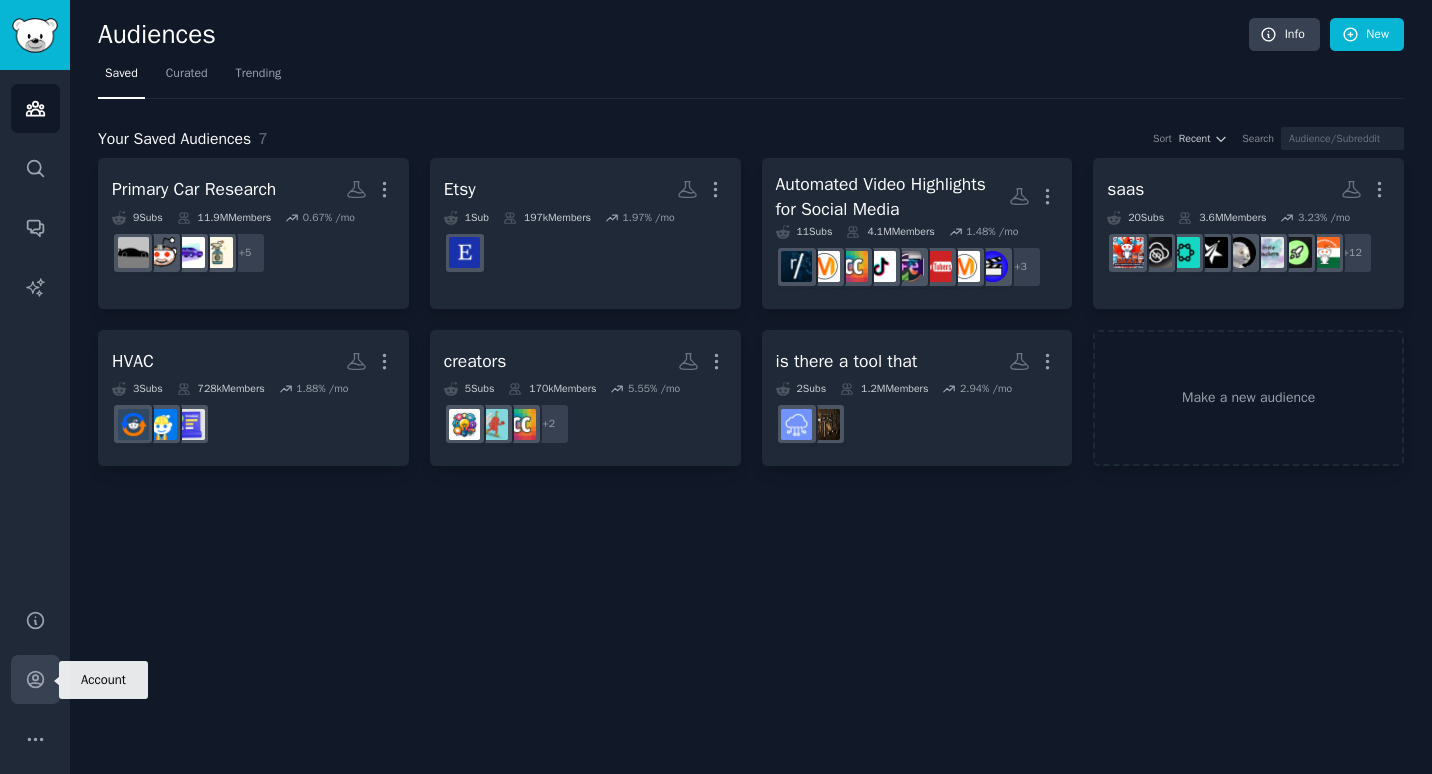 click on "Account" at bounding box center [35, 679] 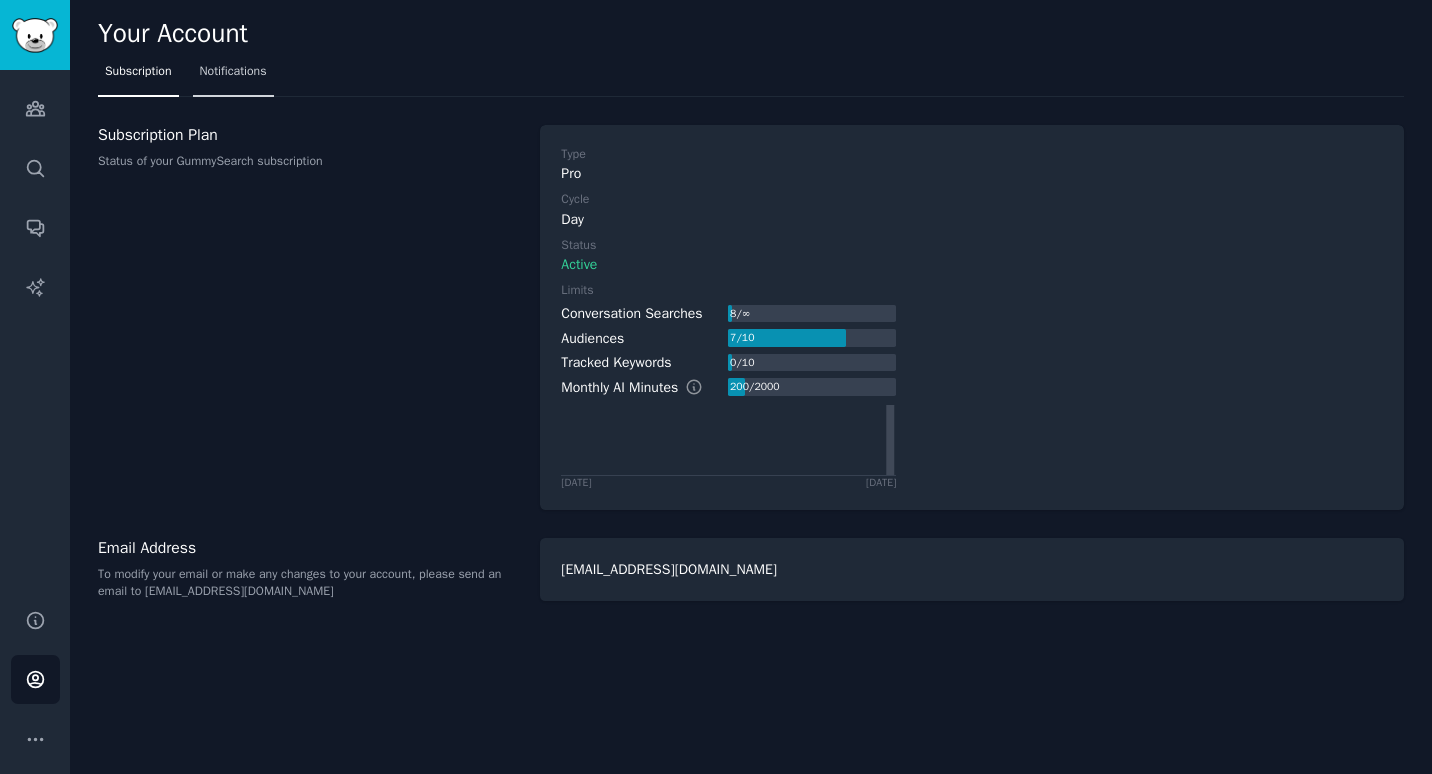 click on "Notifications" at bounding box center [233, 72] 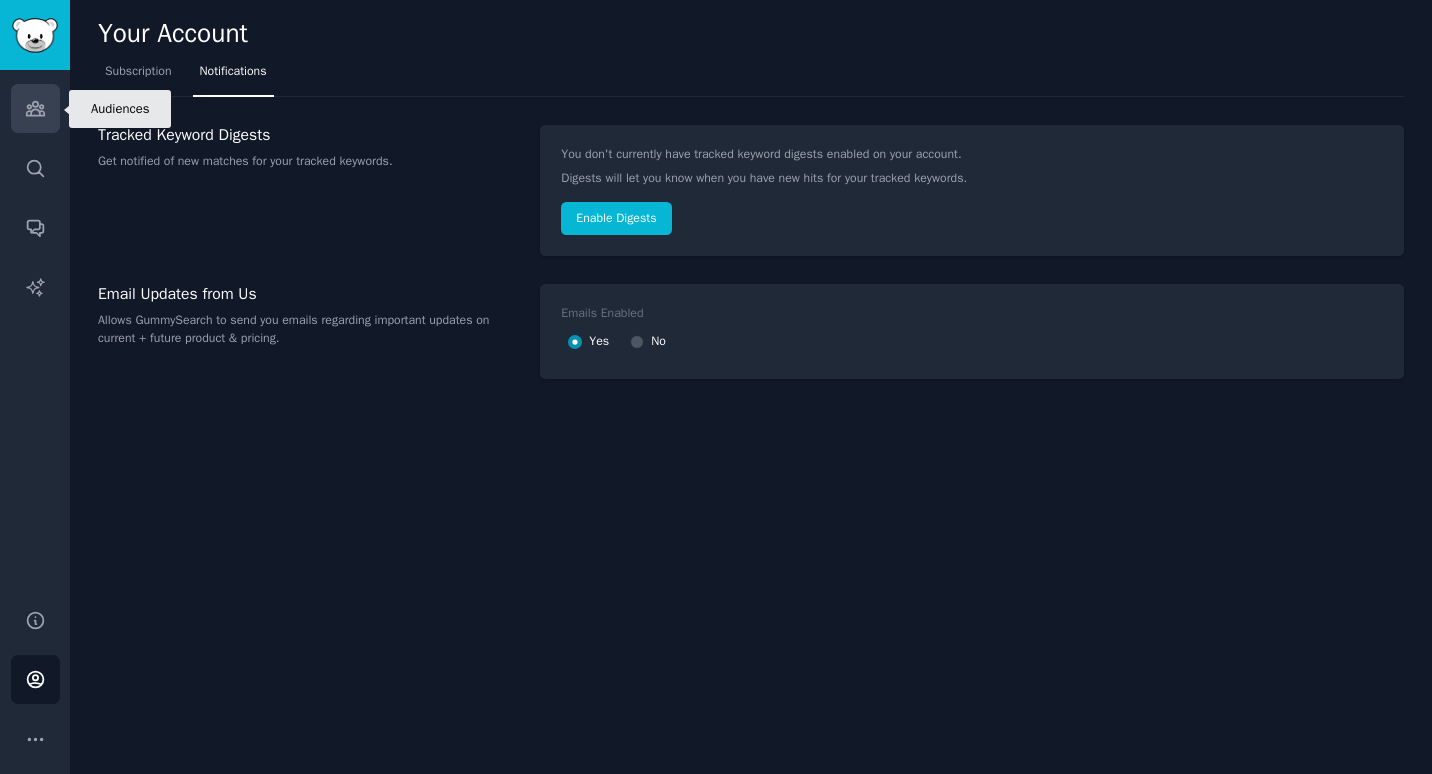 click on "Audiences" at bounding box center (35, 108) 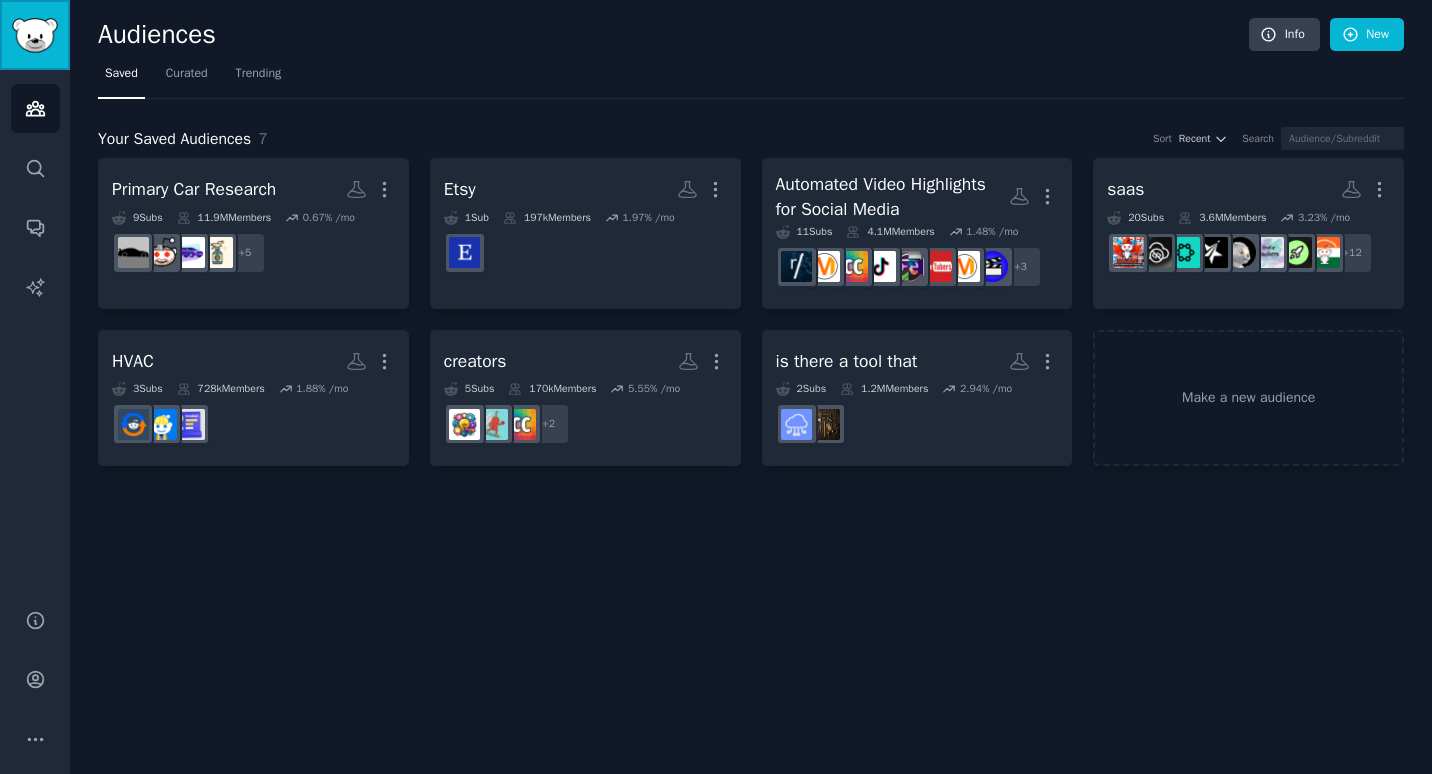 click at bounding box center (35, 35) 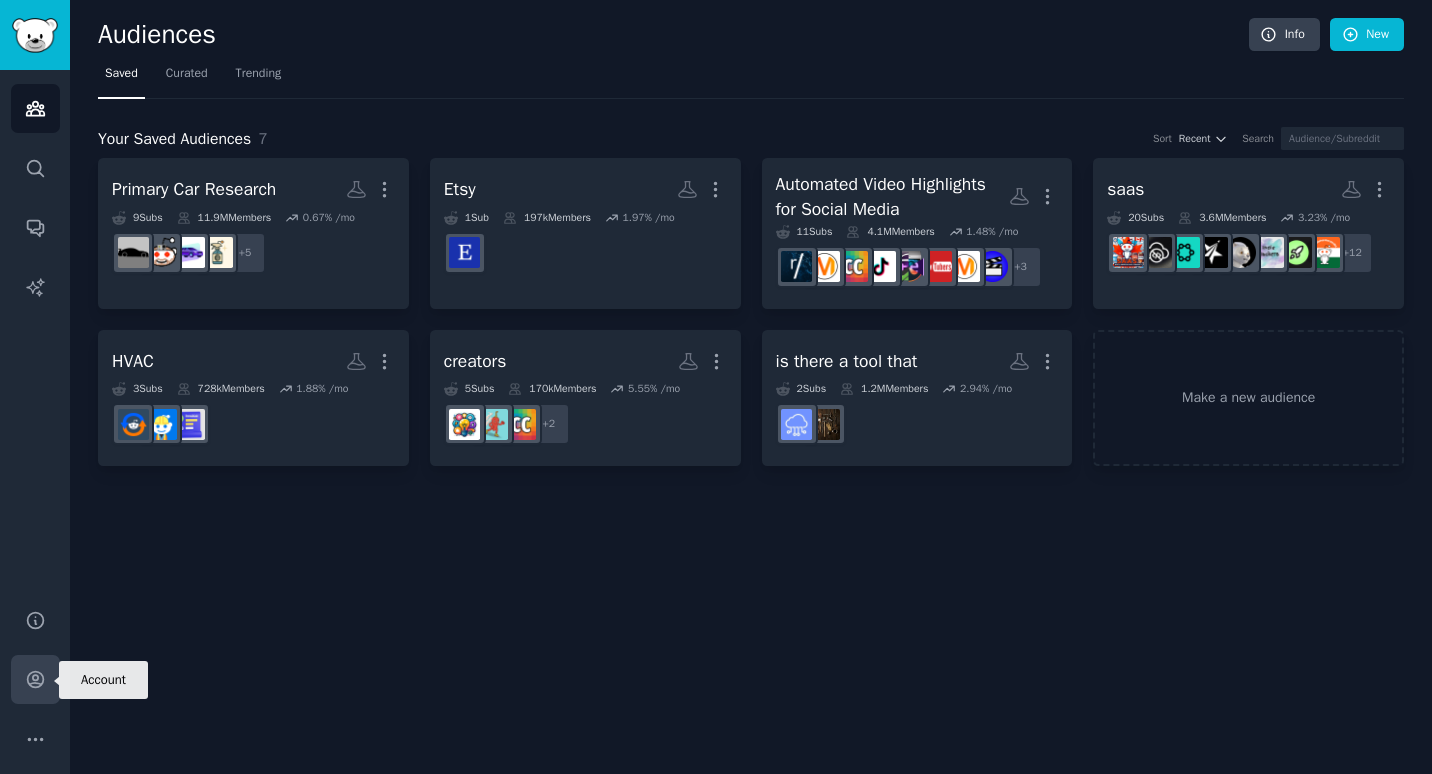 click on "Account" at bounding box center [35, 679] 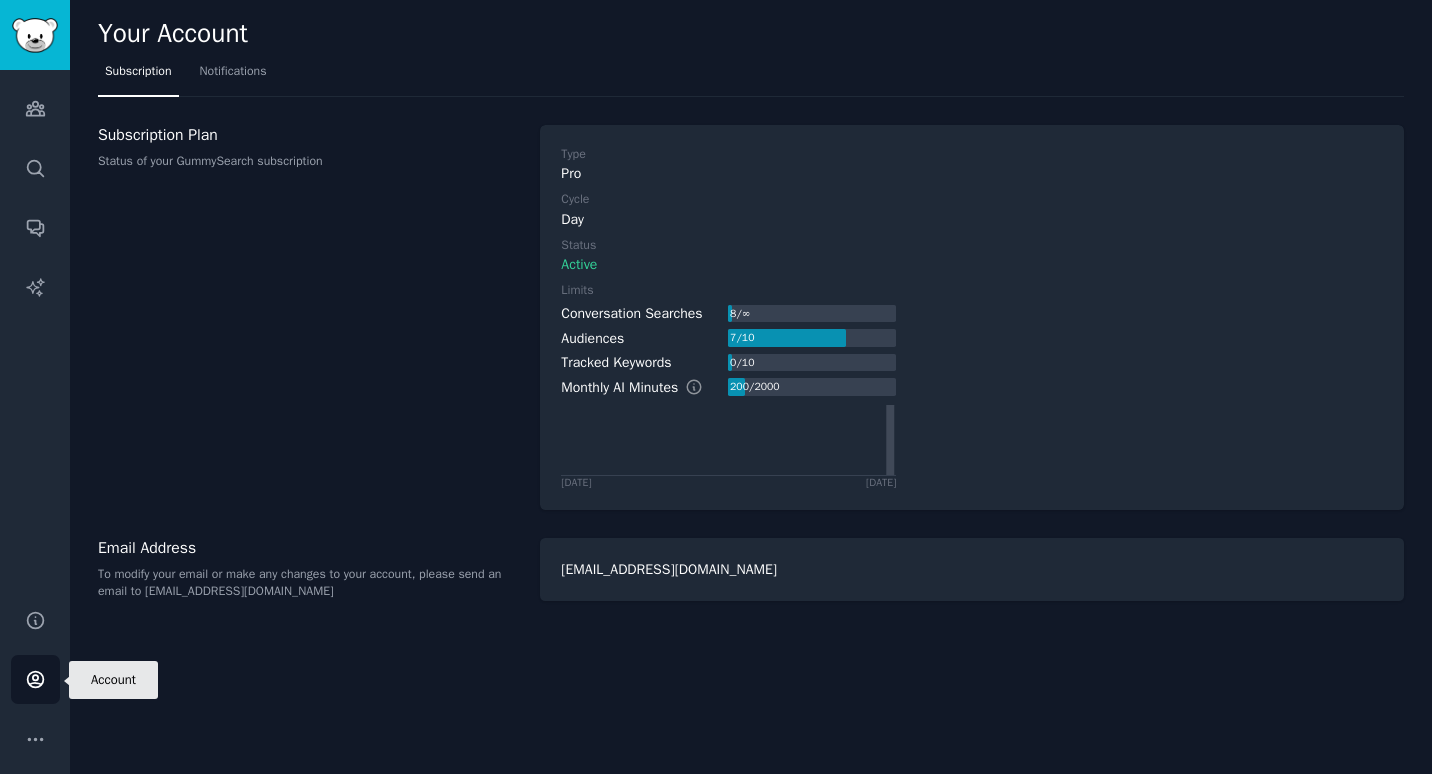 click on "Account" at bounding box center (35, 679) 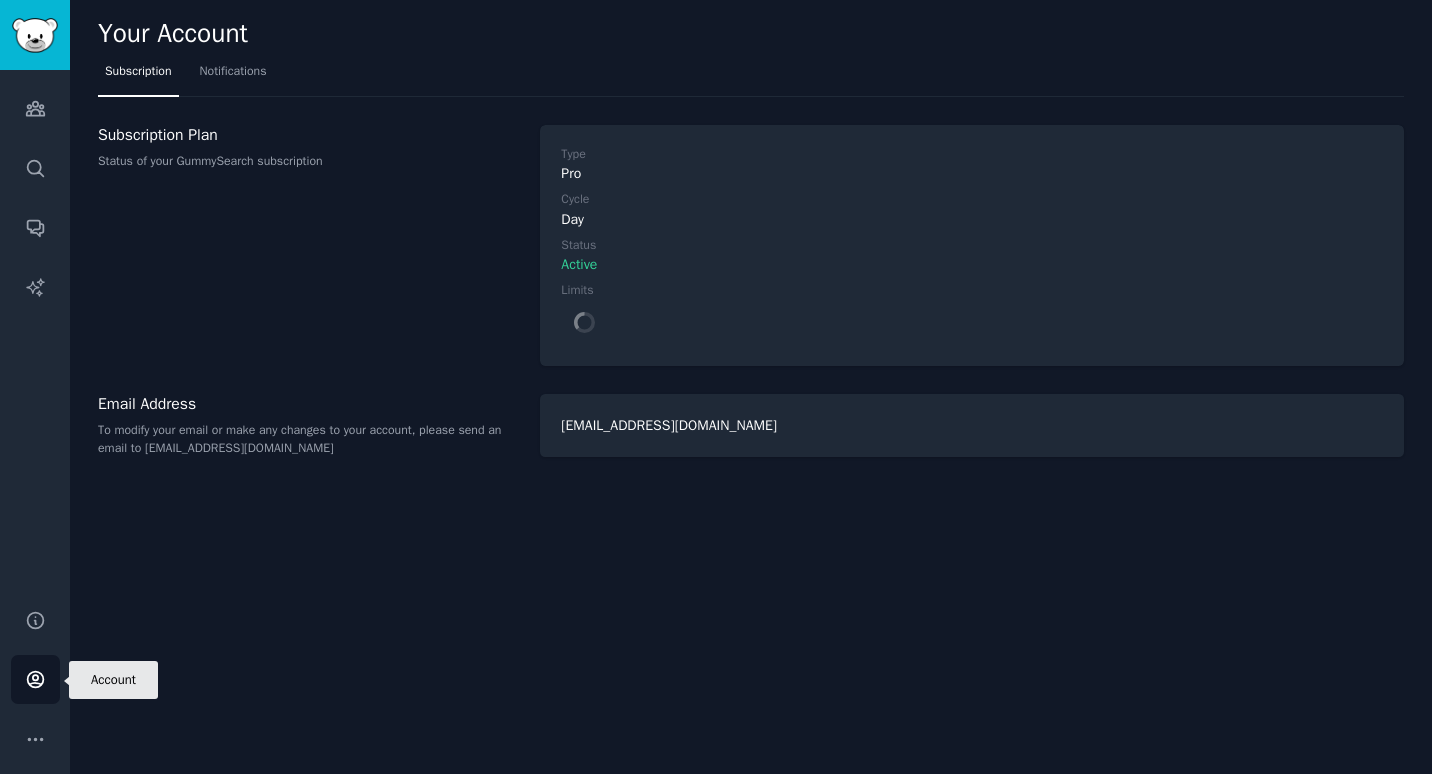 click on "Account" at bounding box center [35, 679] 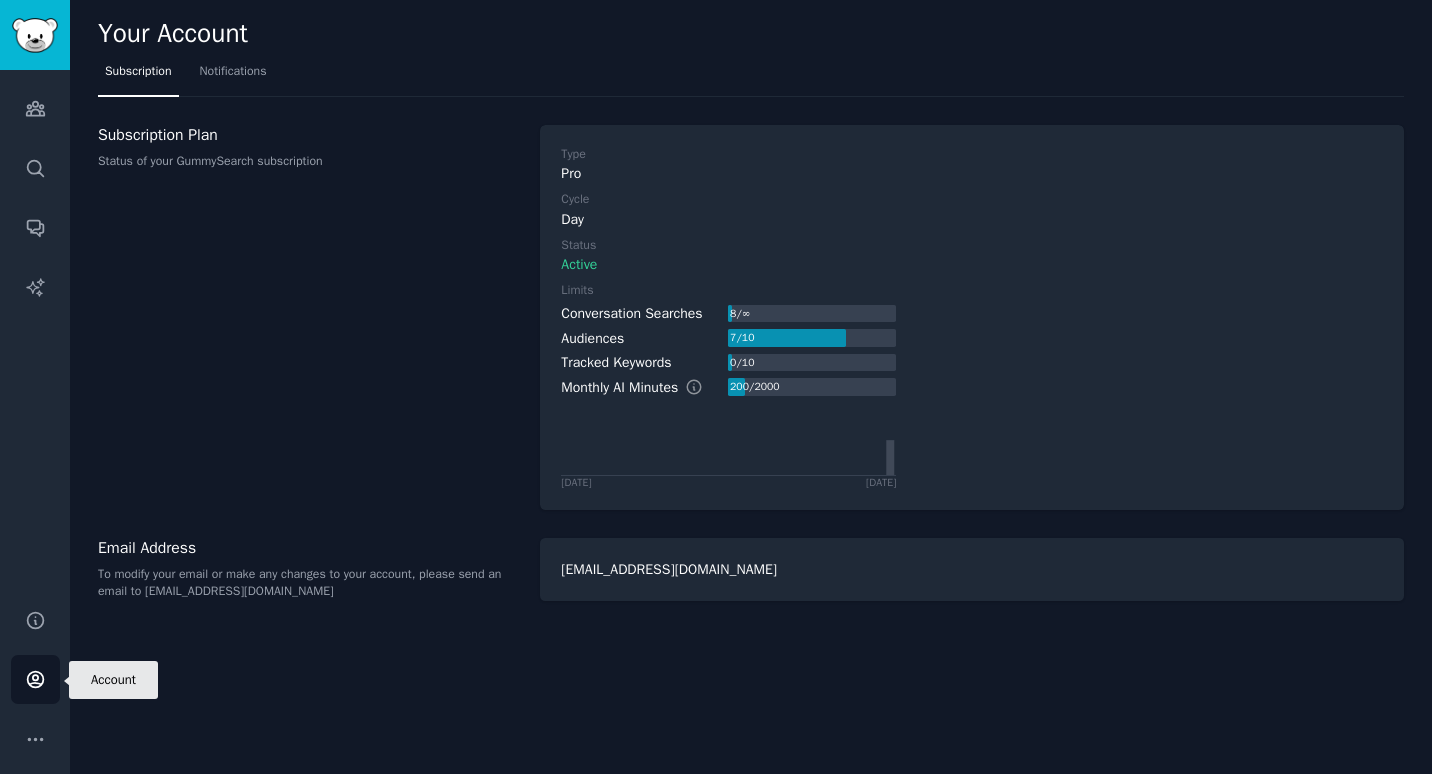 click on "Account" at bounding box center (35, 679) 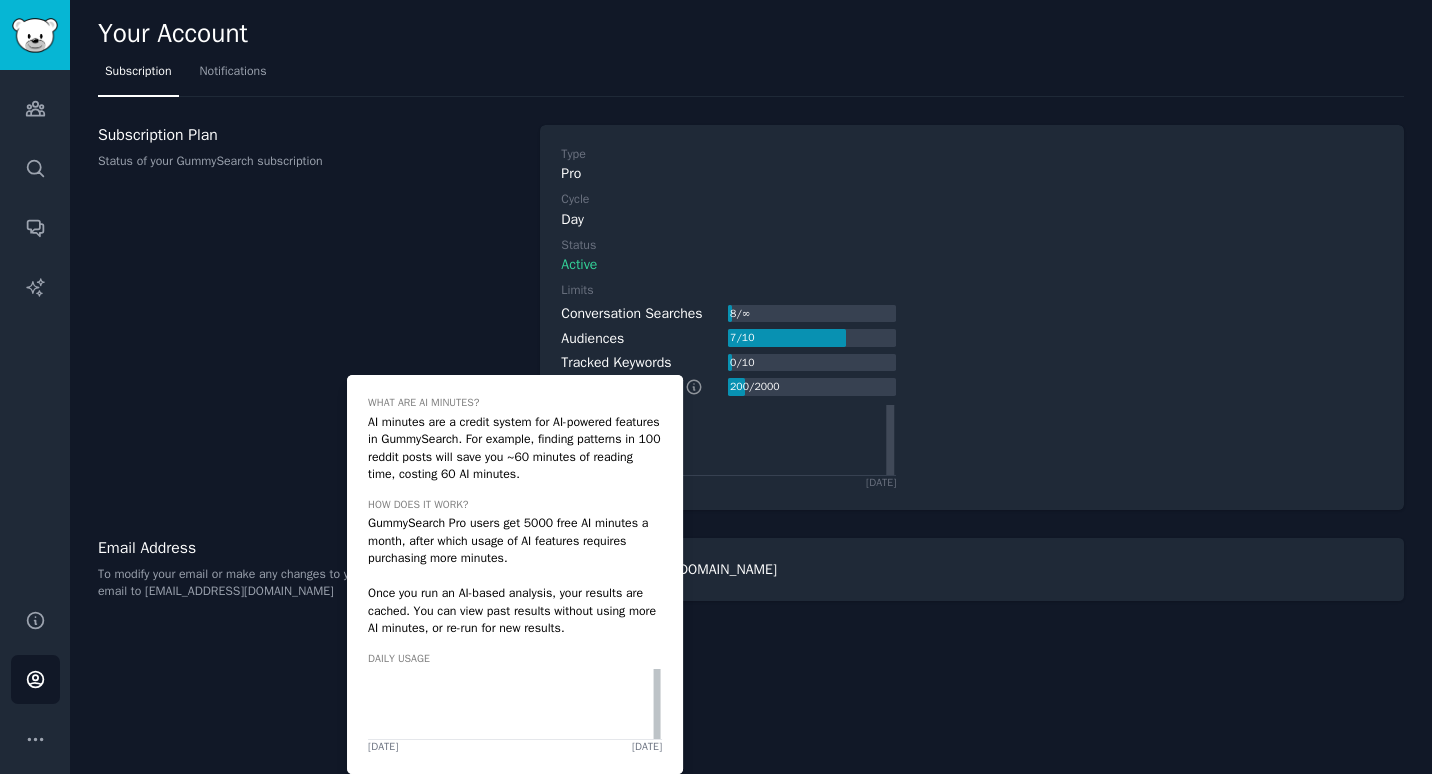 click at bounding box center (701, 387) 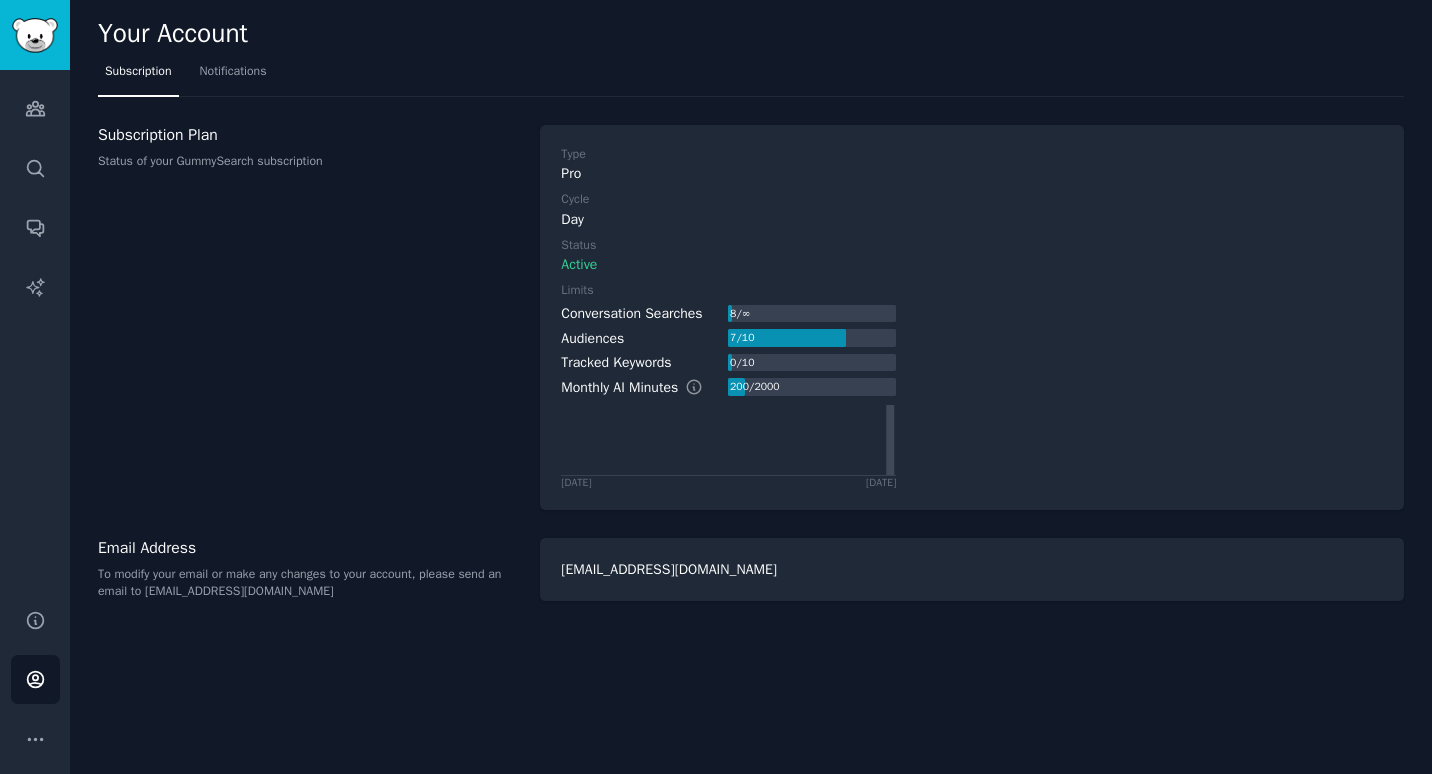 click on "Your Account" at bounding box center (173, 34) 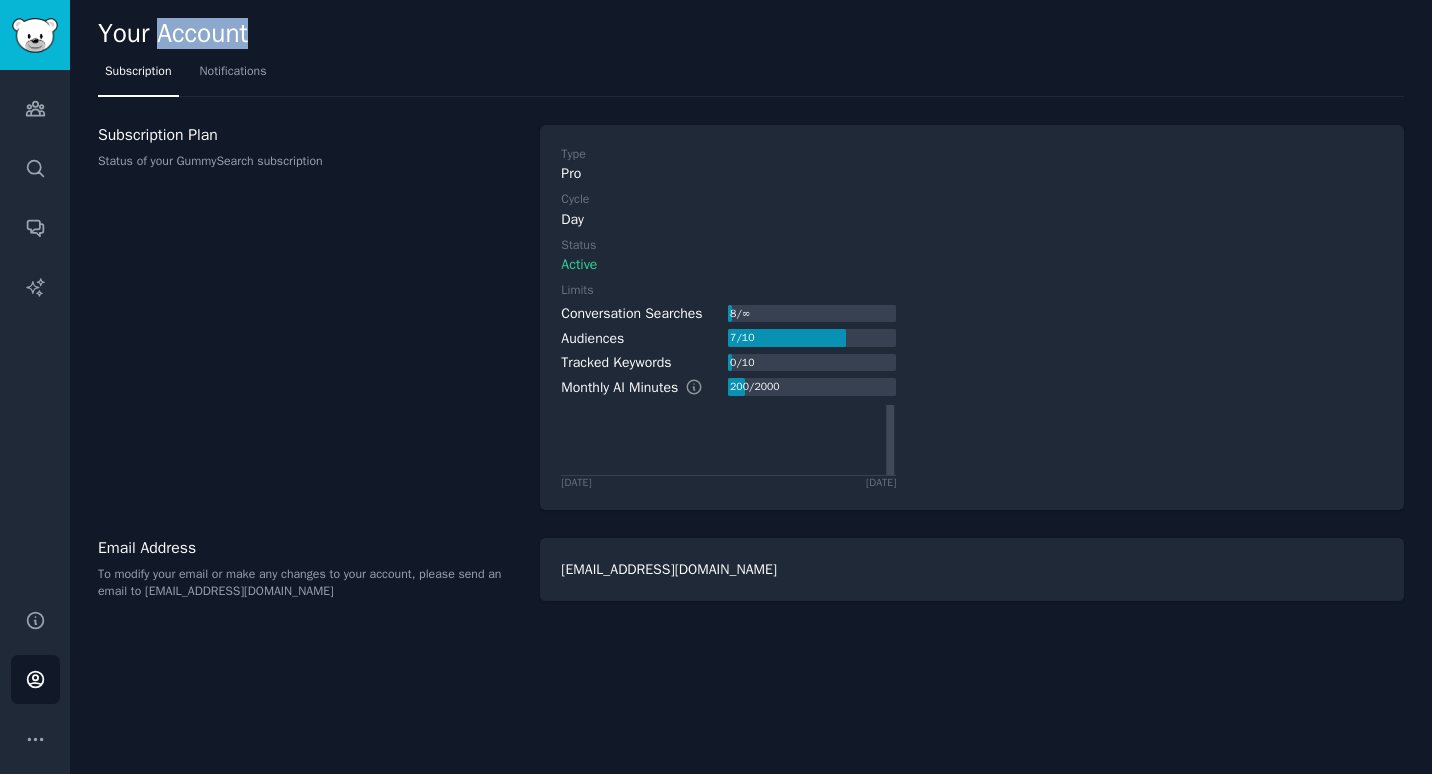 click on "Your Account" at bounding box center [173, 34] 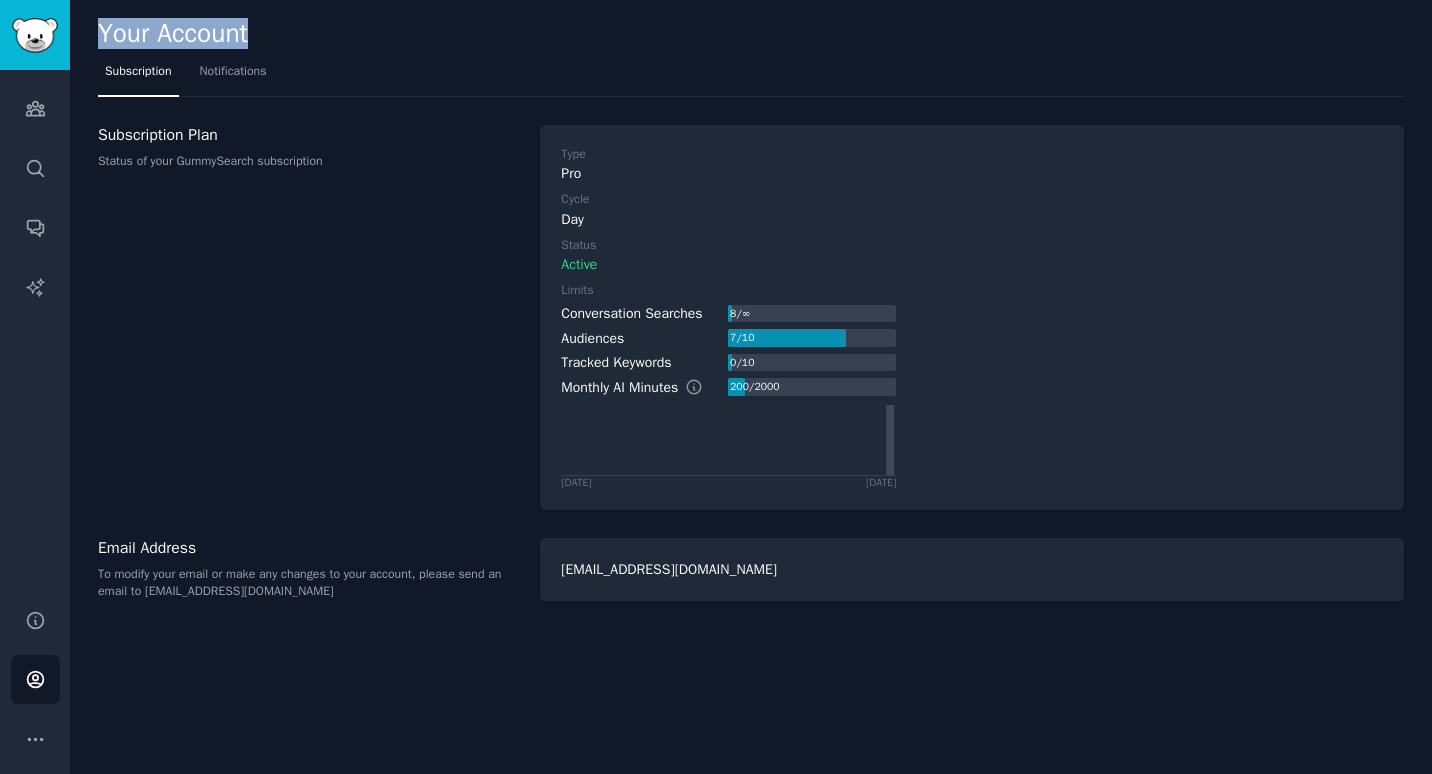 click on "Your Account" at bounding box center (173, 34) 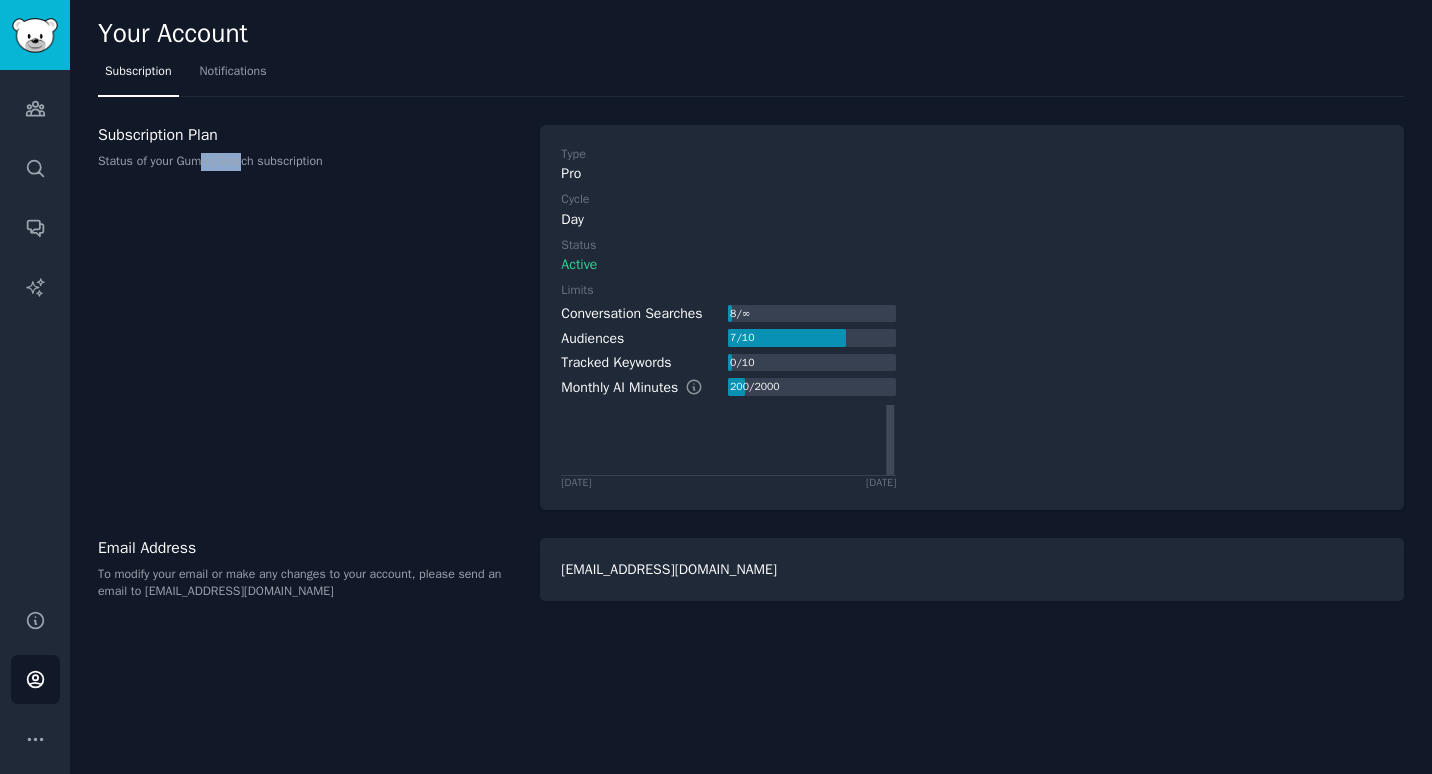drag, startPoint x: 200, startPoint y: 30, endPoint x: 196, endPoint y: 143, distance: 113.07078 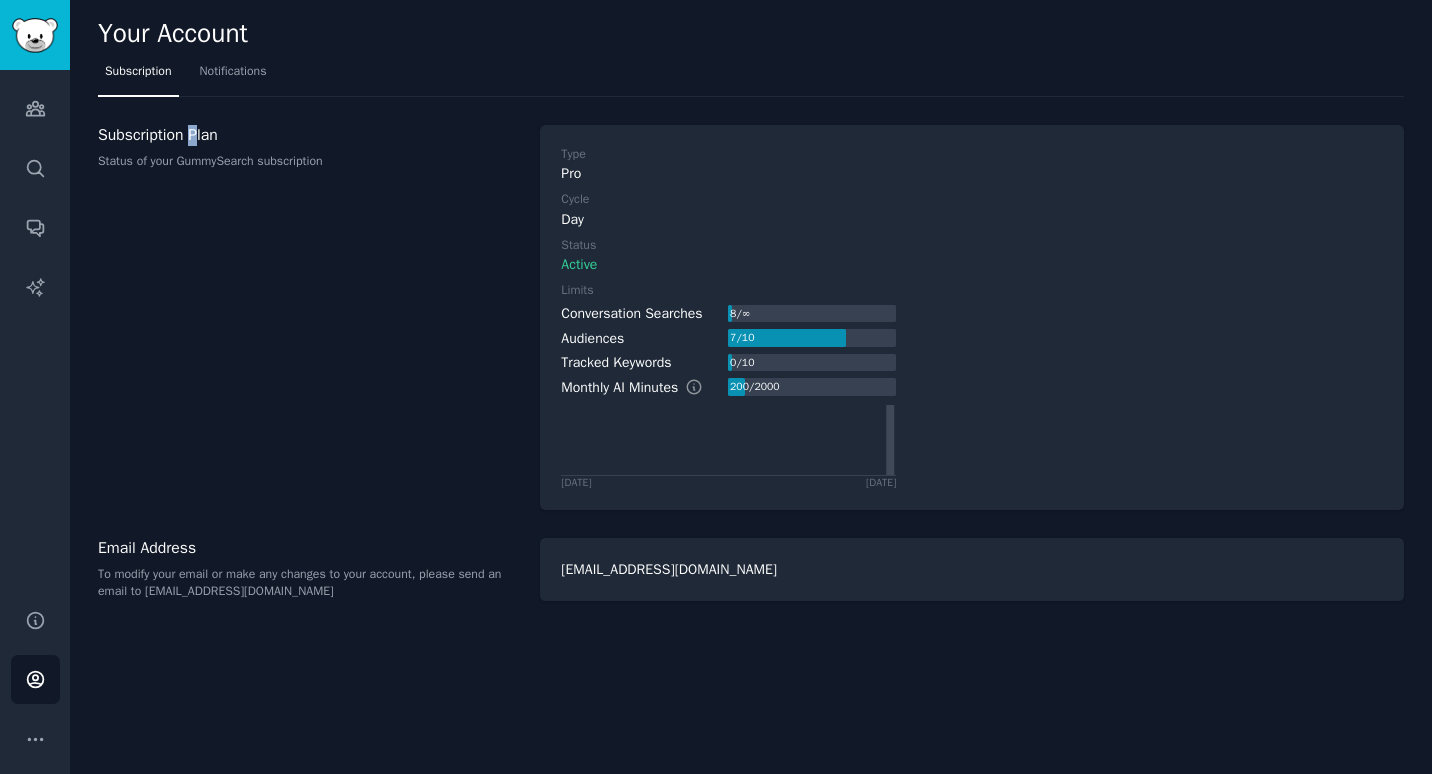 click on "Subscription Plan" at bounding box center (308, 135) 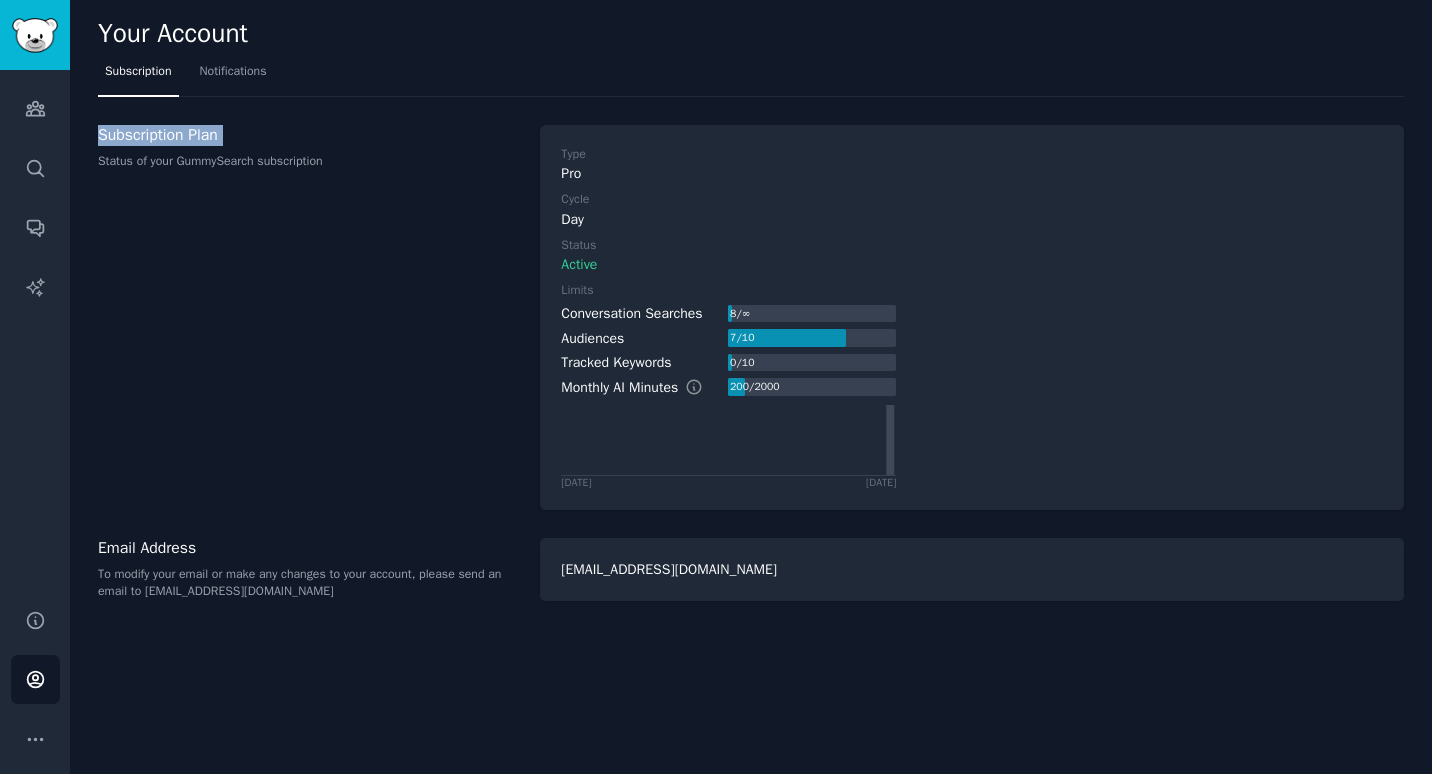 click on "Subscription Plan" at bounding box center (308, 135) 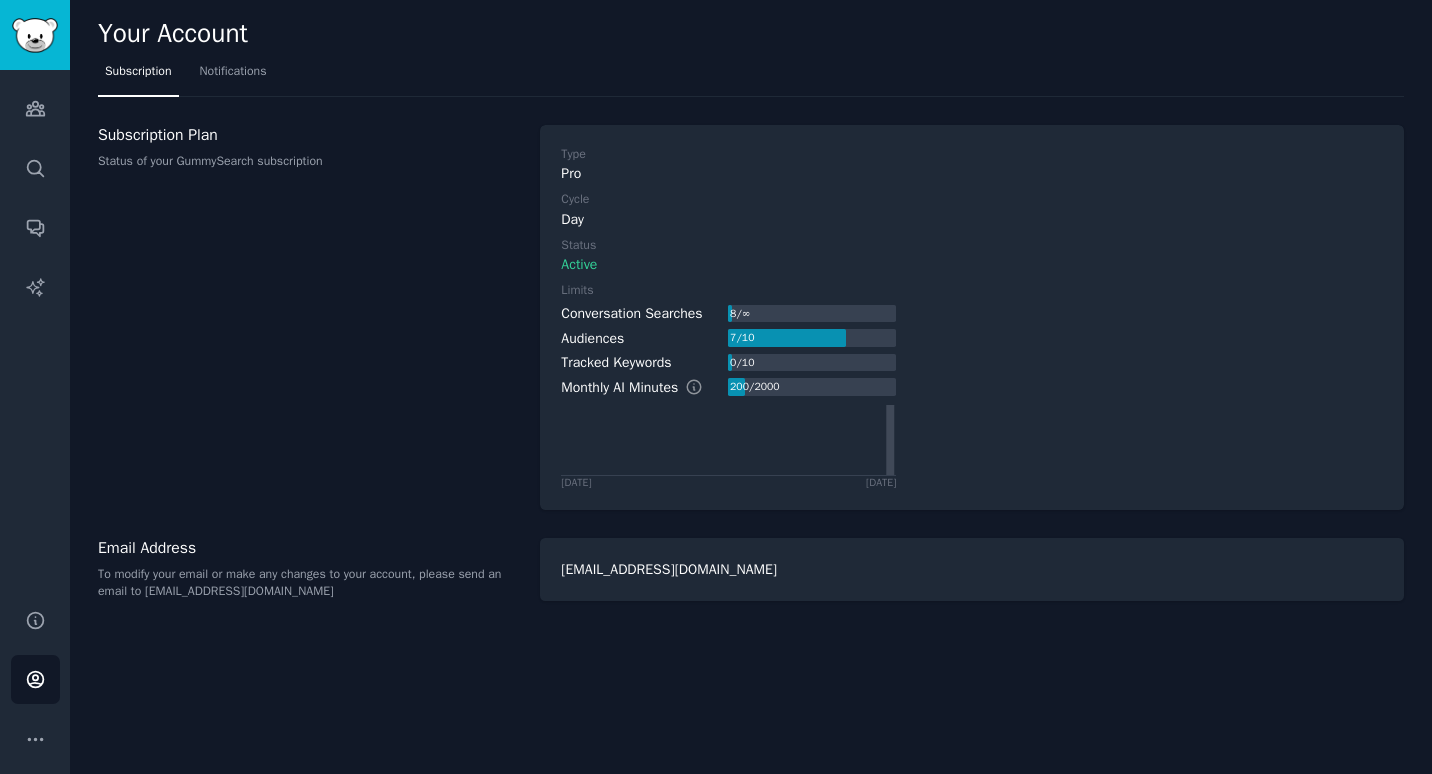 click on "Subscription Notifications" at bounding box center [751, 76] 